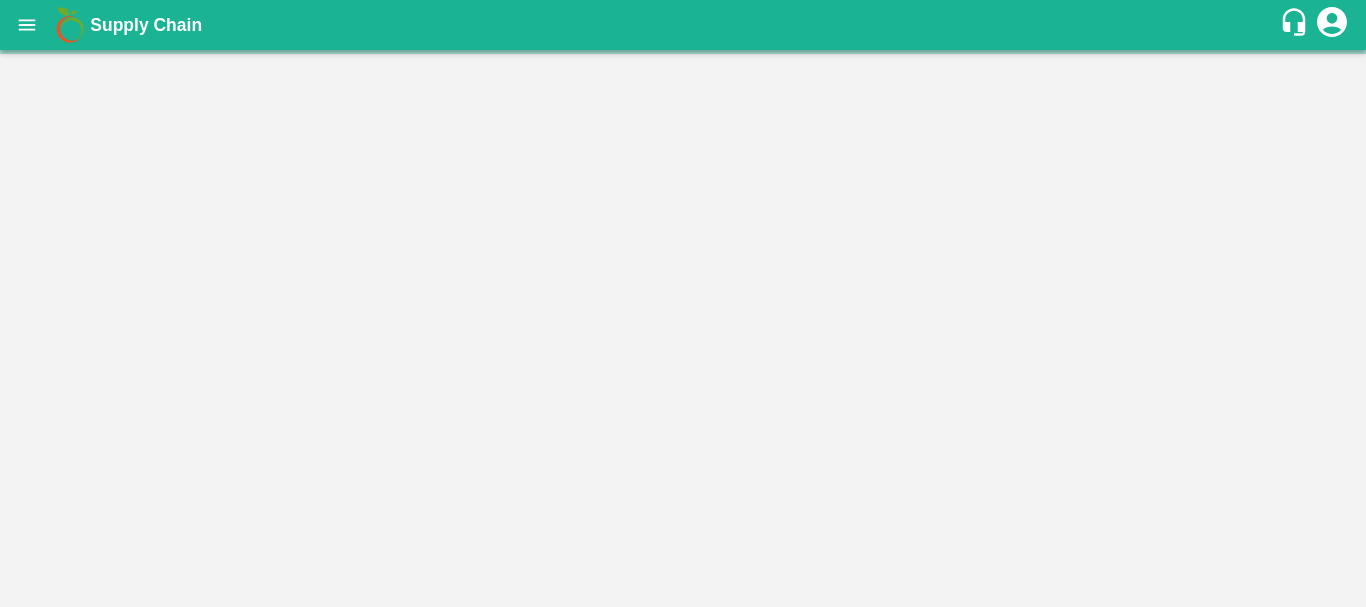 scroll, scrollTop: 0, scrollLeft: 0, axis: both 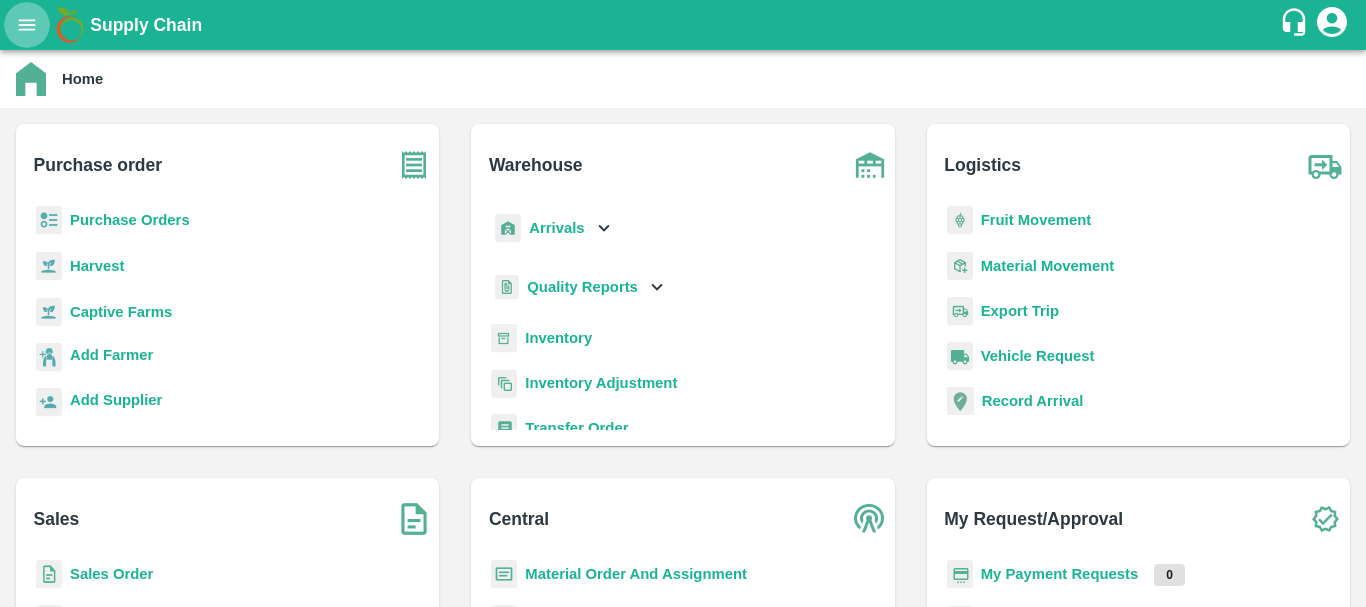 type 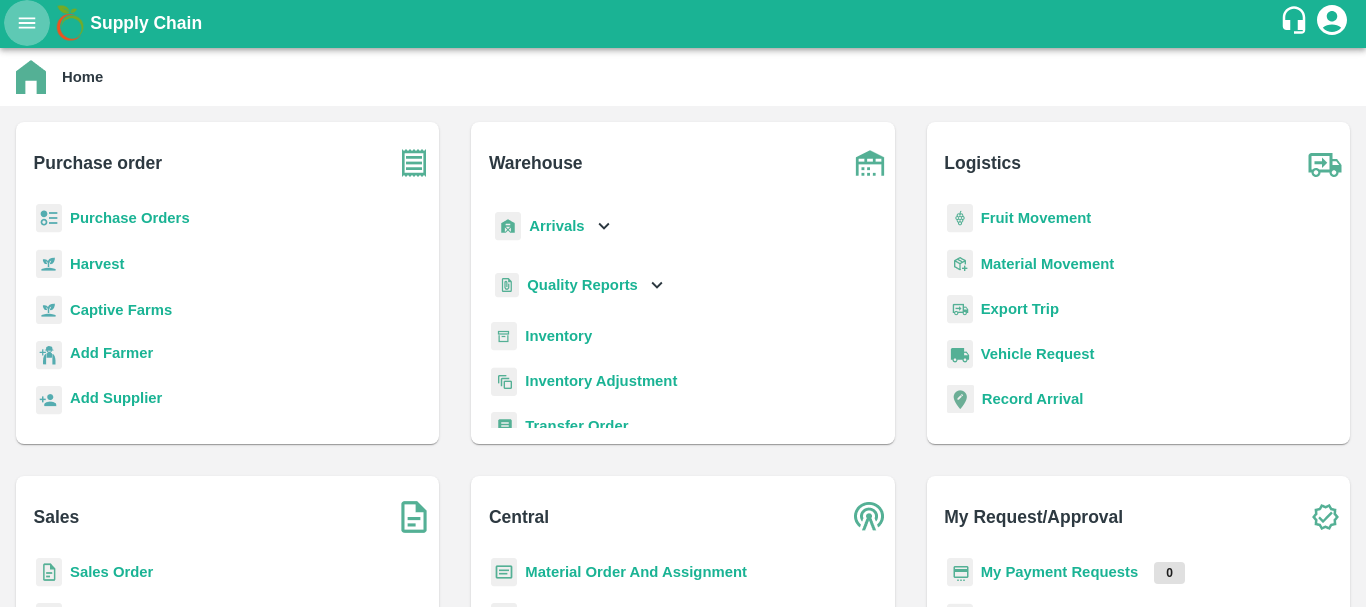 scroll, scrollTop: 3, scrollLeft: 0, axis: vertical 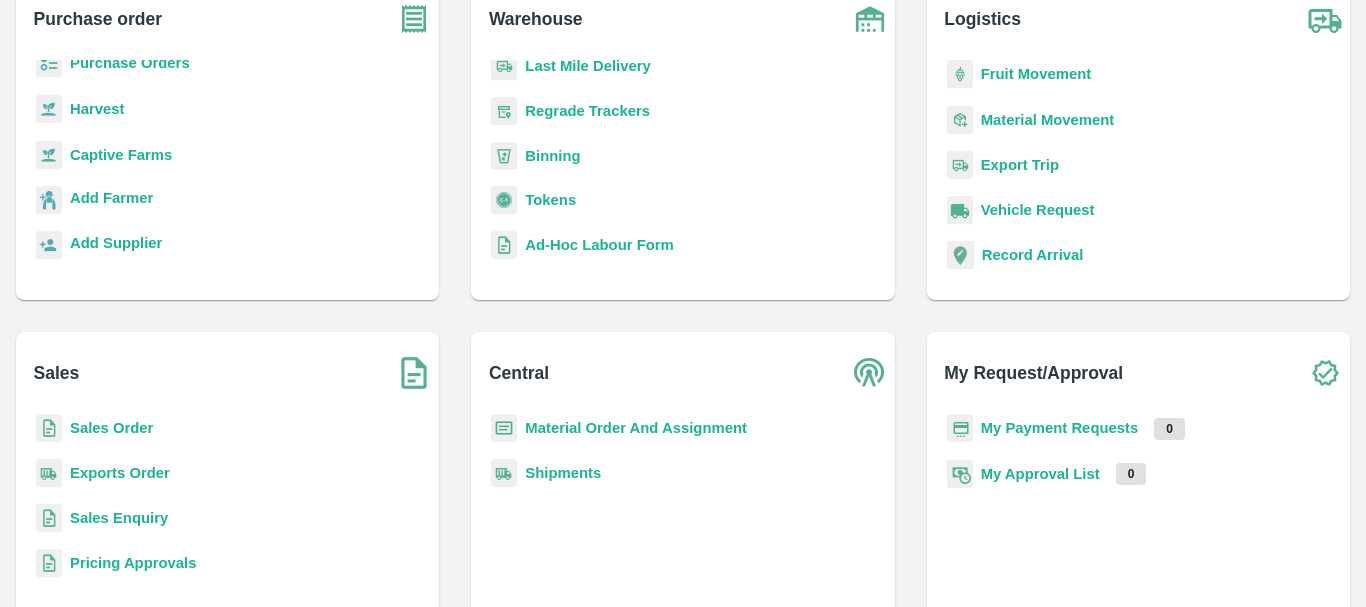 click on "Sales Order" at bounding box center [111, 428] 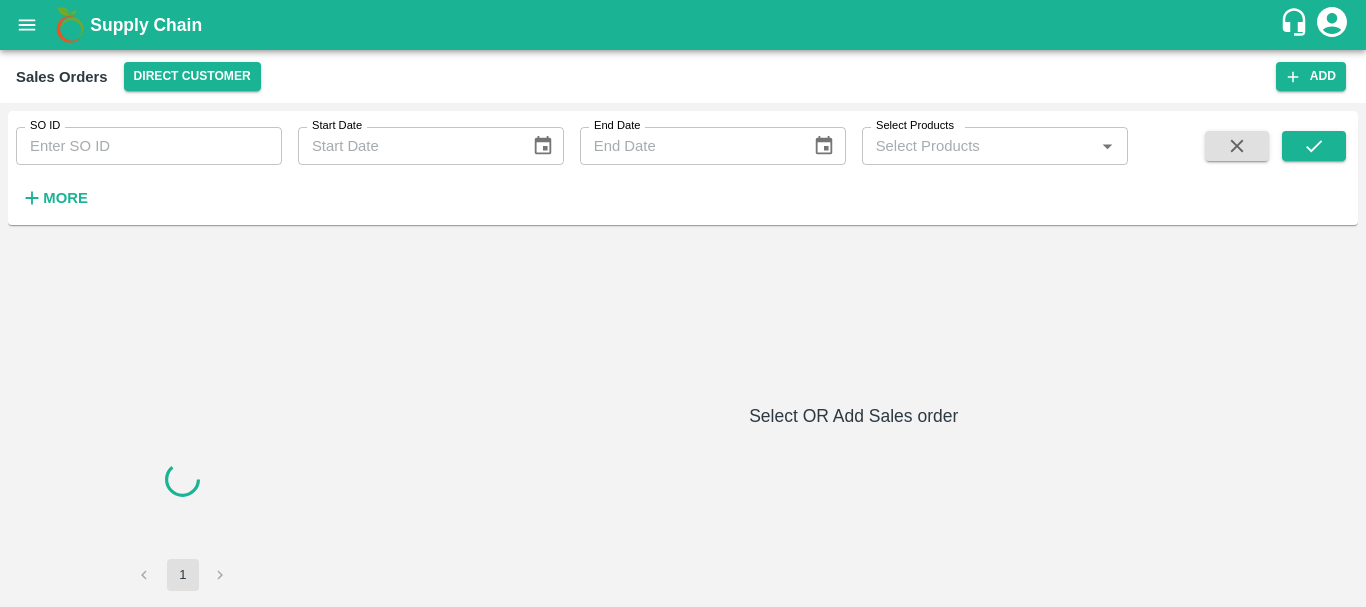 click on "SO ID" at bounding box center (149, 146) 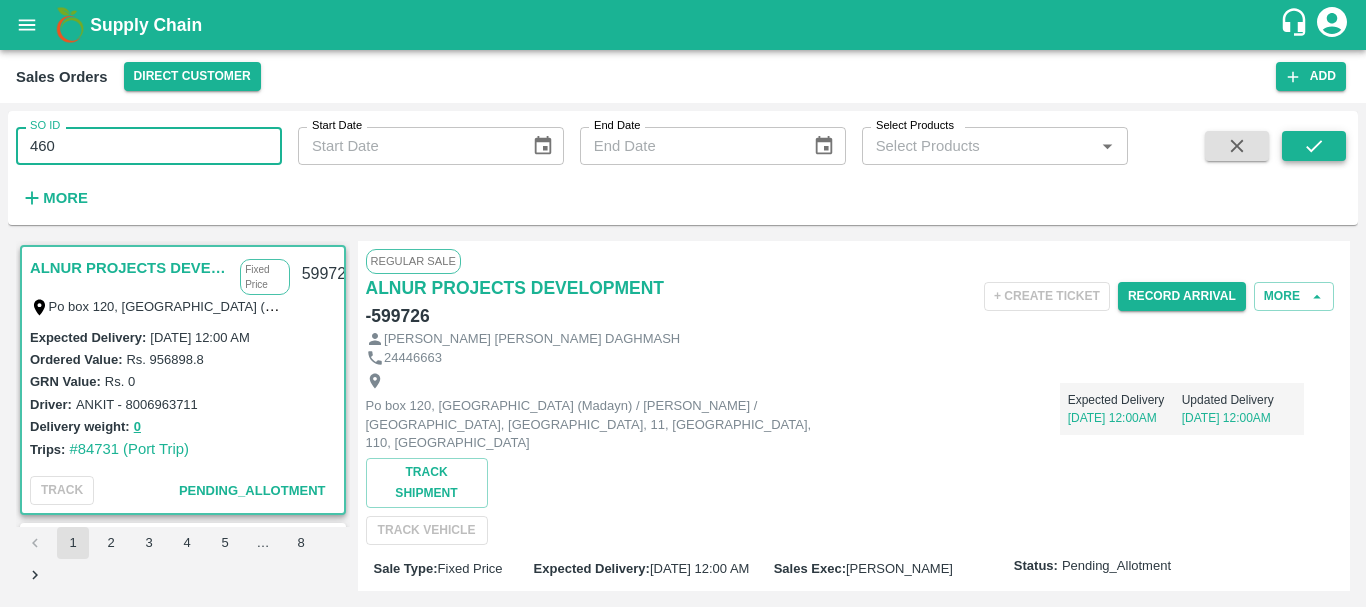 type on "460" 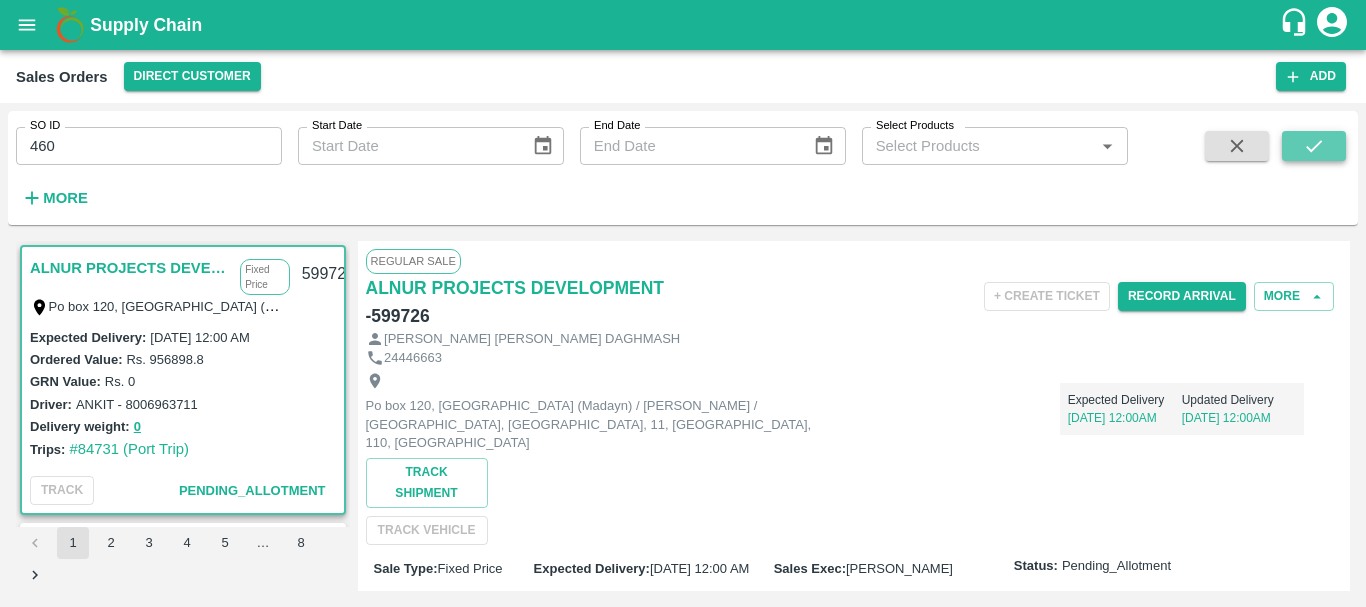 click at bounding box center [1314, 146] 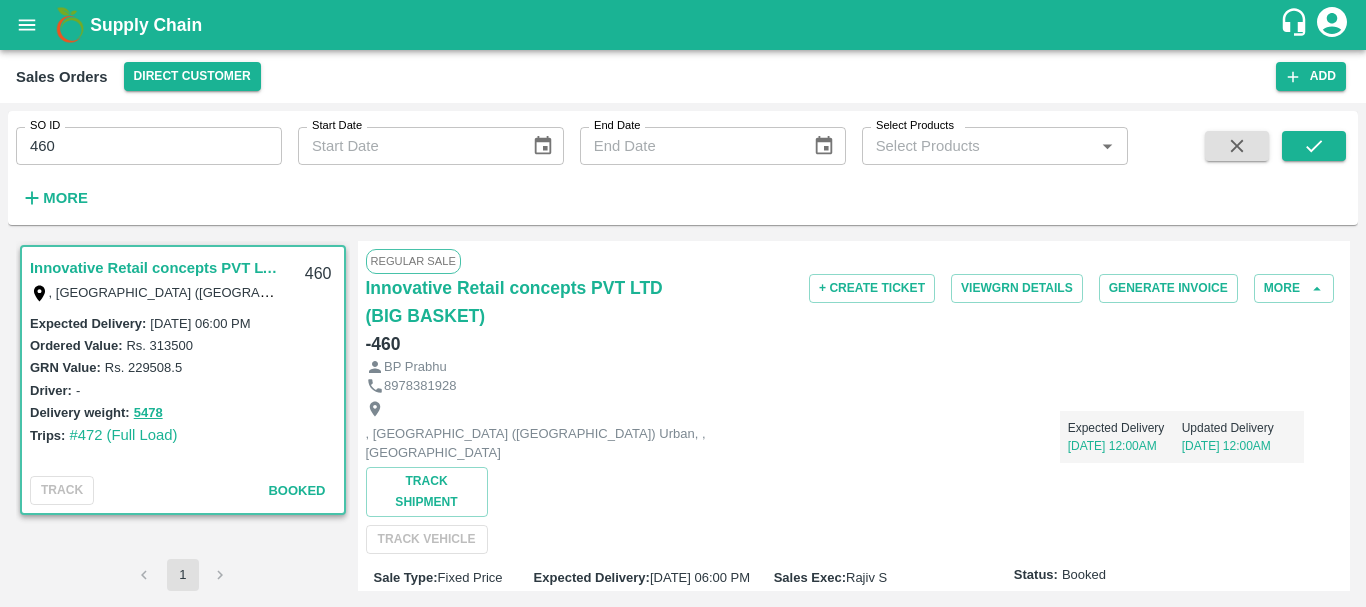 click on "Innovative Retail concepts PVT LTD (BIG BASKET)" at bounding box center [155, 268] 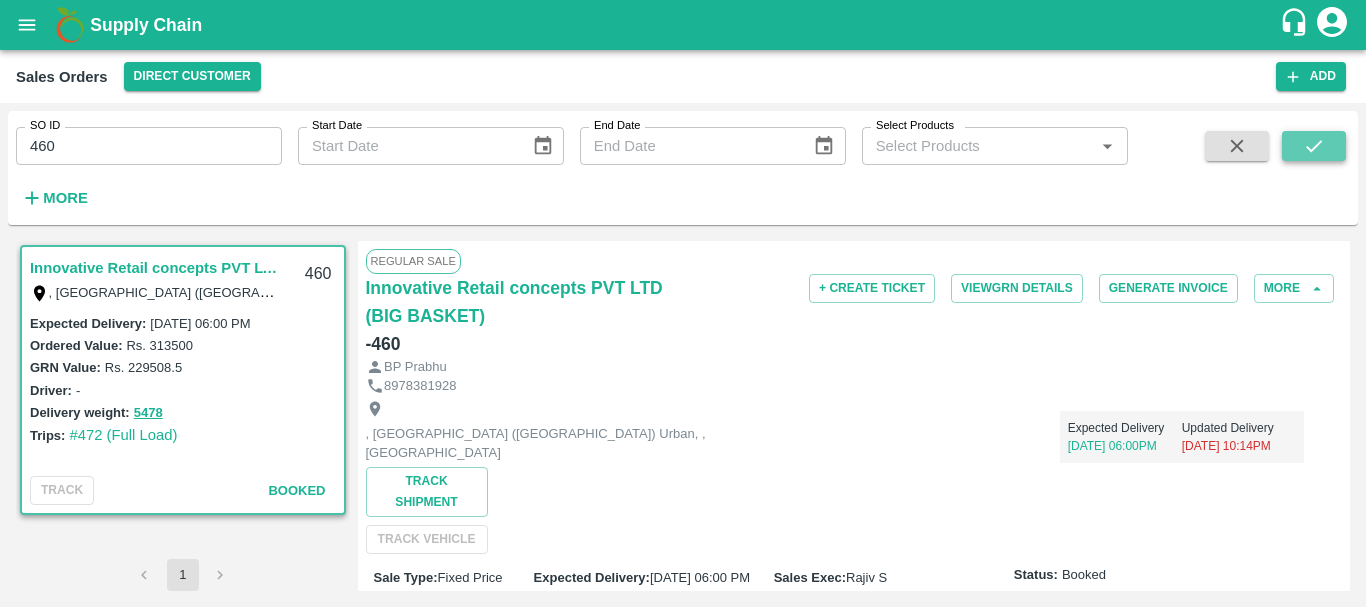 click at bounding box center [1314, 146] 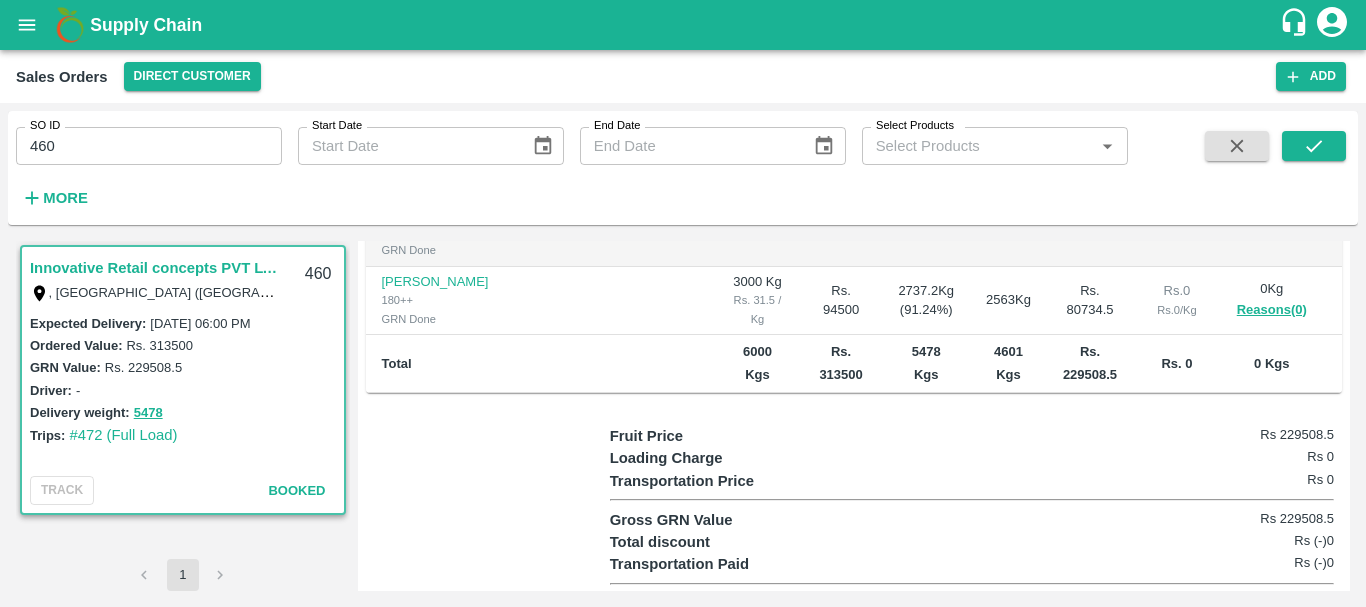 scroll, scrollTop: 0, scrollLeft: 0, axis: both 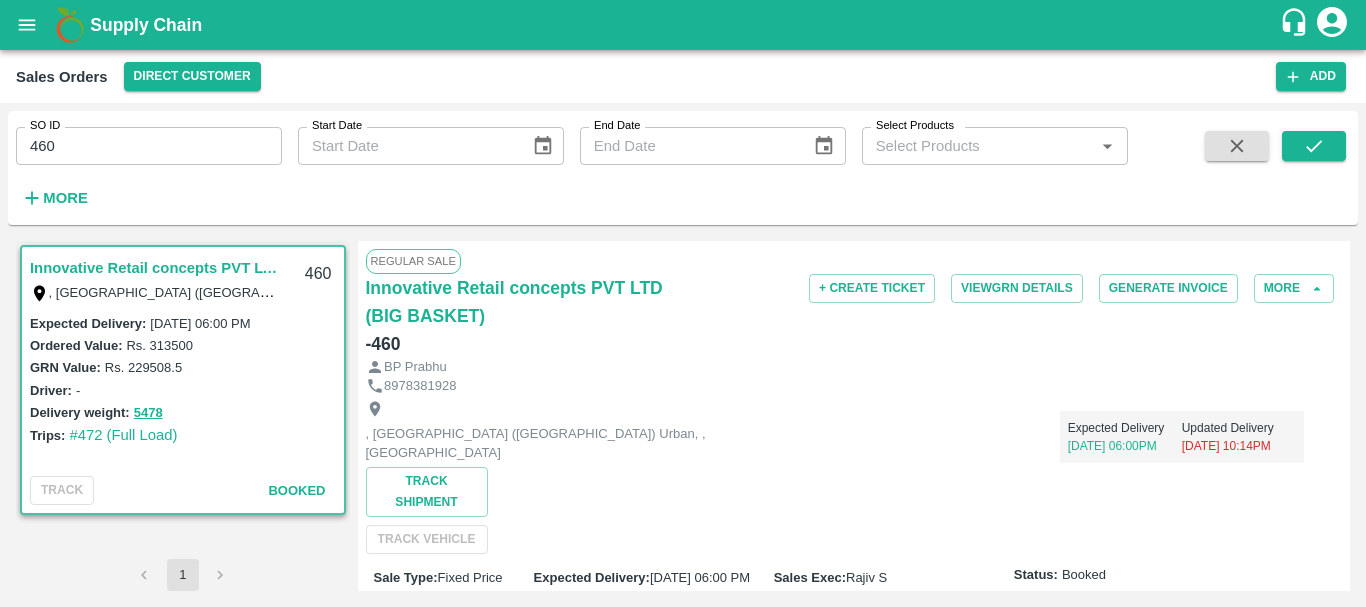 type 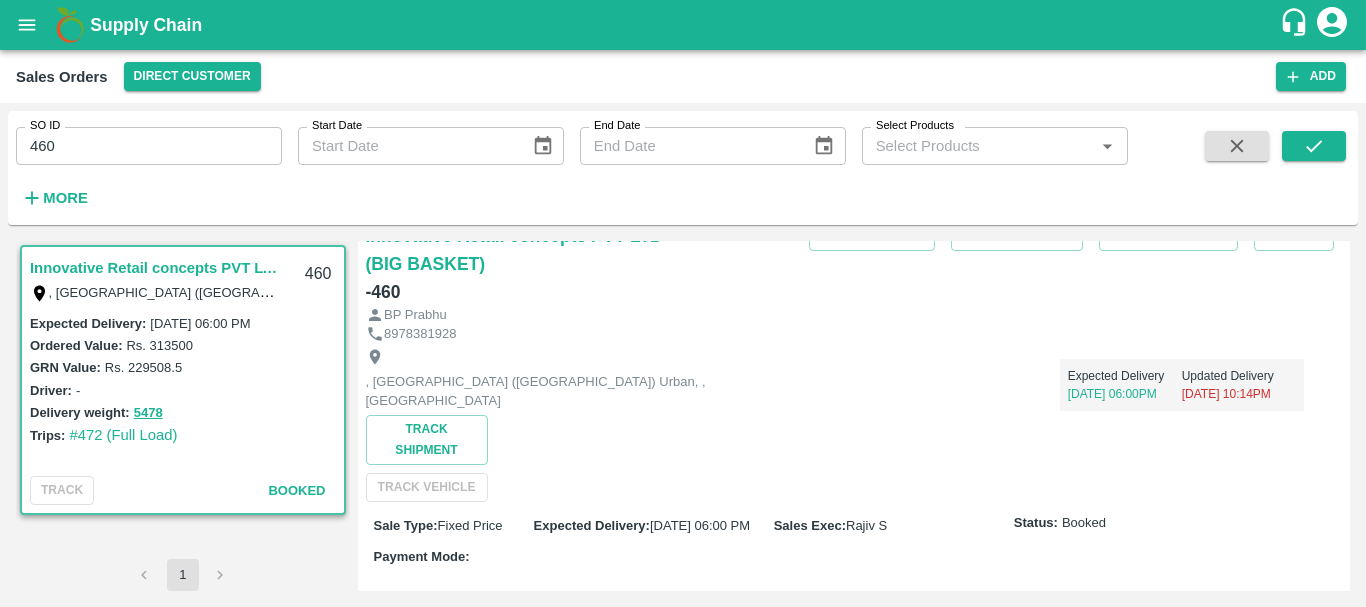 scroll, scrollTop: 0, scrollLeft: 0, axis: both 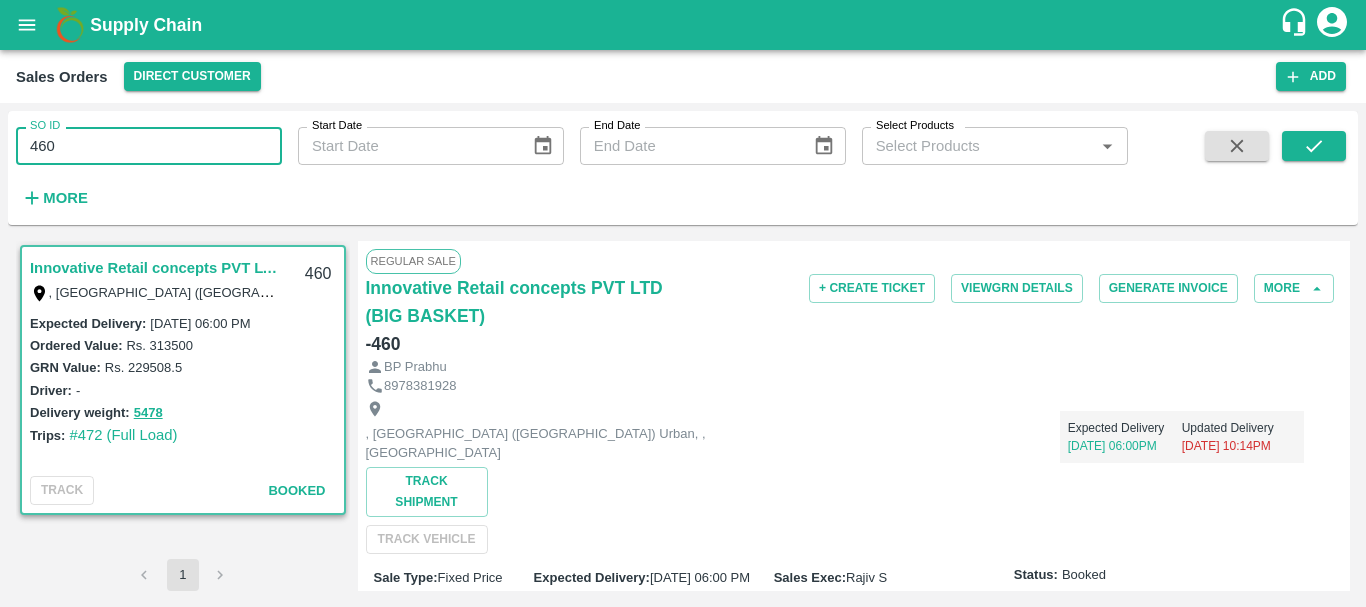 click on "460" at bounding box center [149, 146] 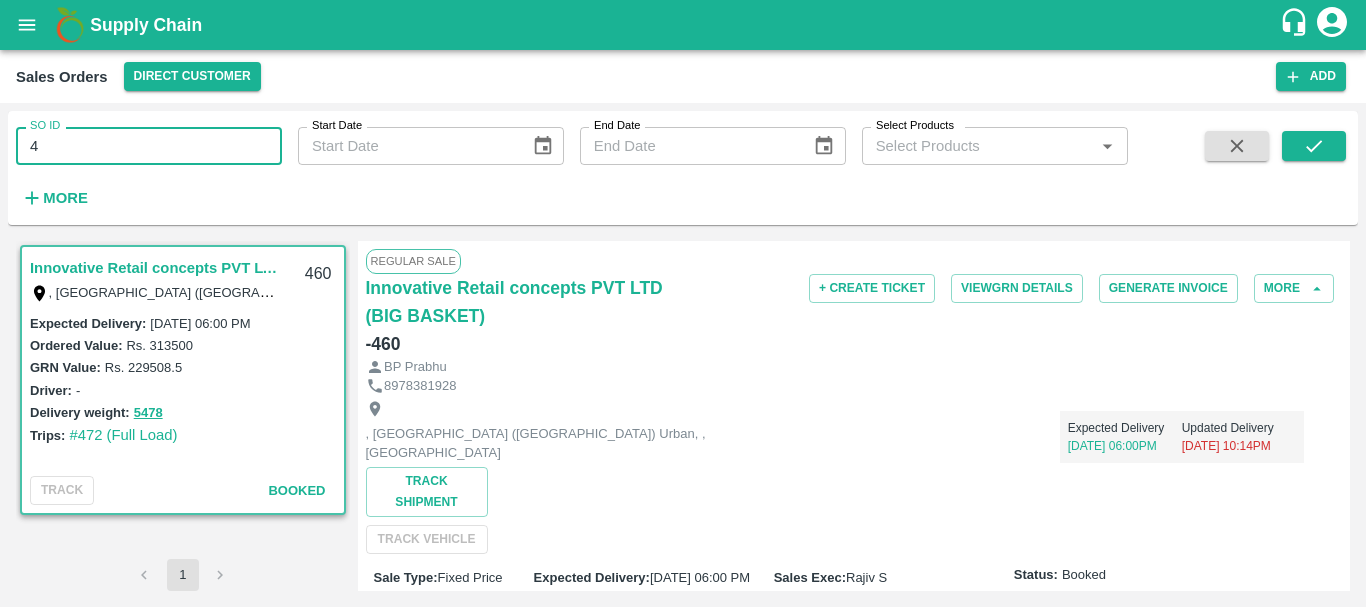 type on "4" 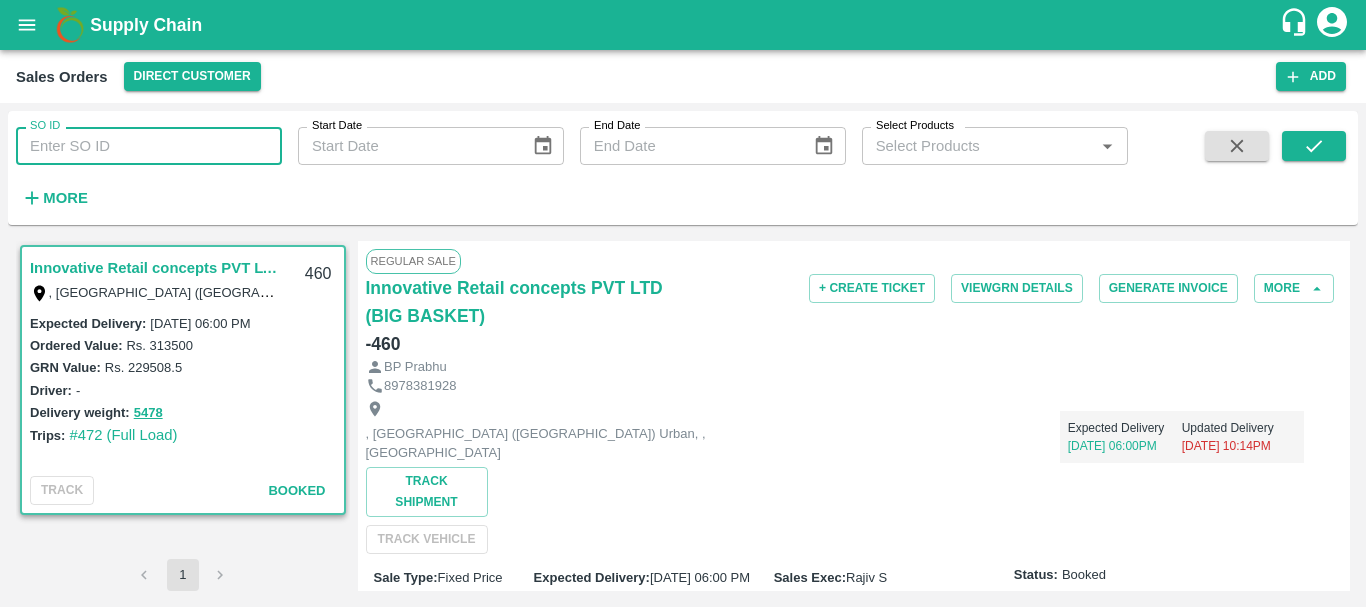 type 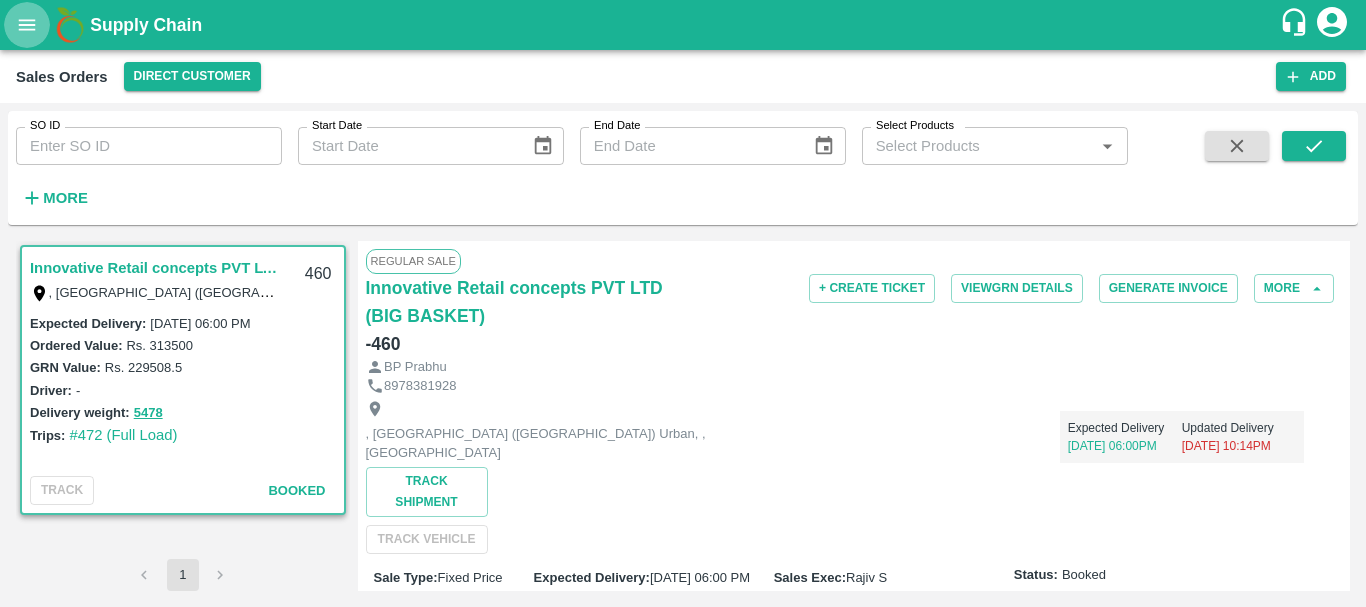 click 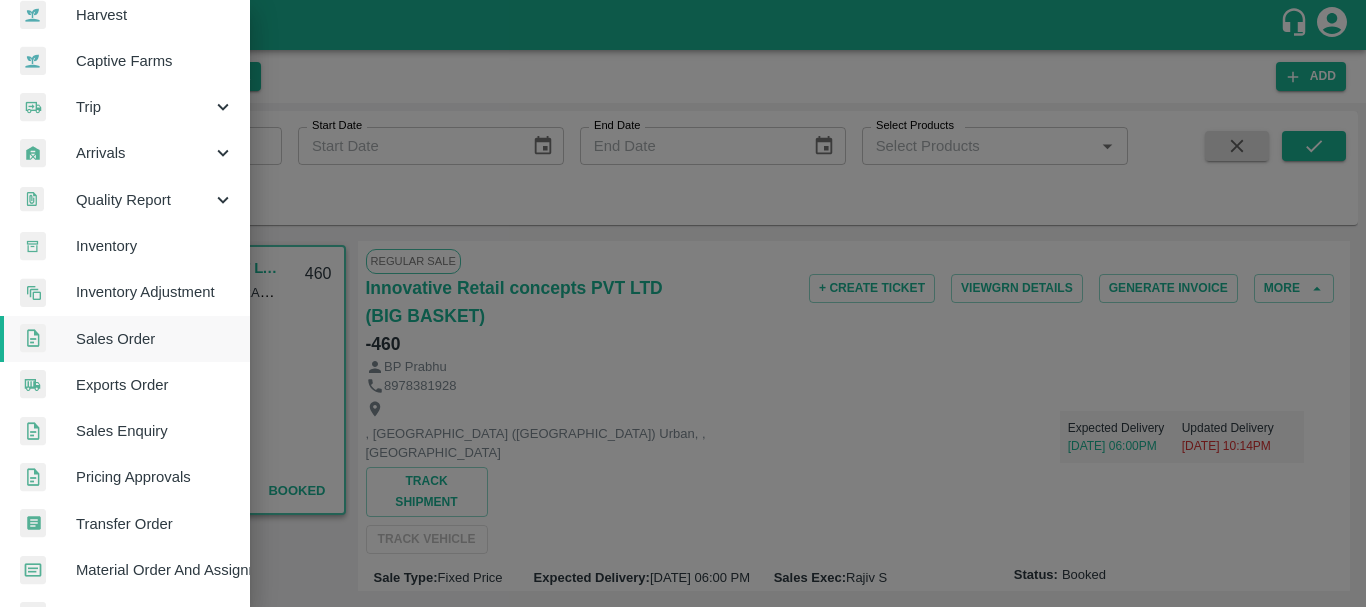 scroll, scrollTop: 162, scrollLeft: 0, axis: vertical 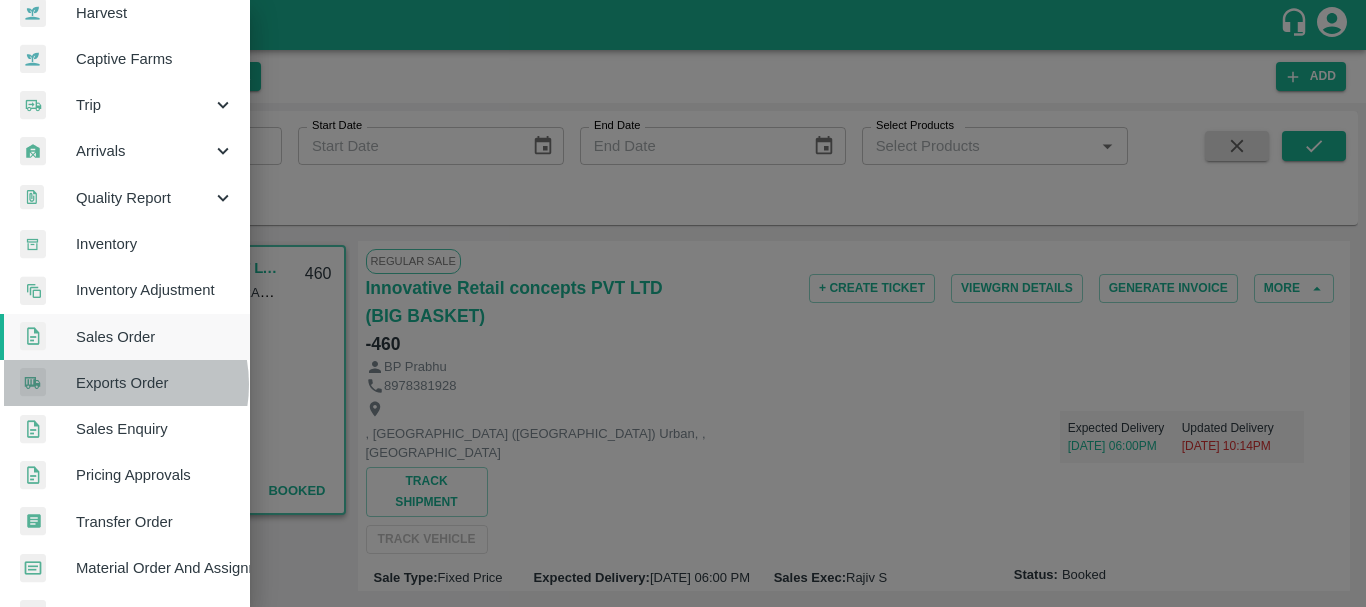 click on "Exports Order" at bounding box center (155, 383) 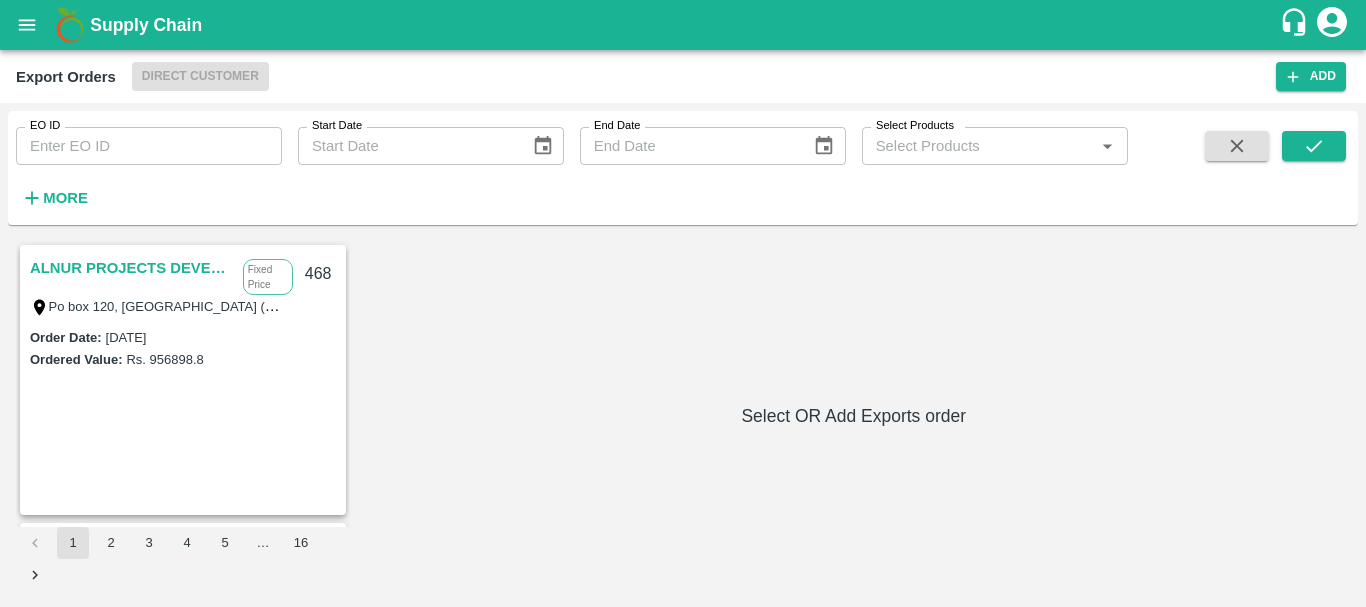 click on "EO ID" at bounding box center [149, 146] 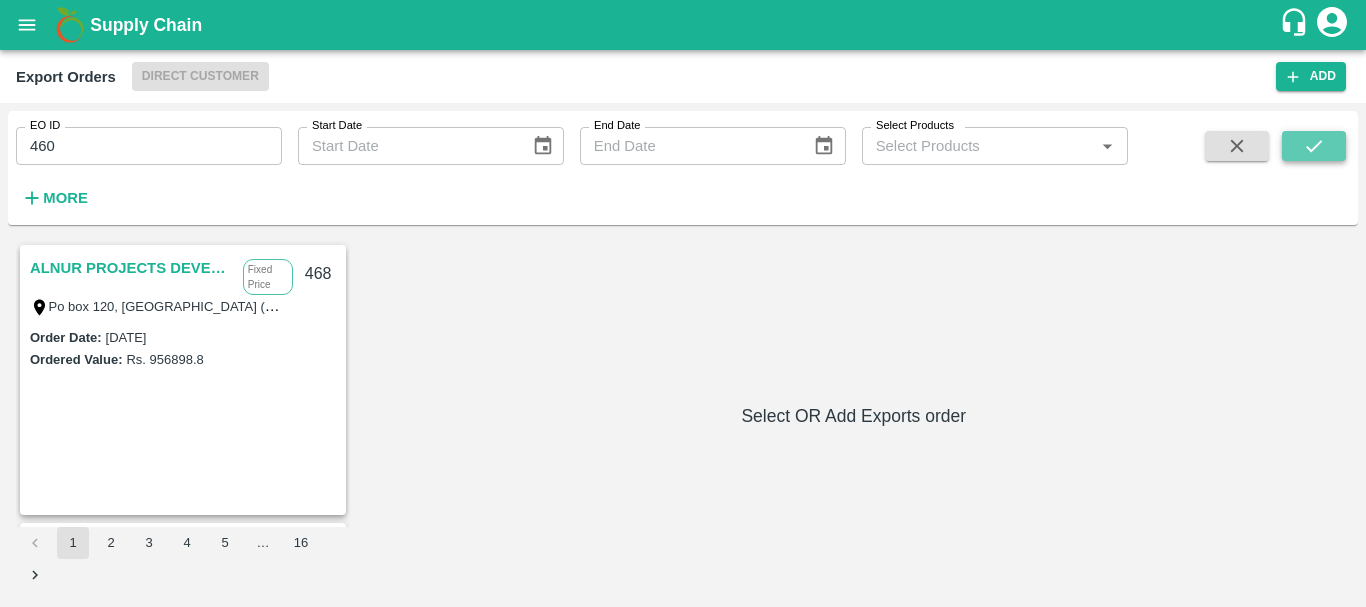 click 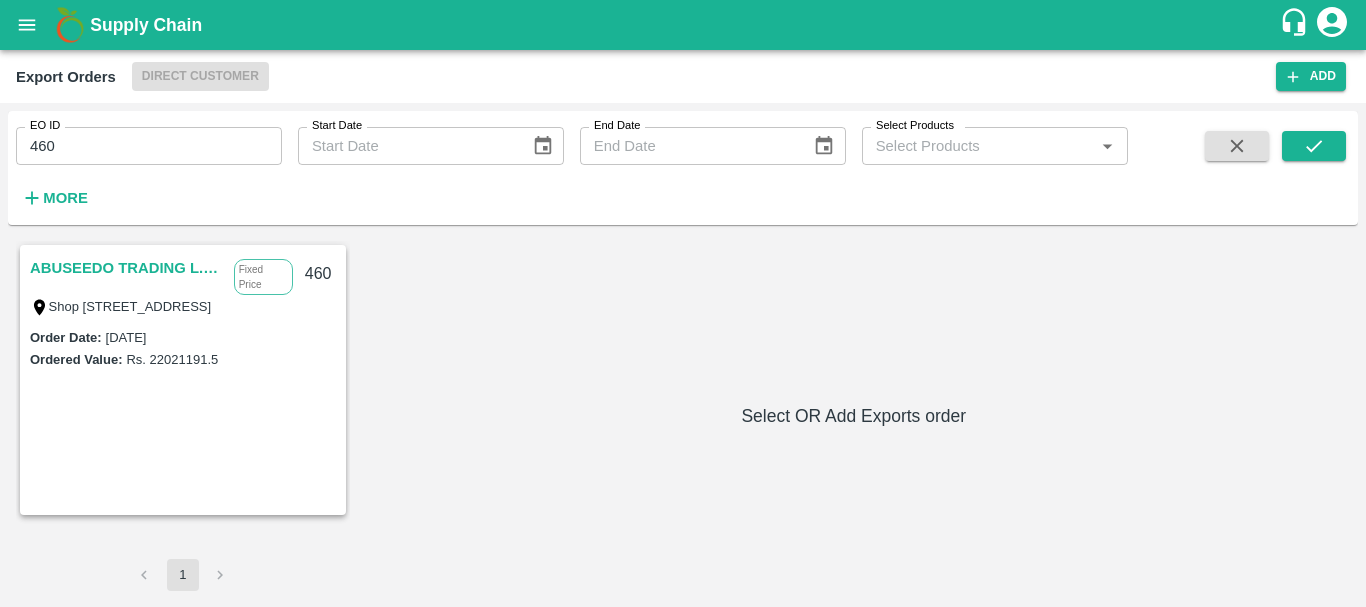 click on "ABUSEEDO TRADING L.L.C" at bounding box center (127, 268) 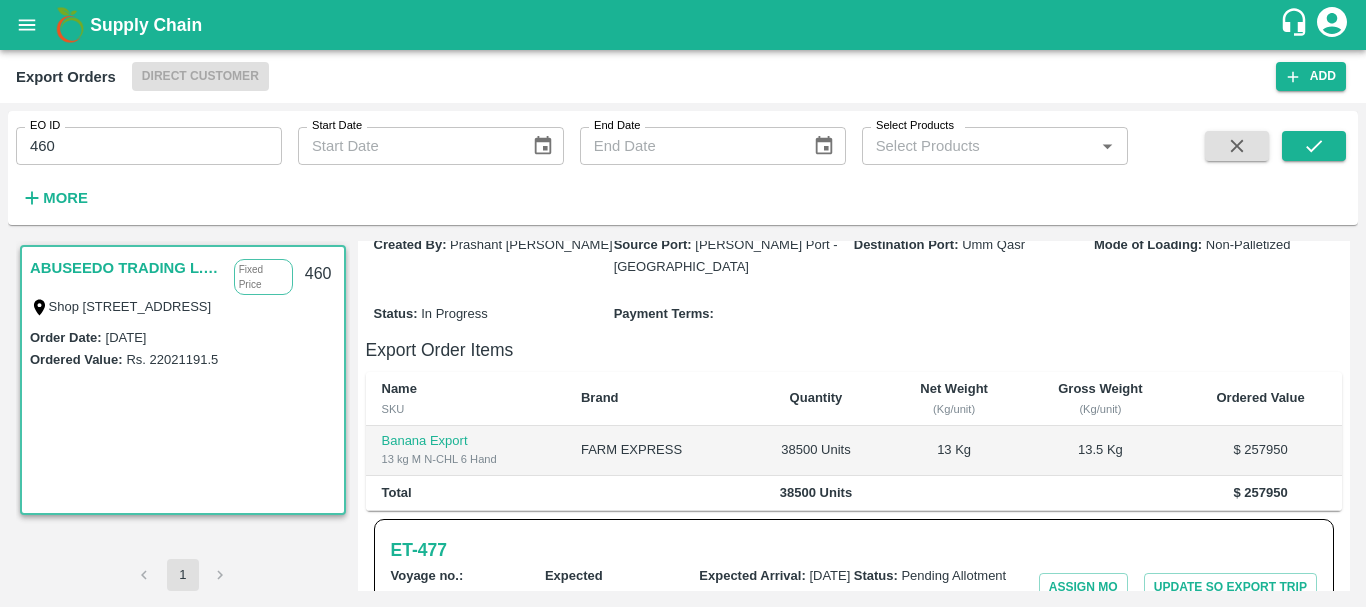 scroll, scrollTop: 0, scrollLeft: 0, axis: both 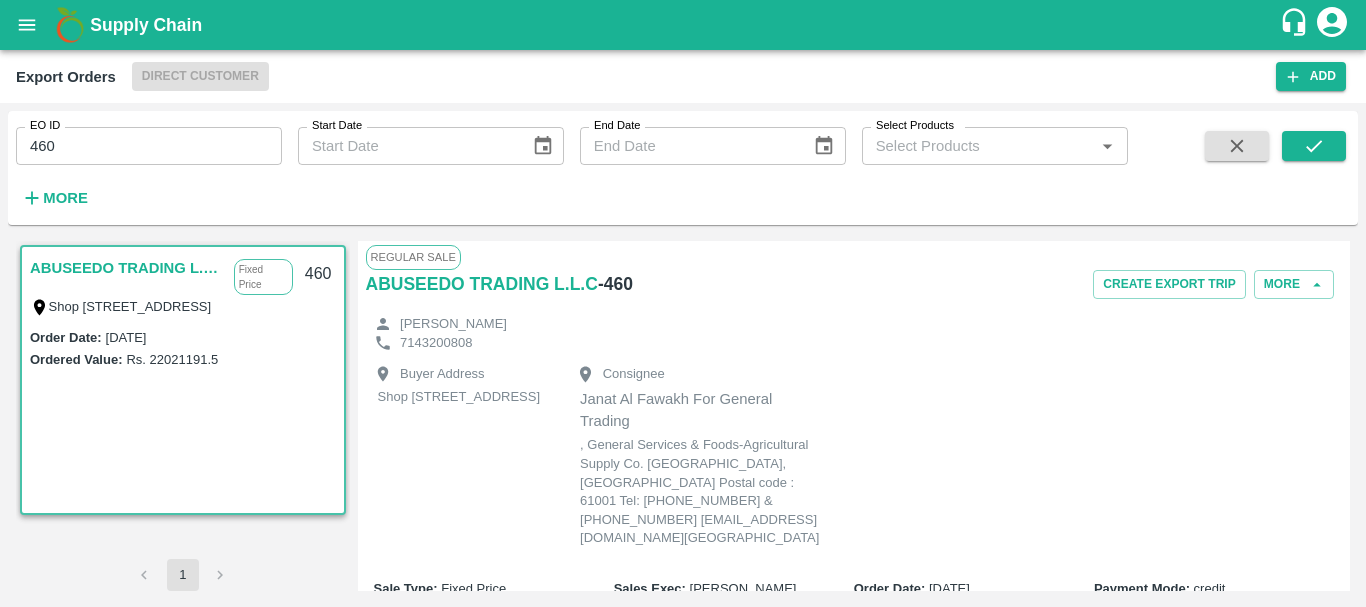click on "Buyer Address Shop No.43, ,Wholesale Building No. 2 Central Fruit and Vegetable Market, PO BOX 4494 Dubai-U.A.E. Consignee Janat Al Fawakh For General Trading ,  General Services & Foods-Agricultural Supply Co. MANAWI LAJIM, Almtaheen street, Almteha  BASRAH, IRAQ Postal code : 61001  Tel: +964 (0) 770 9010 963 & +964 (0) 780 6000 003 E-mail-operations@skillsway-iq.com, BASRAH, , , 61001, Iraq" at bounding box center [854, 458] 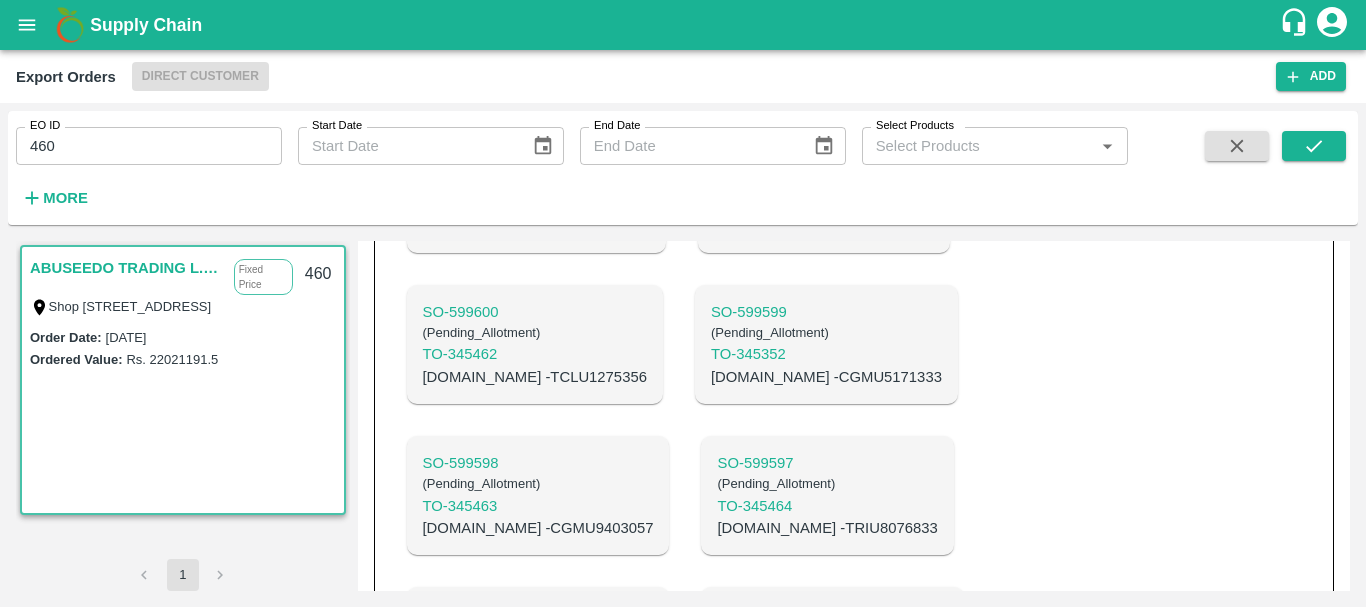 scroll, scrollTop: 2185, scrollLeft: 0, axis: vertical 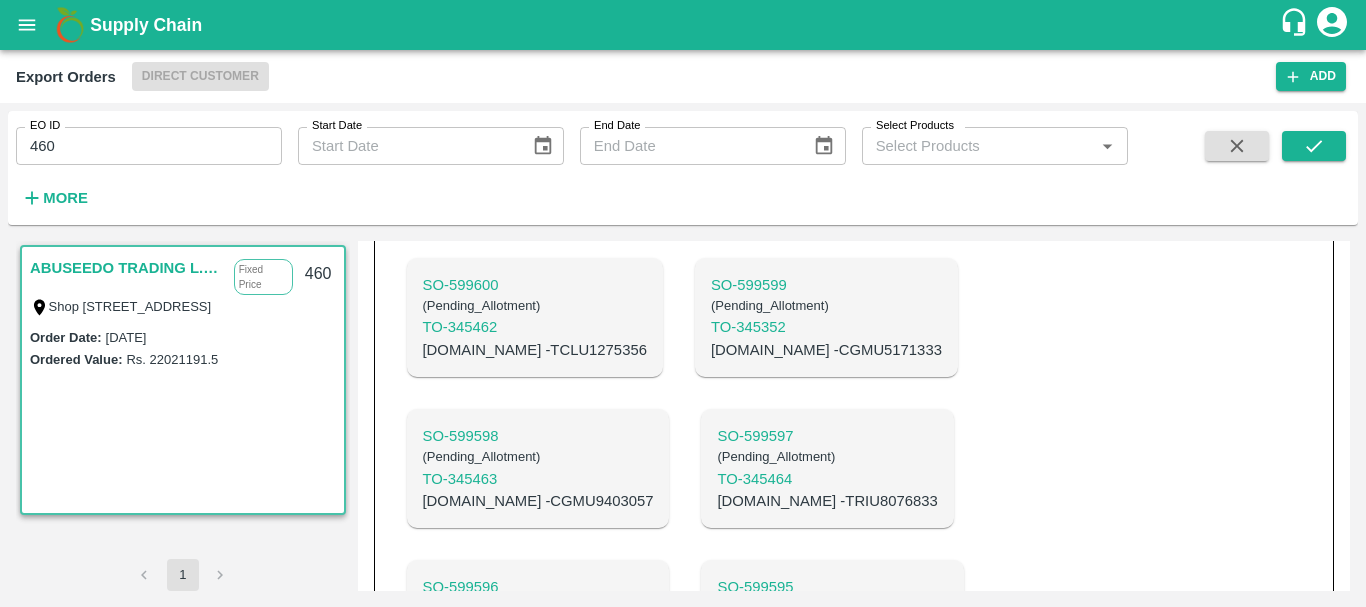 click on "C.No - SZLU9654216" at bounding box center [535, 803] 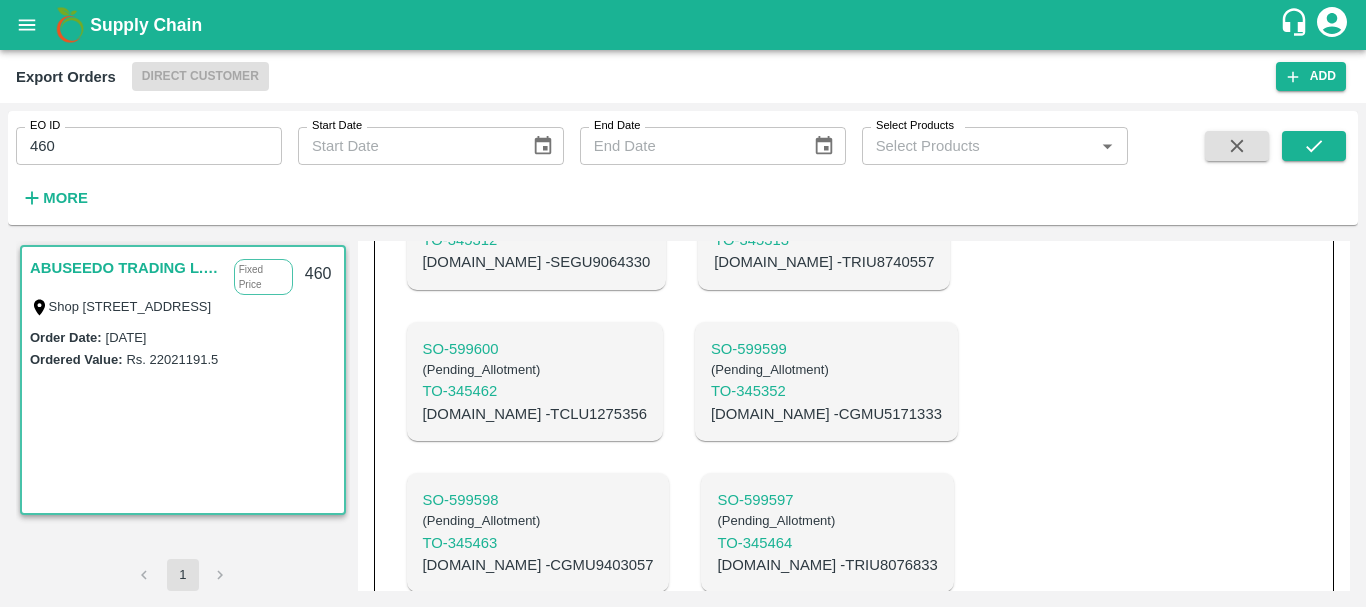 scroll, scrollTop: 2120, scrollLeft: 0, axis: vertical 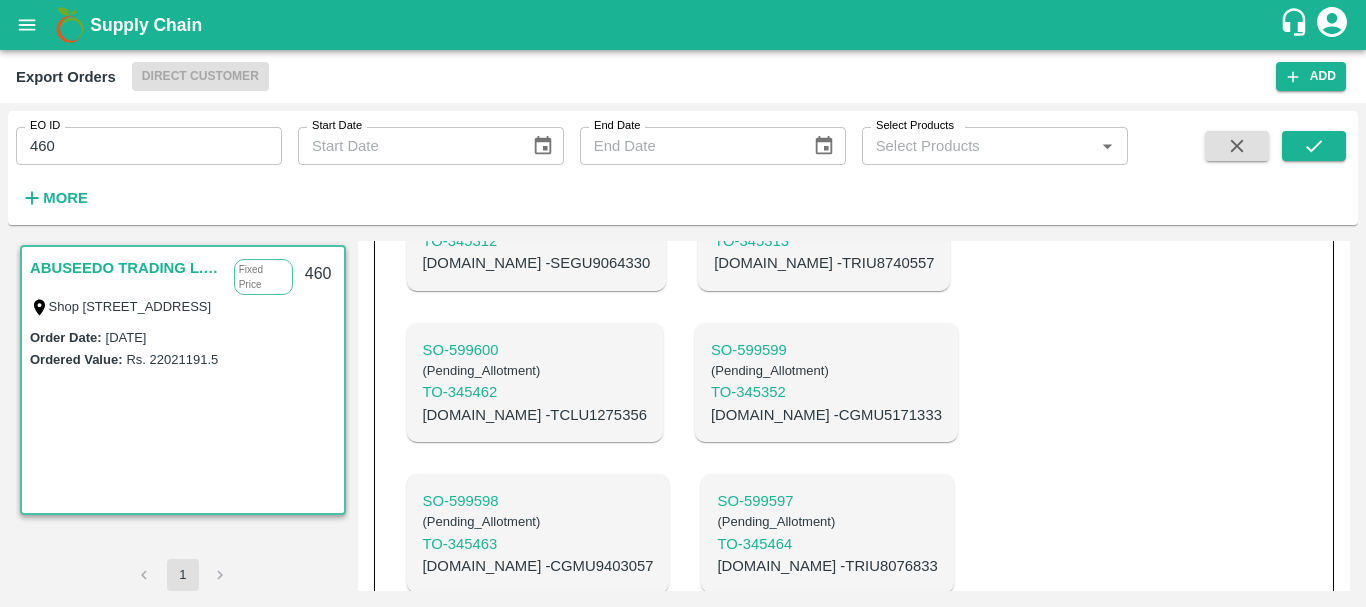 click on "C.No - CGMU5363927" at bounding box center (538, 717) 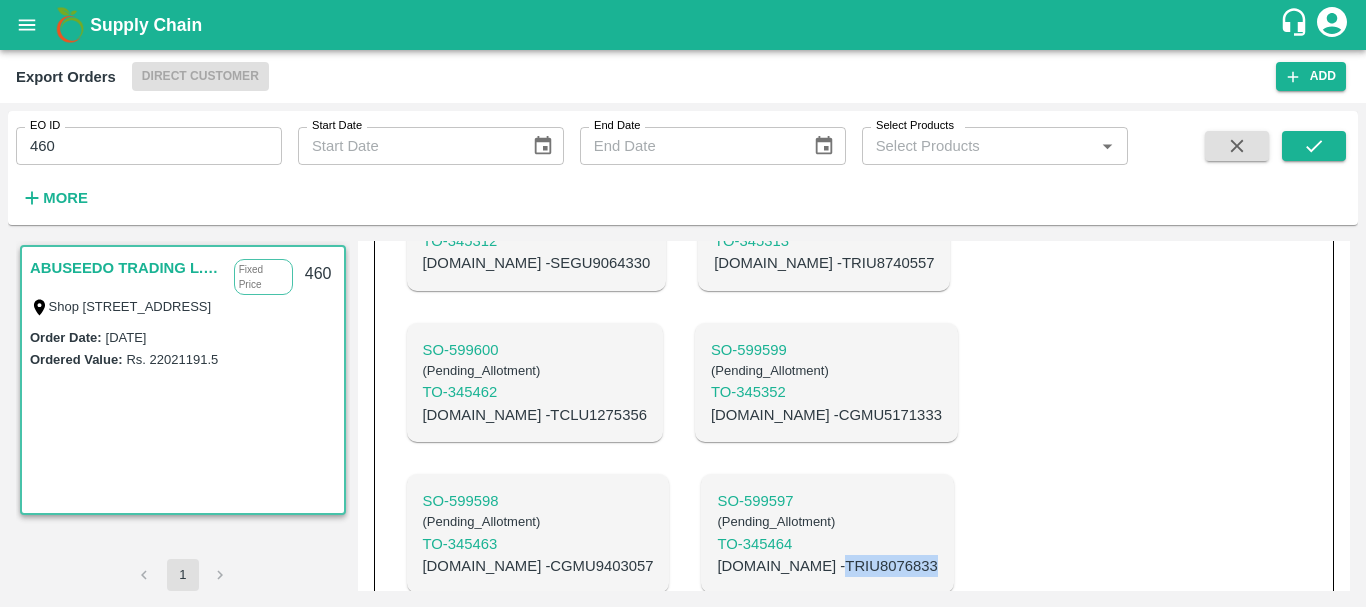 click on "C.No - TRIU8076833" at bounding box center (827, 566) 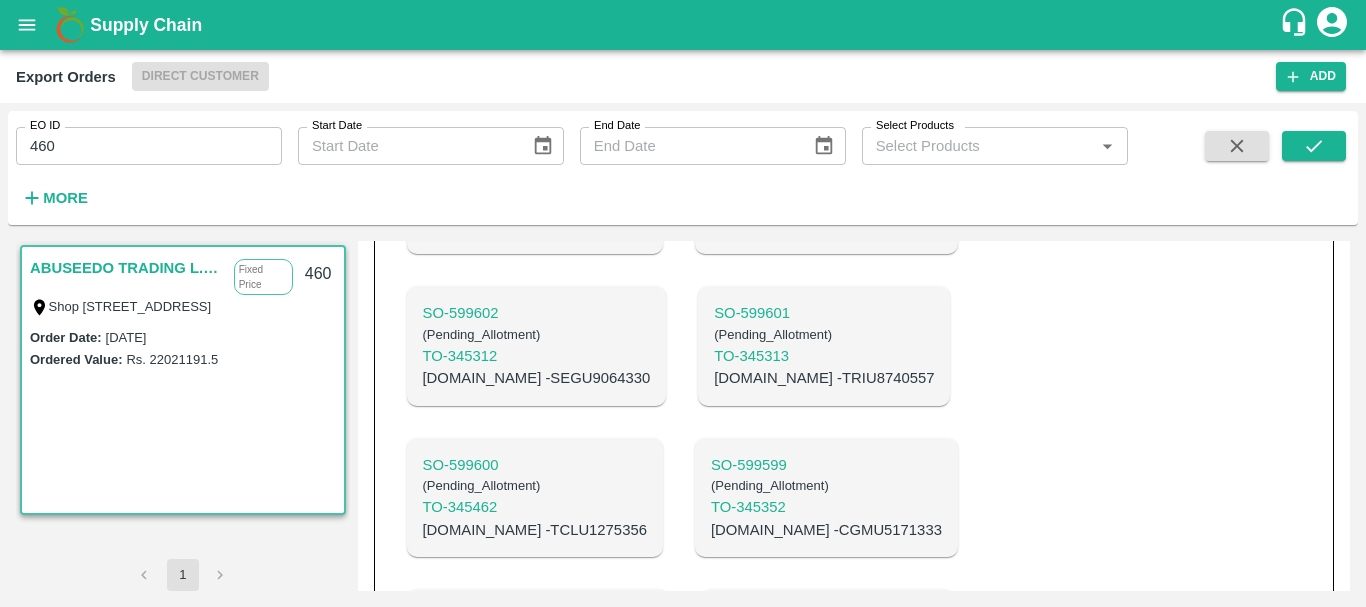 scroll, scrollTop: 2004, scrollLeft: 0, axis: vertical 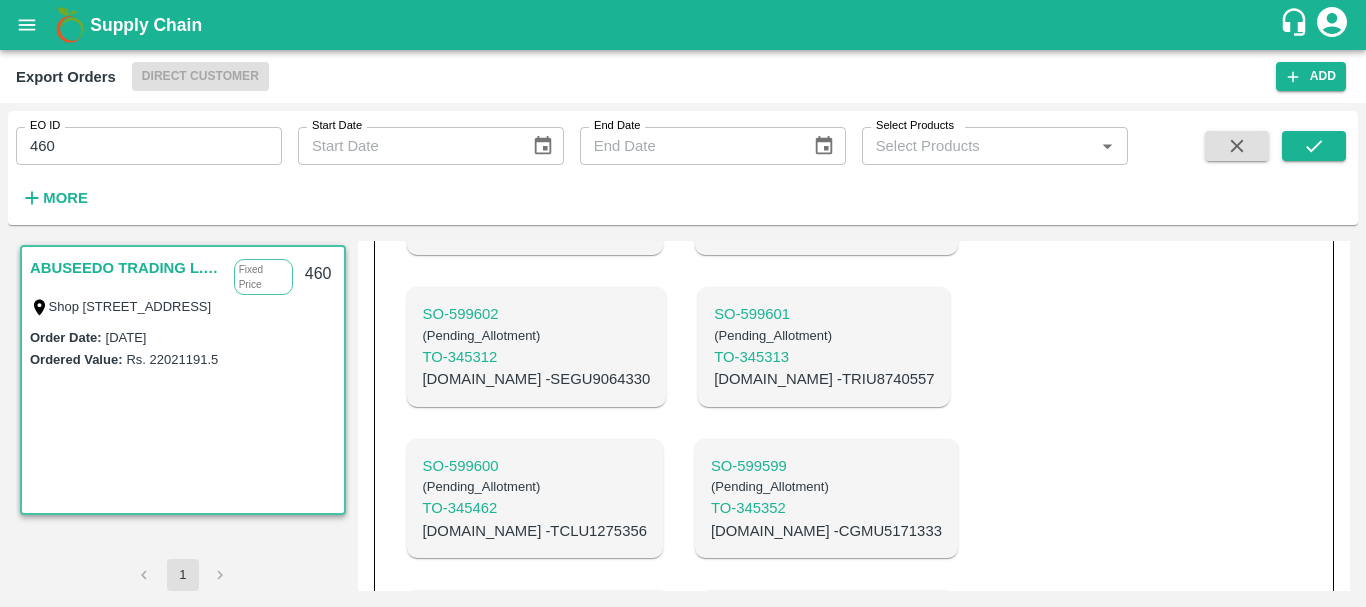 click on "C.No - CGMU9403057" at bounding box center [538, 682] 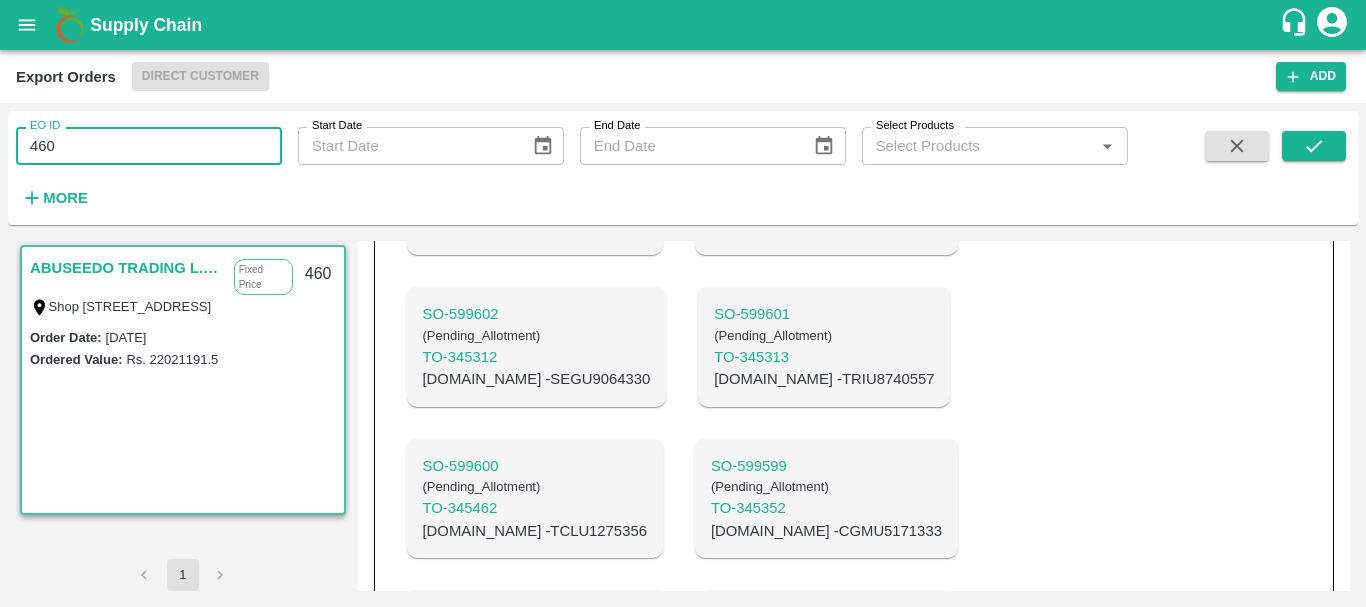 click on "460" at bounding box center (149, 146) 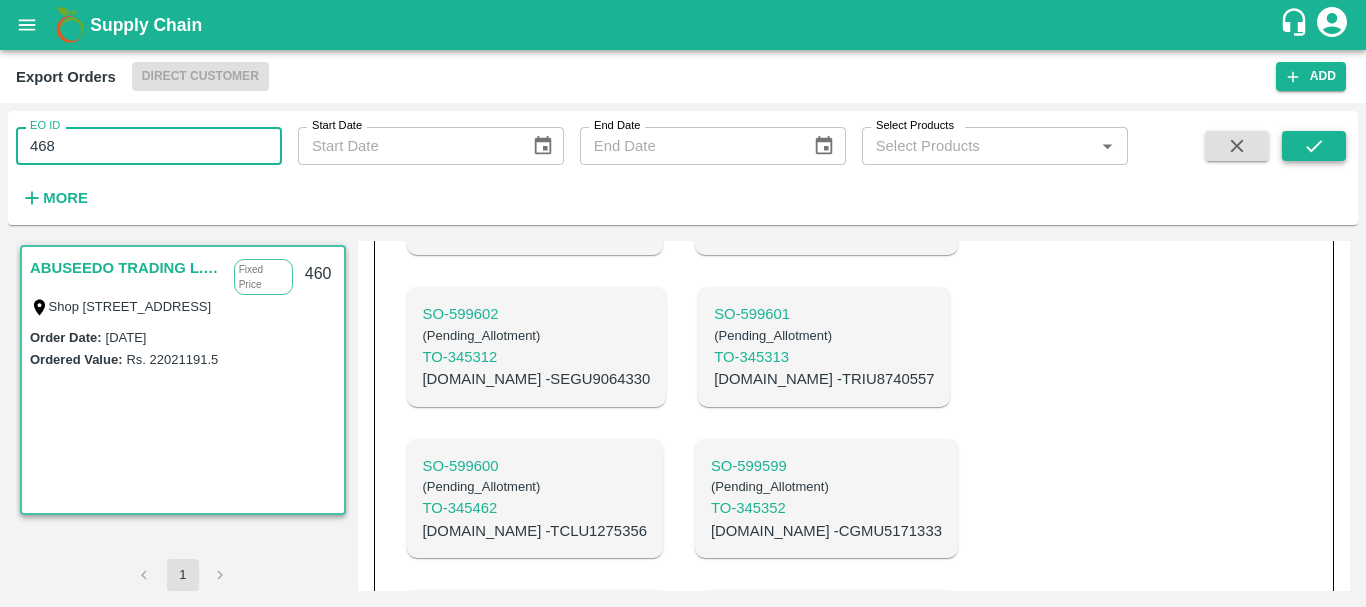 type on "468" 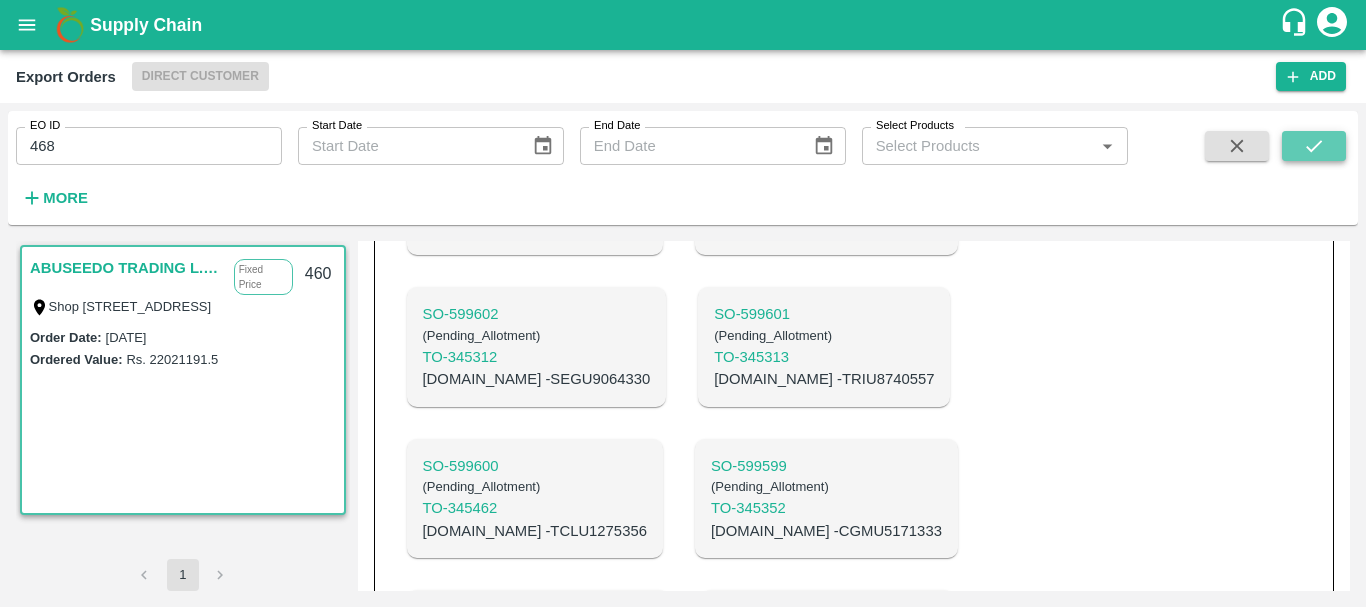 click 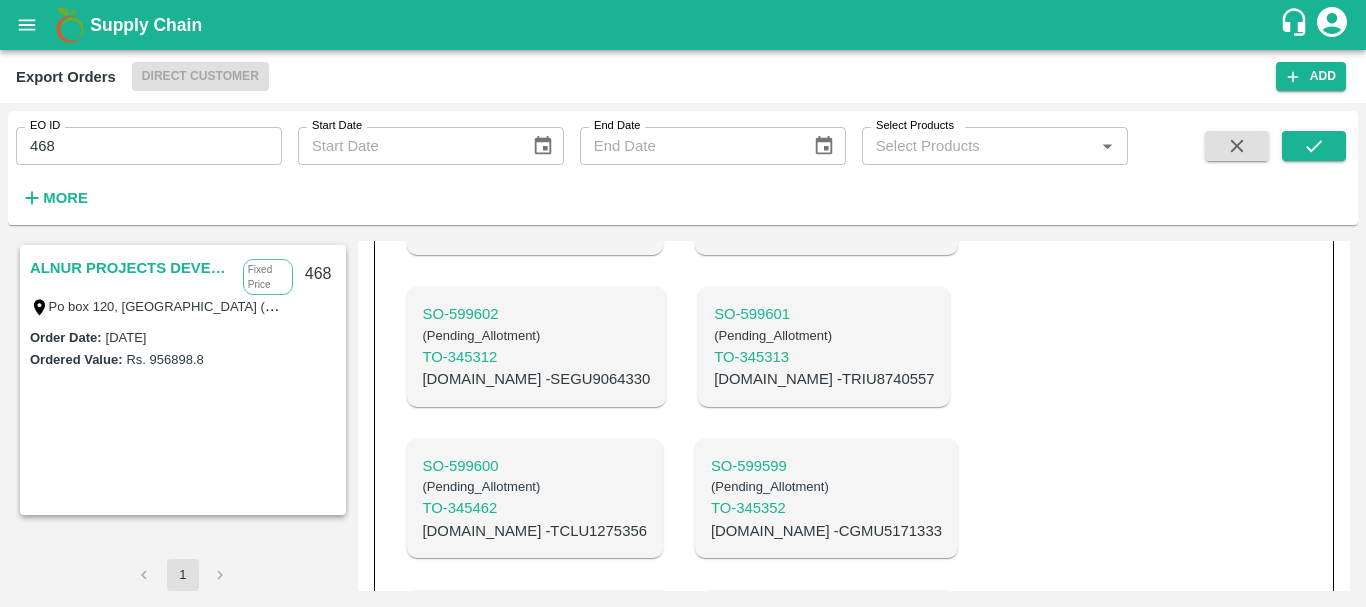 click on "ALNUR PROJECTS DEVELOPMENT" at bounding box center [131, 268] 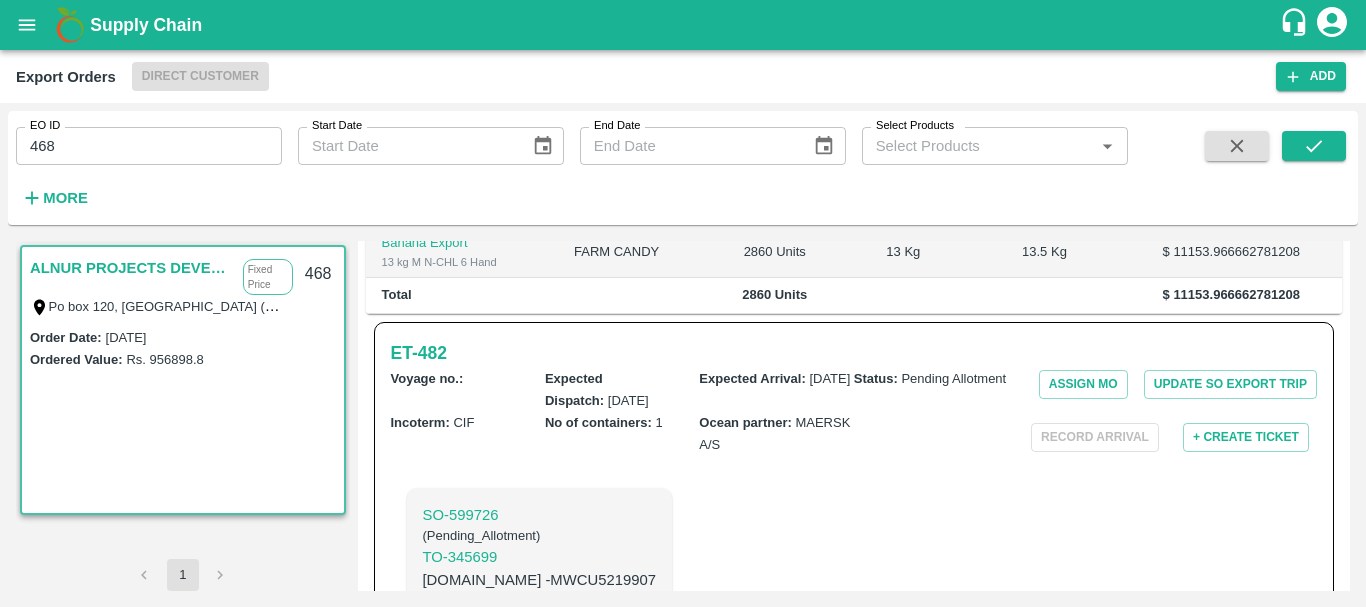 scroll, scrollTop: 595, scrollLeft: 0, axis: vertical 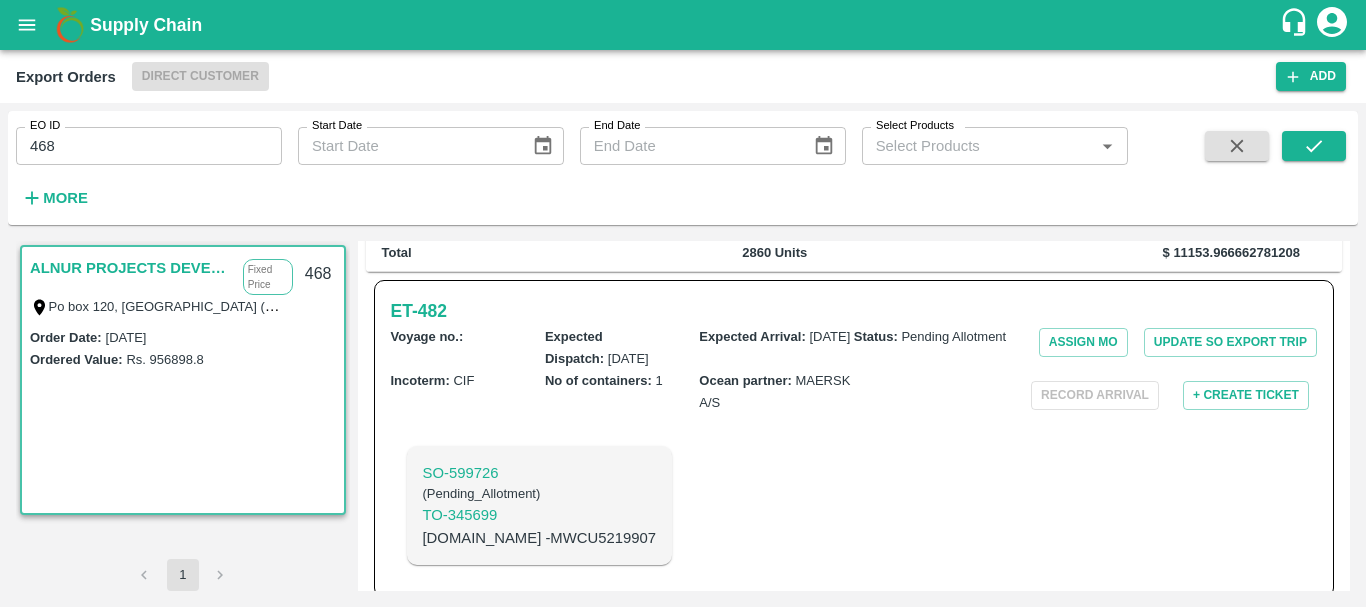 click on "C.No - MWCU5219907" at bounding box center [539, 538] 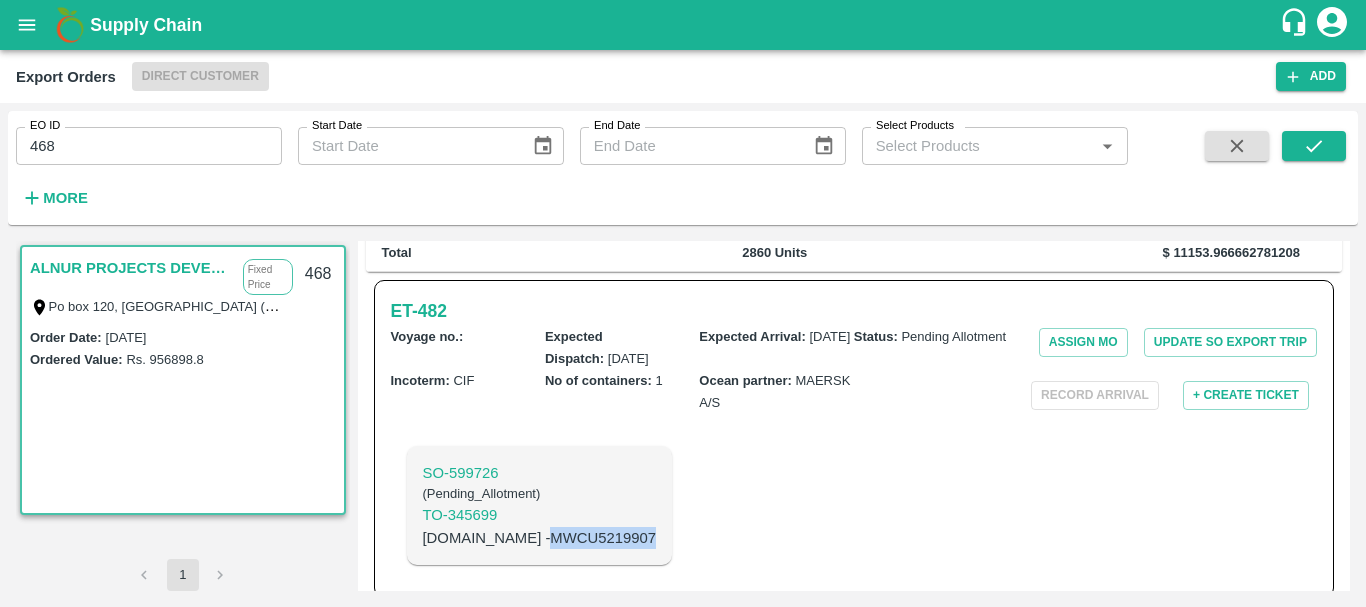 click on "C.No - MWCU5219907" at bounding box center [539, 538] 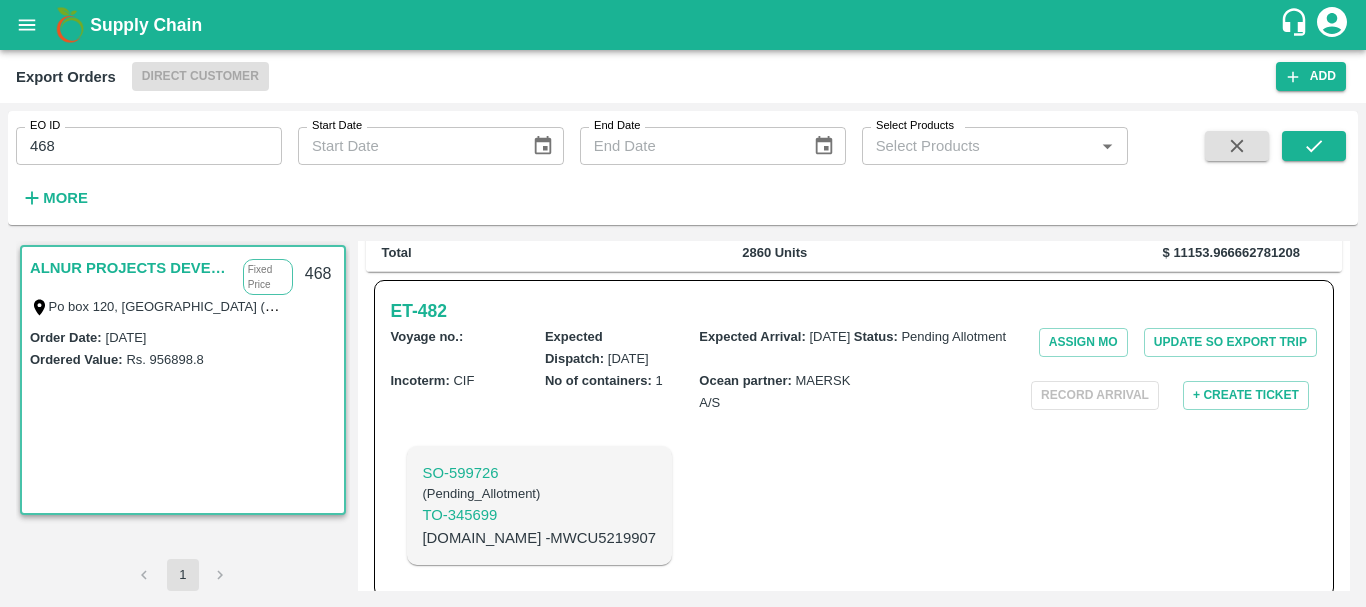 click on "SO- 599726 ( Pending_Allotment ) TO- 345699 C.No - MWCU5219907" at bounding box center [700, 505] 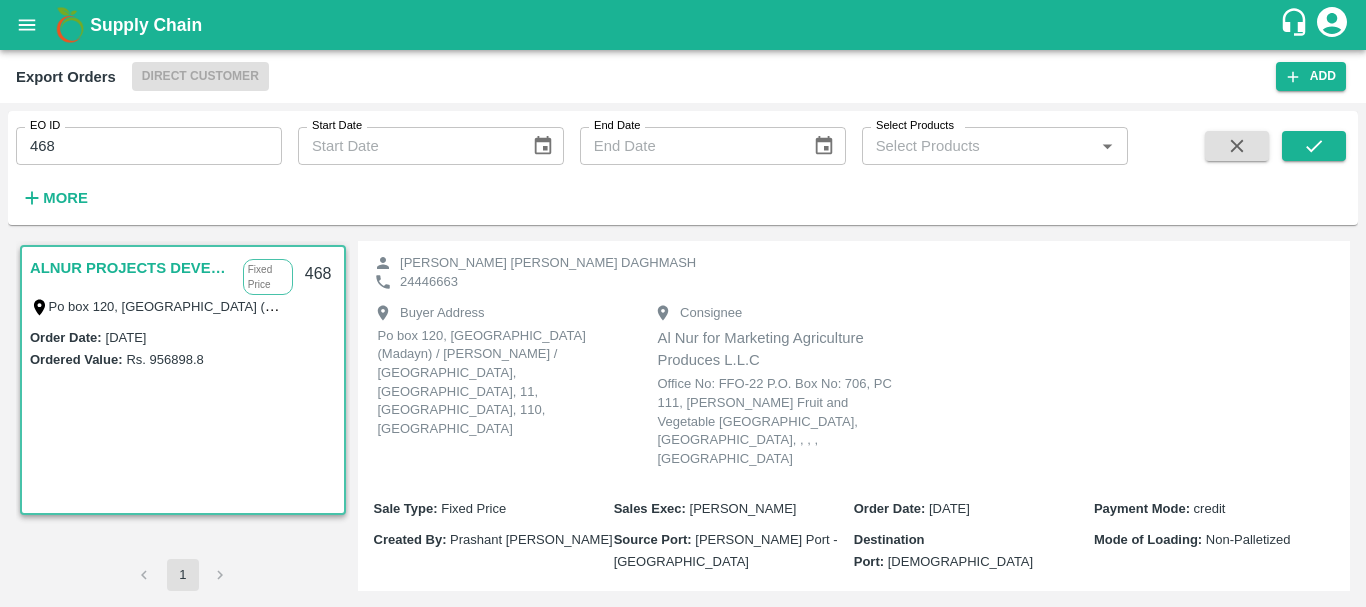 scroll, scrollTop: 60, scrollLeft: 0, axis: vertical 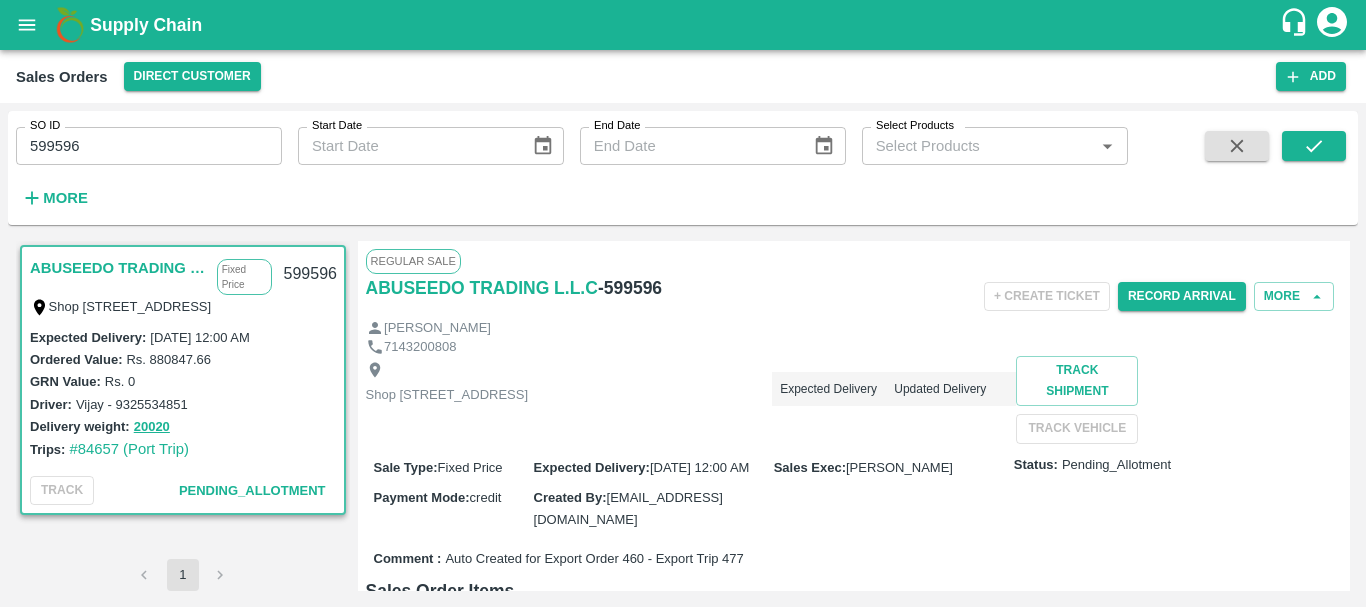click on "SO ID" at bounding box center (45, 126) 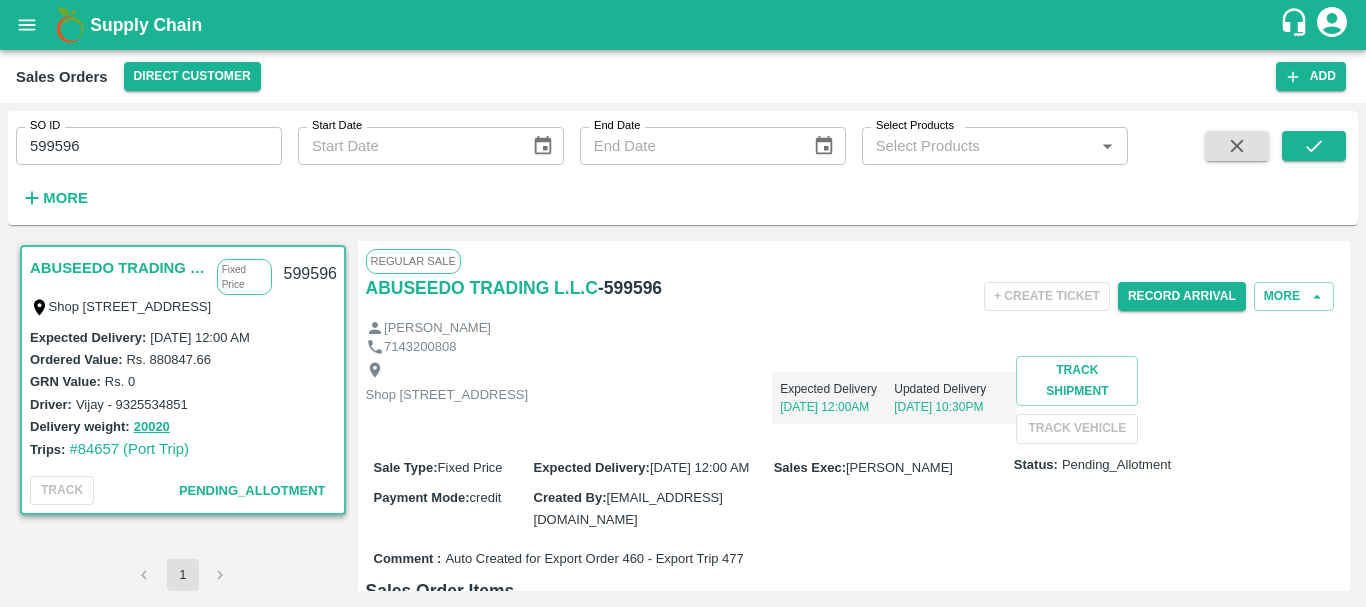 click on "SO ID 599596 SO ID" at bounding box center (149, 146) 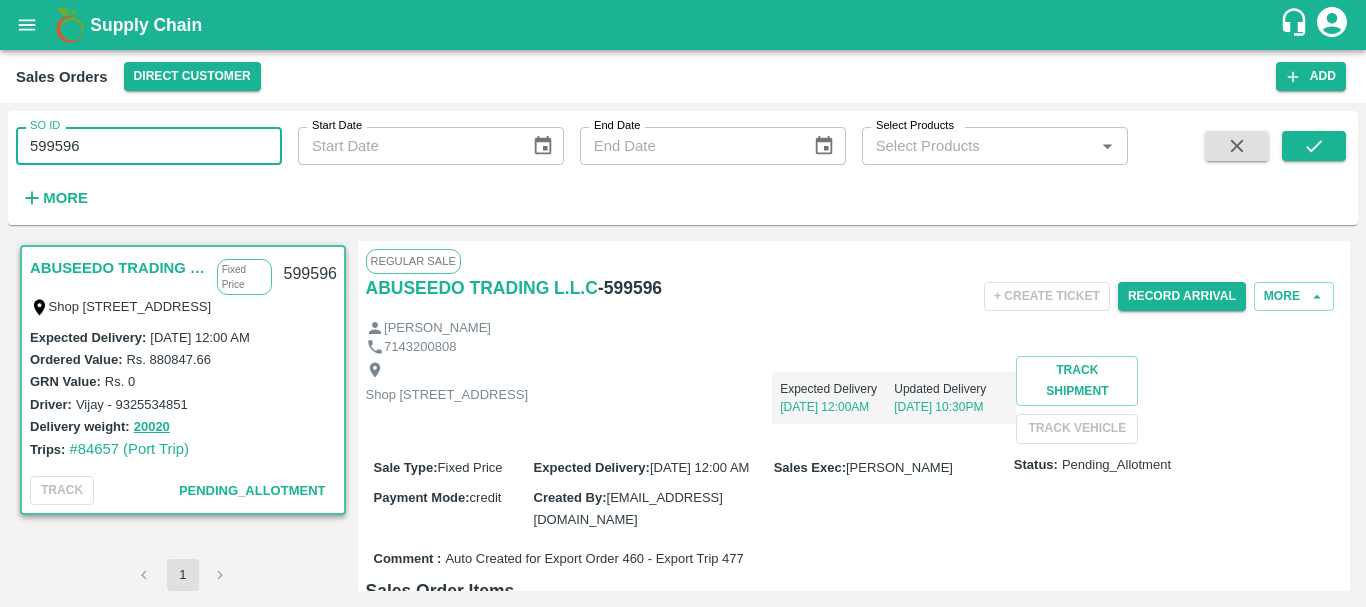 click on "599596" at bounding box center [149, 146] 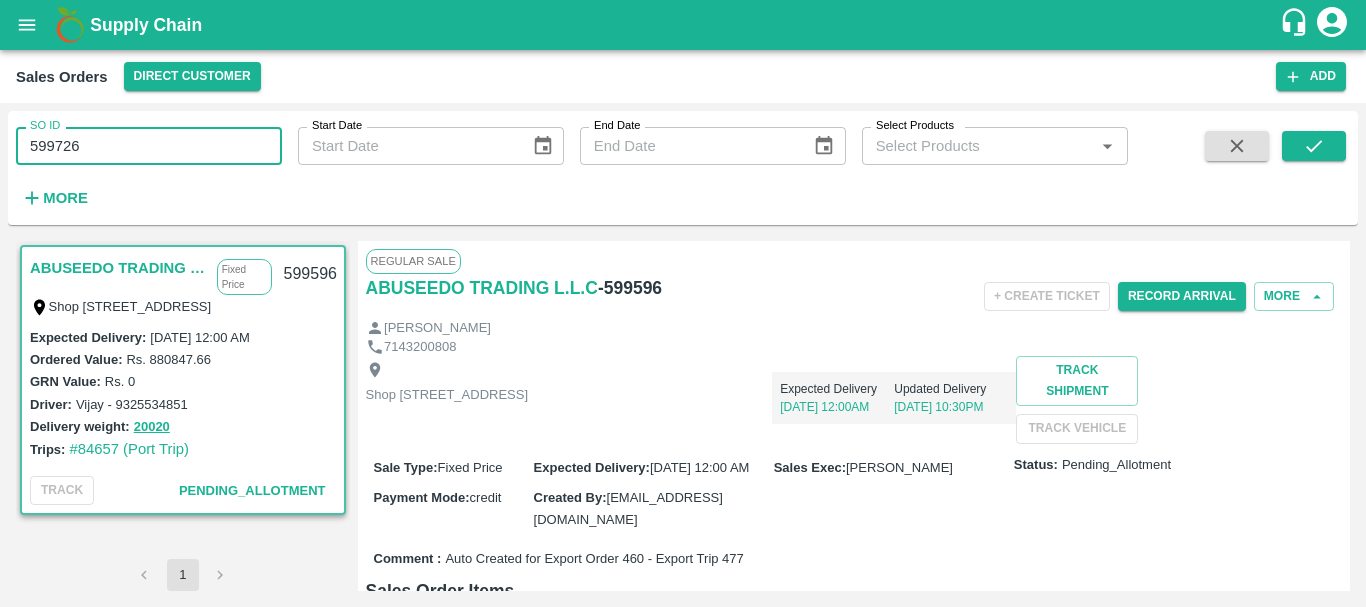 click on "599726" at bounding box center (149, 146) 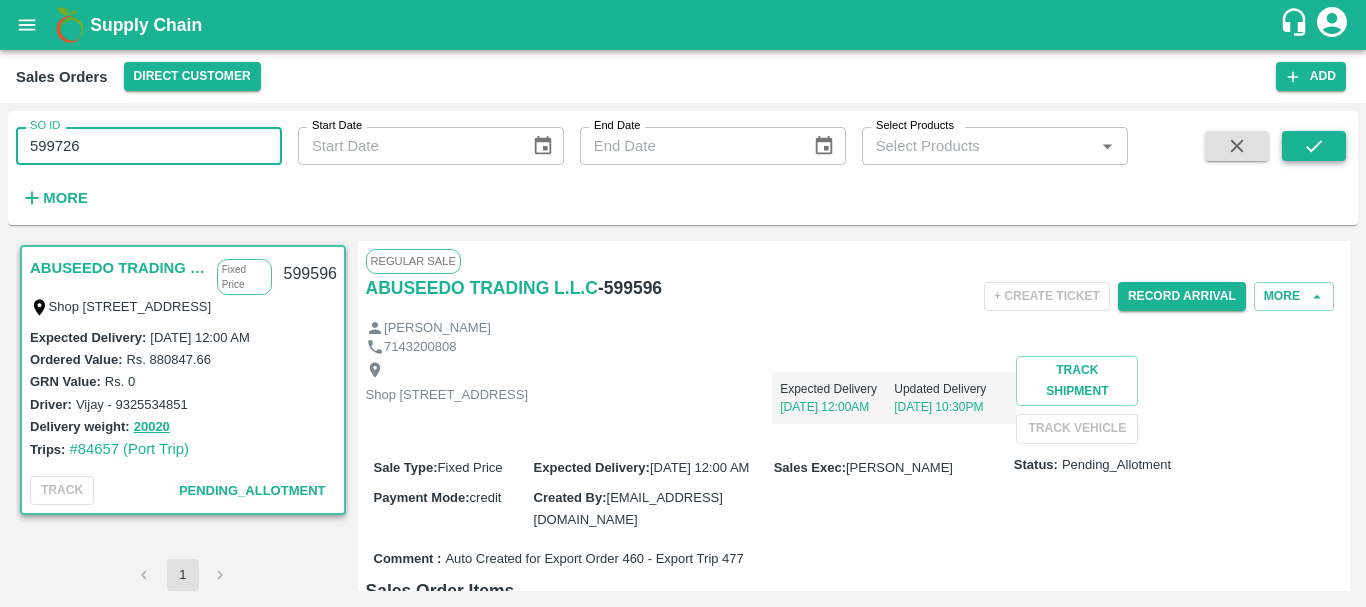 type on "599726" 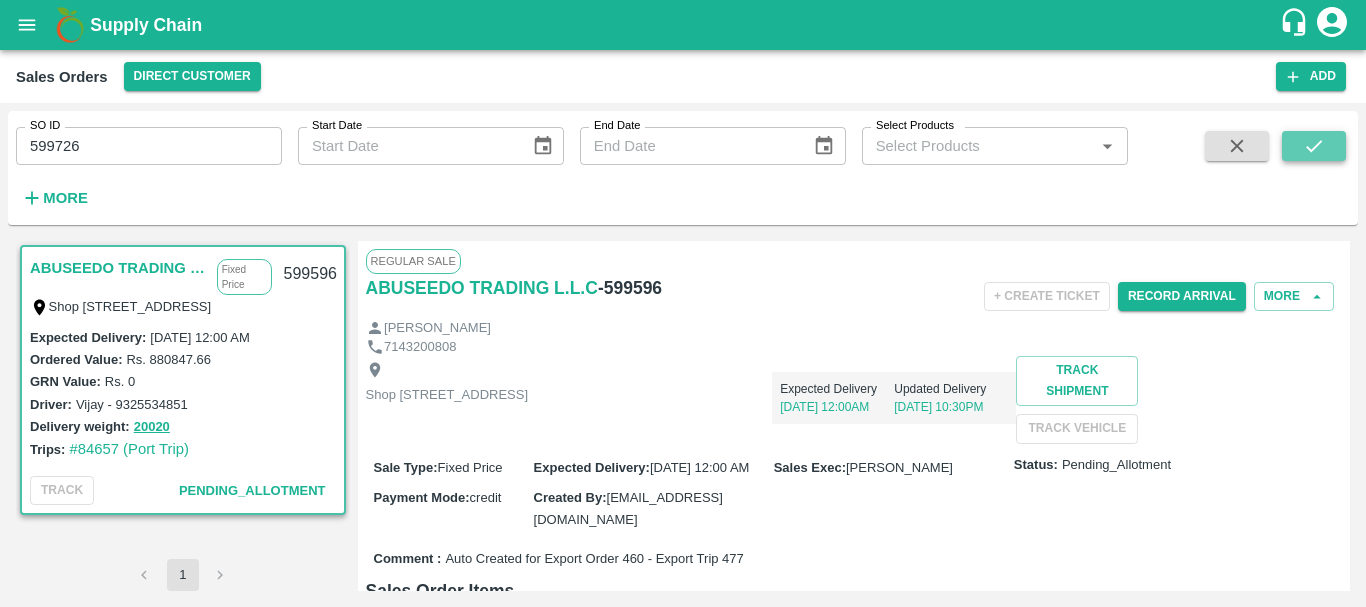 click at bounding box center [1314, 146] 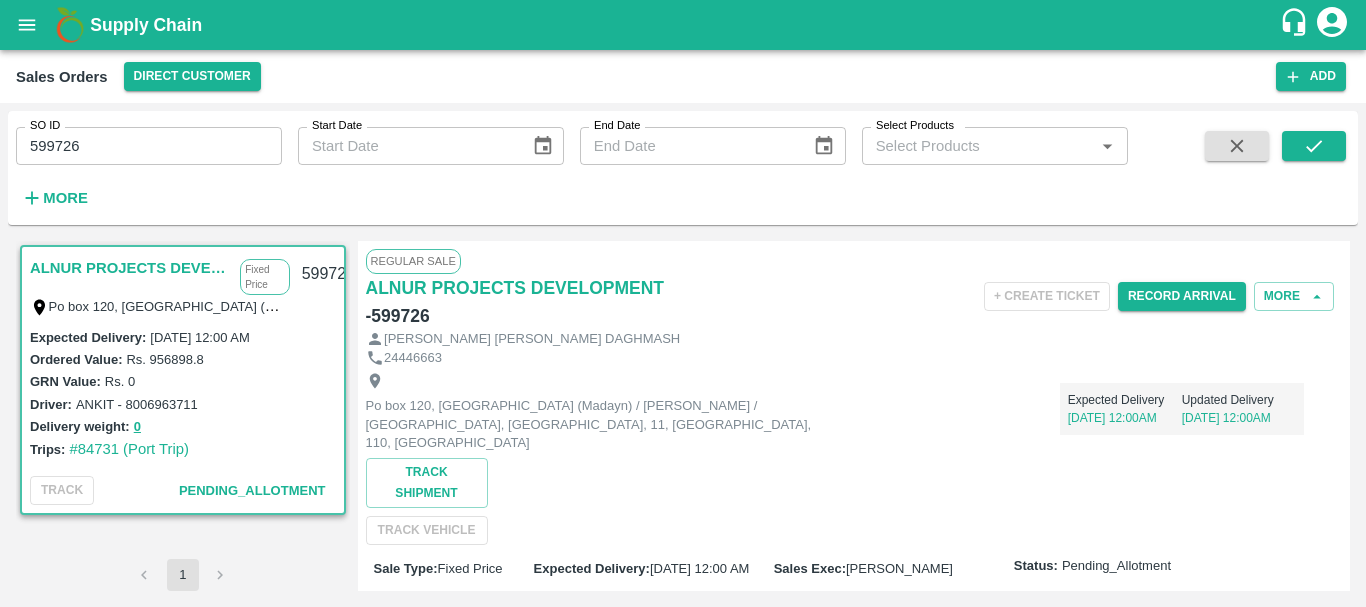 click on "ALNUR PROJECTS DEVELOPMENT" at bounding box center [130, 268] 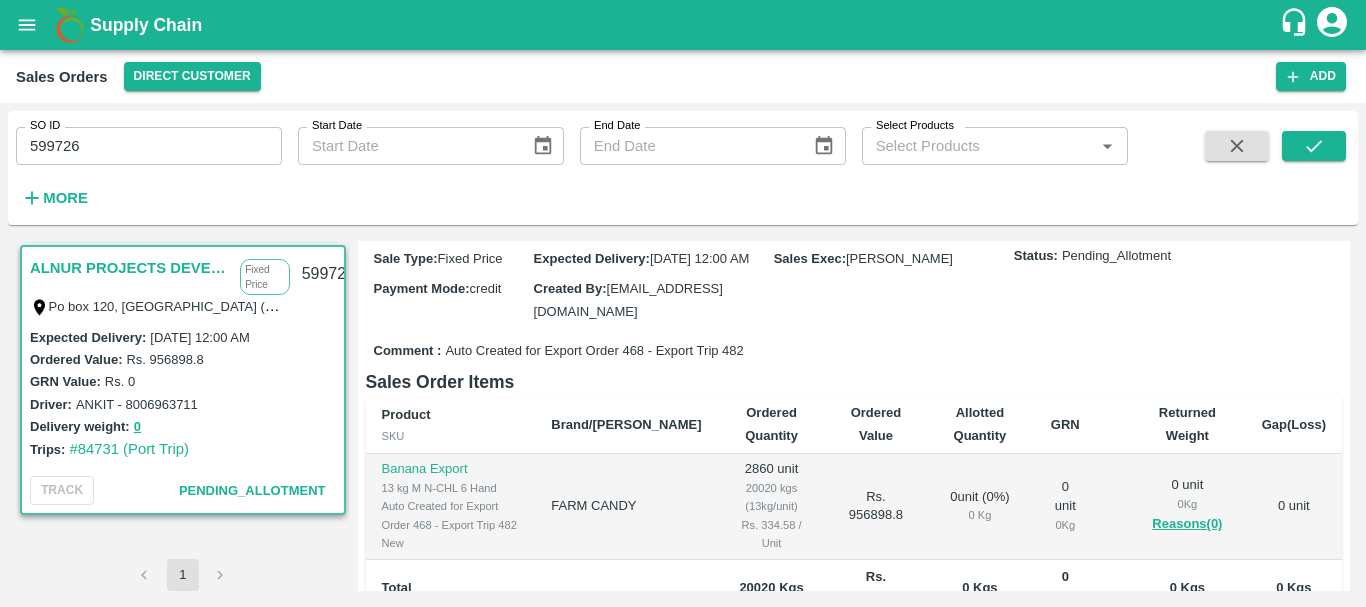 scroll, scrollTop: 311, scrollLeft: 0, axis: vertical 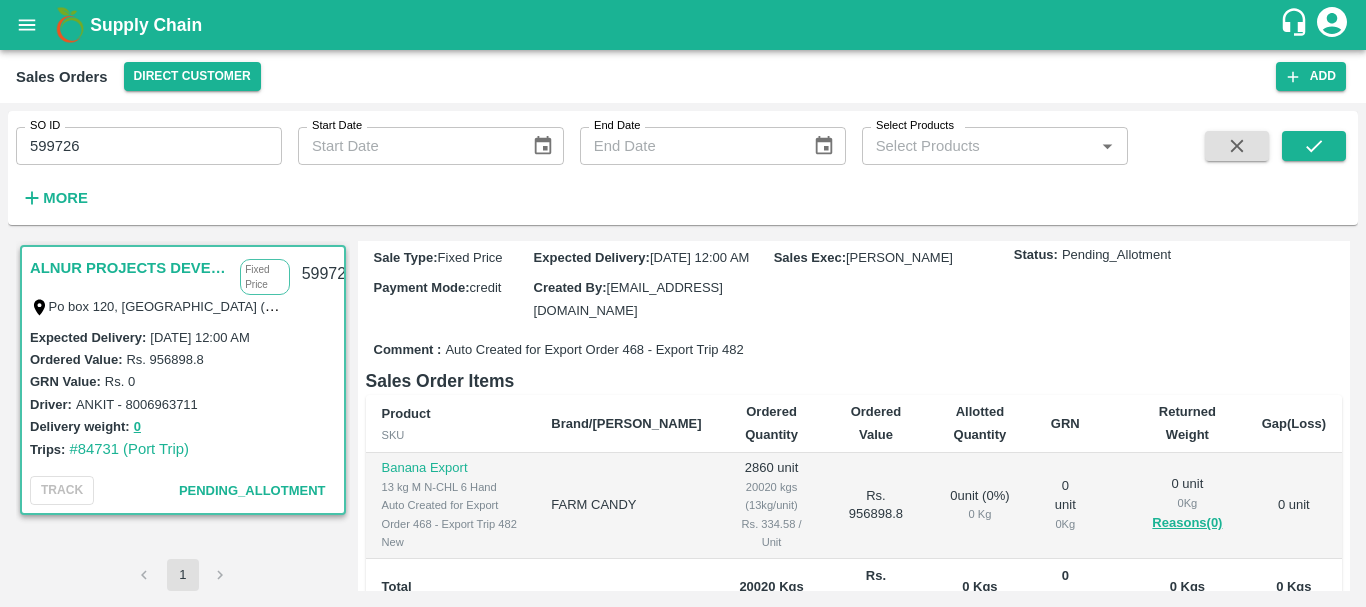 drag, startPoint x: 672, startPoint y: 395, endPoint x: 676, endPoint y: 469, distance: 74.10803 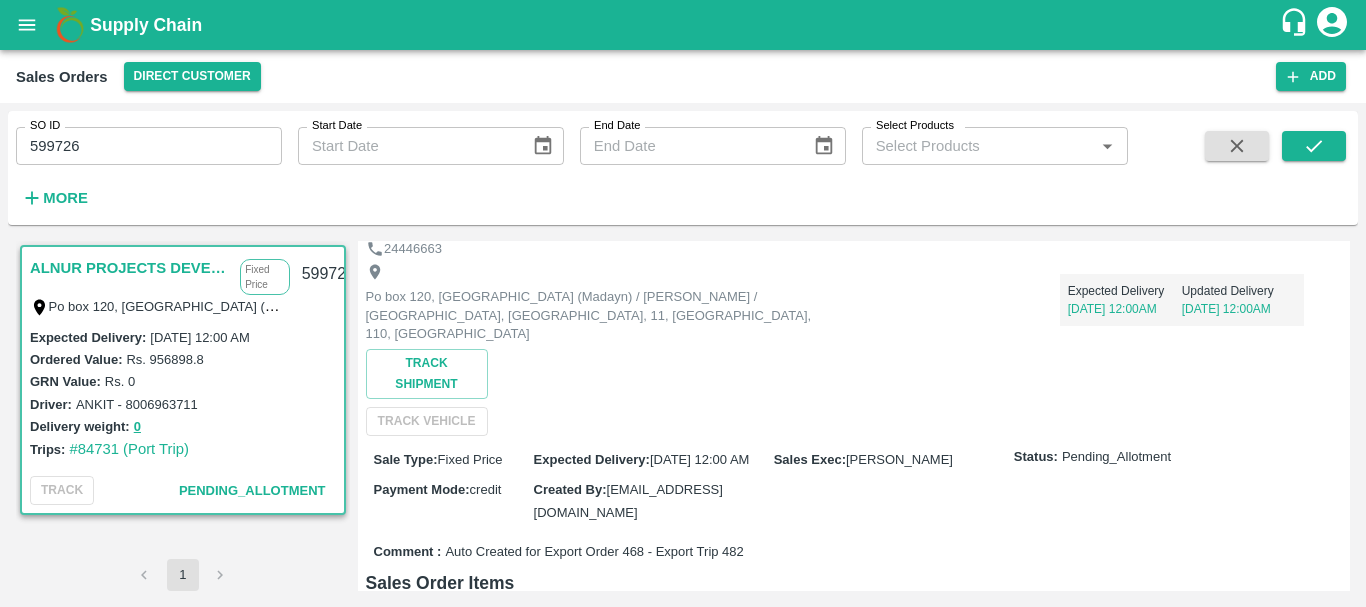 scroll, scrollTop: 0, scrollLeft: 0, axis: both 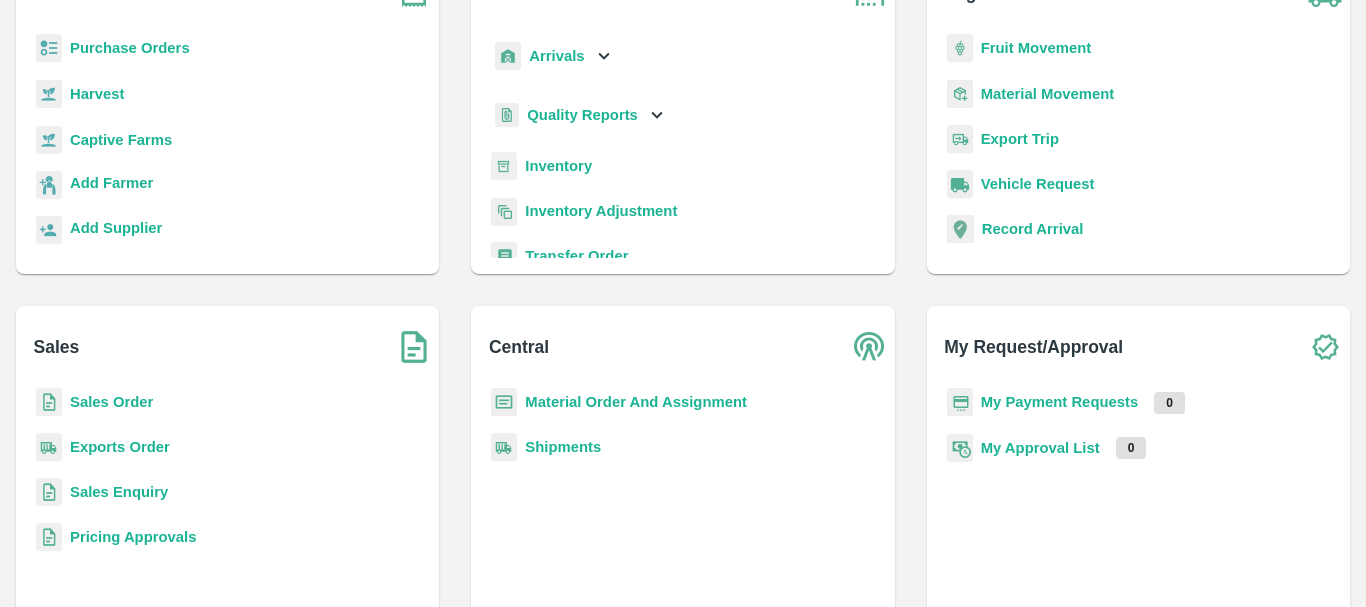 click on "Exports Order" at bounding box center [120, 447] 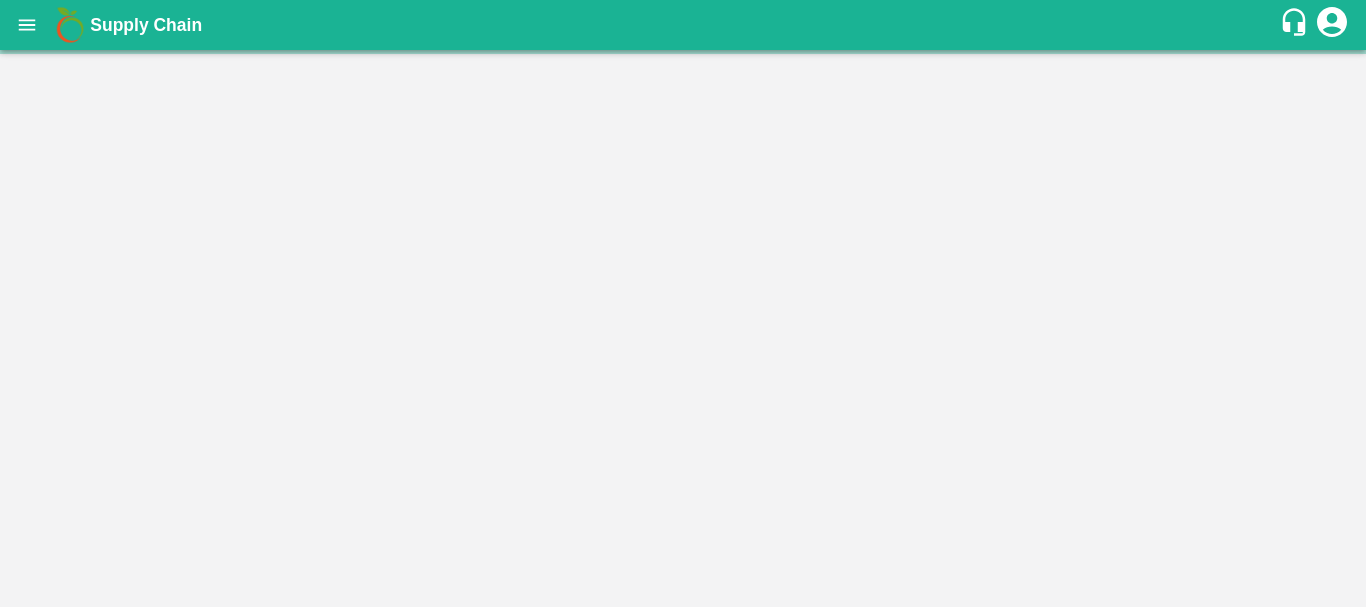 scroll, scrollTop: 0, scrollLeft: 0, axis: both 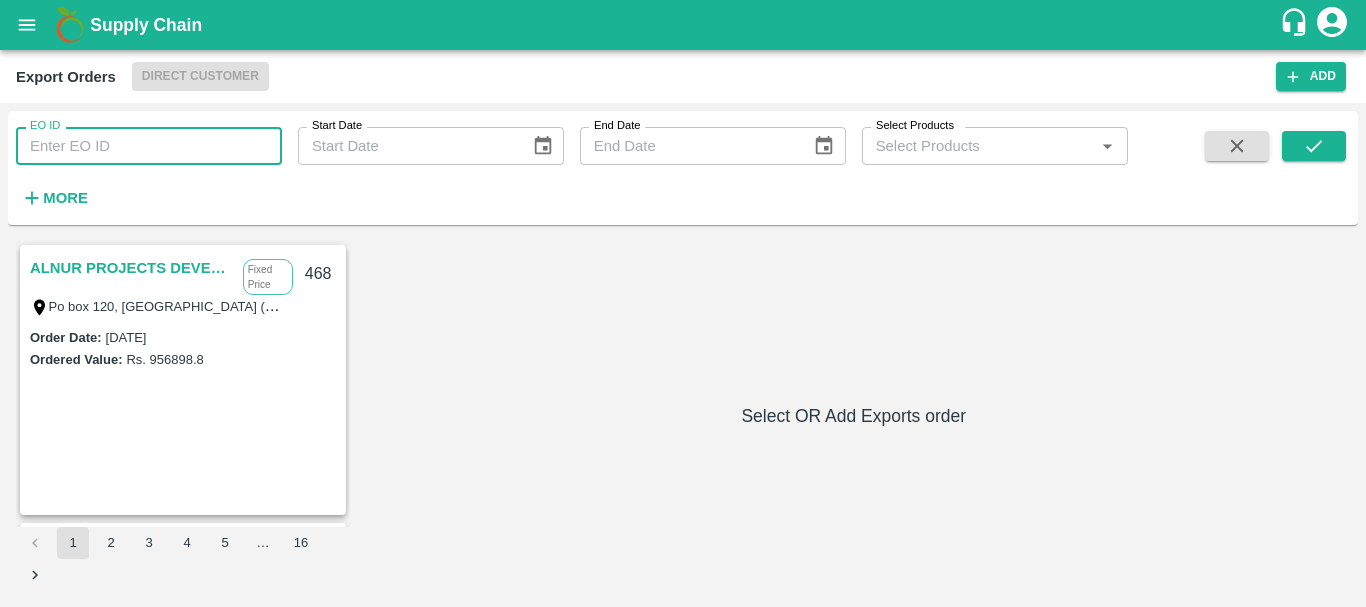 click on "EO ID" at bounding box center [149, 146] 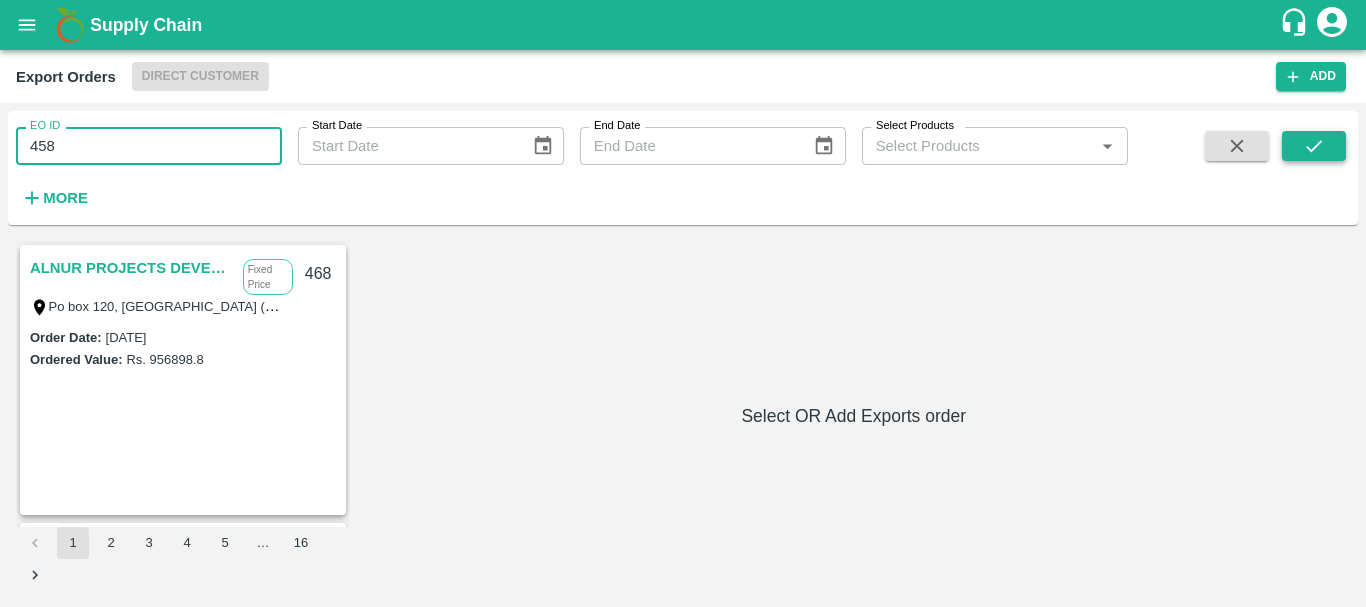 type on "458" 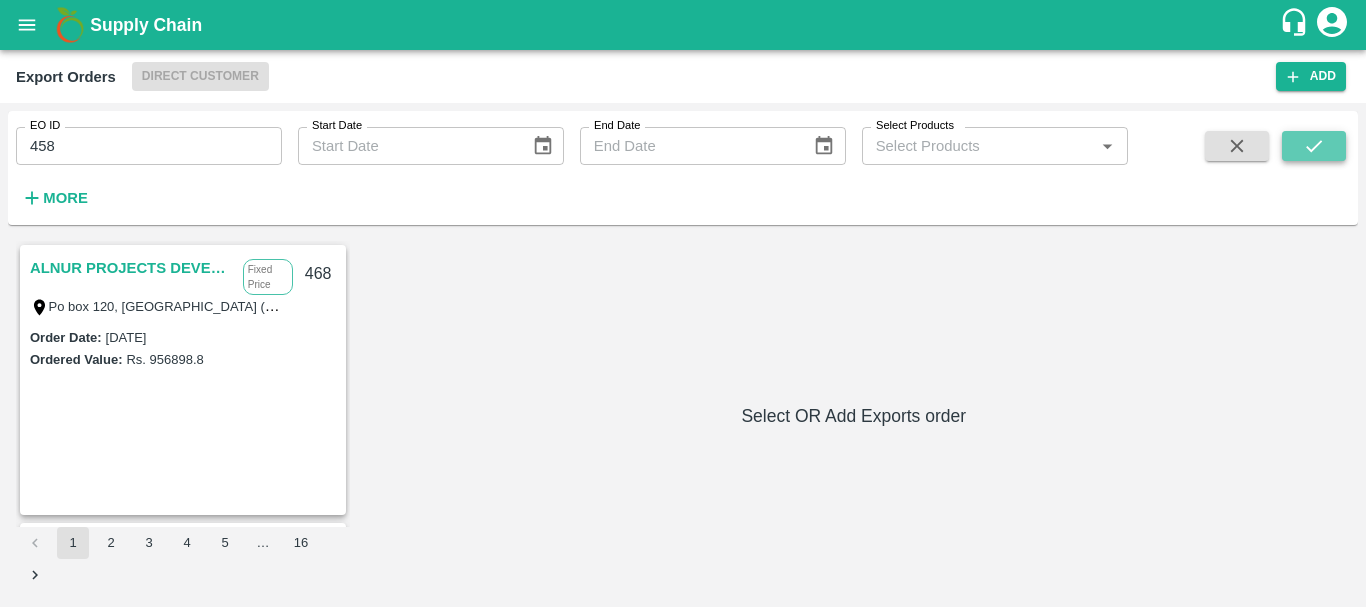 click at bounding box center [1314, 146] 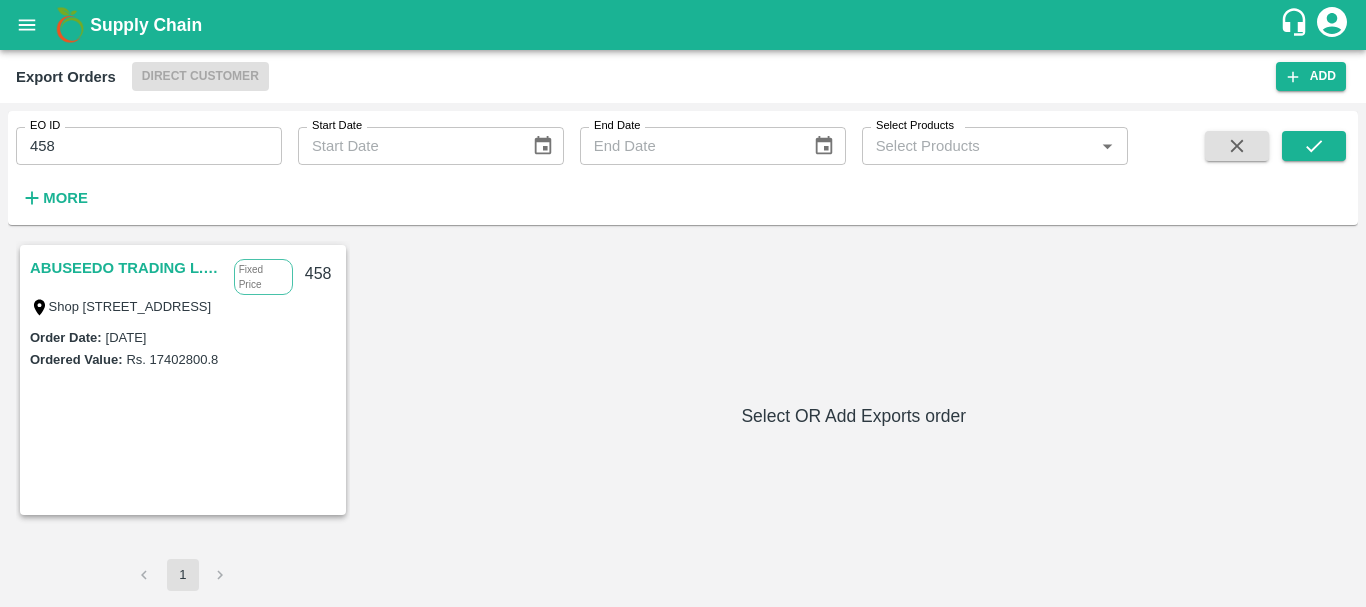 click on "ABUSEEDO TRADING L.L.C" at bounding box center [127, 268] 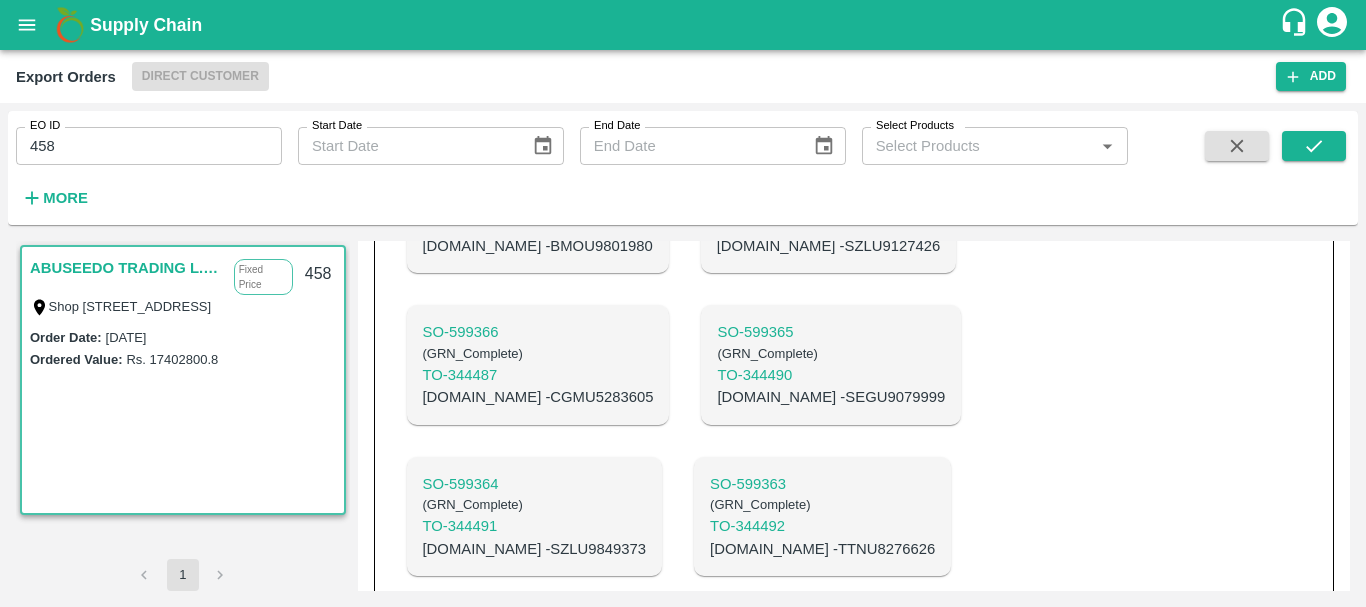 scroll, scrollTop: 1732, scrollLeft: 0, axis: vertical 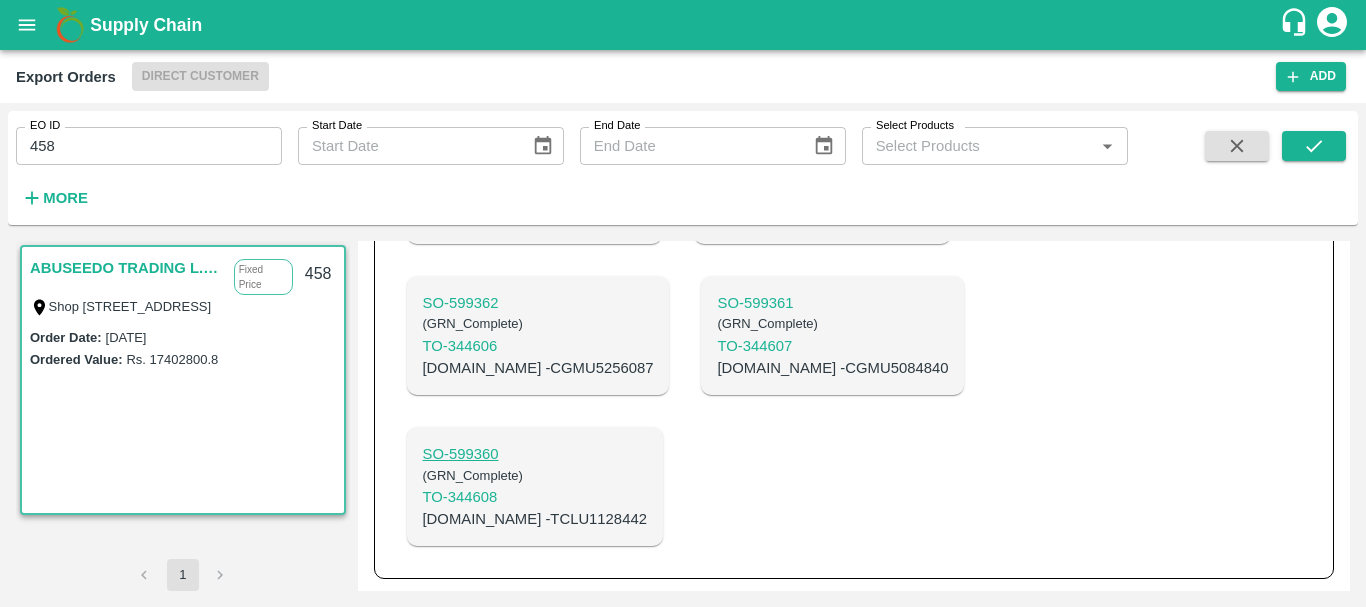 click on "SO- 599360" at bounding box center (535, 454) 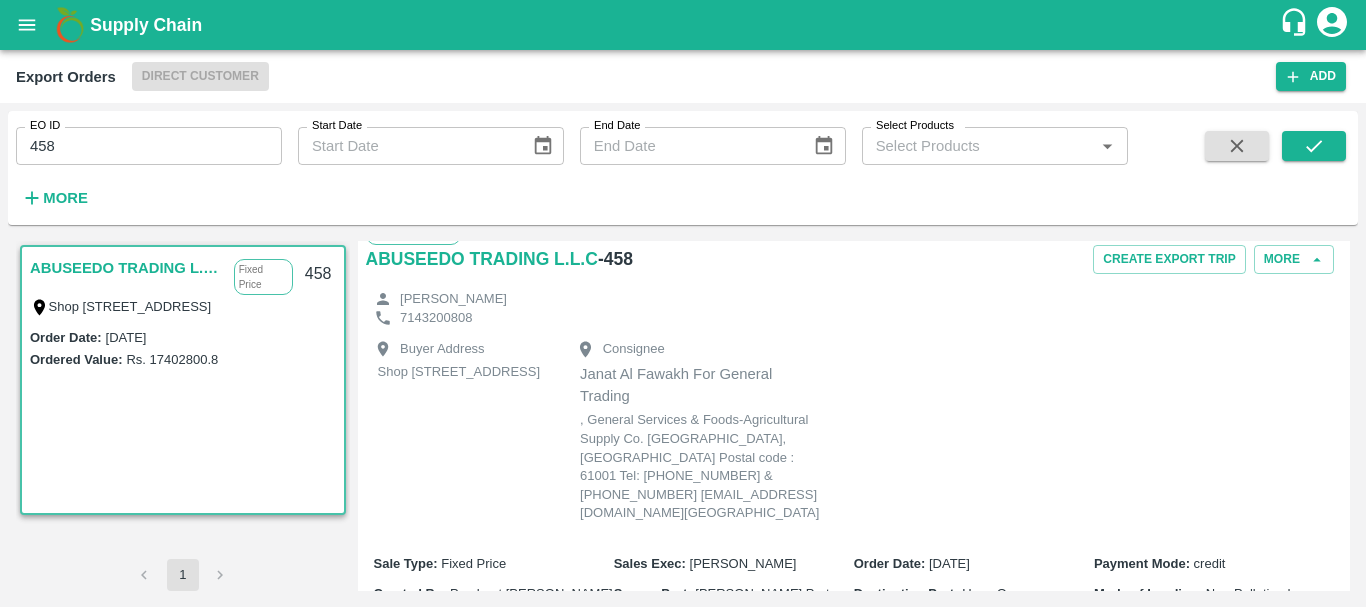 scroll, scrollTop: 0, scrollLeft: 0, axis: both 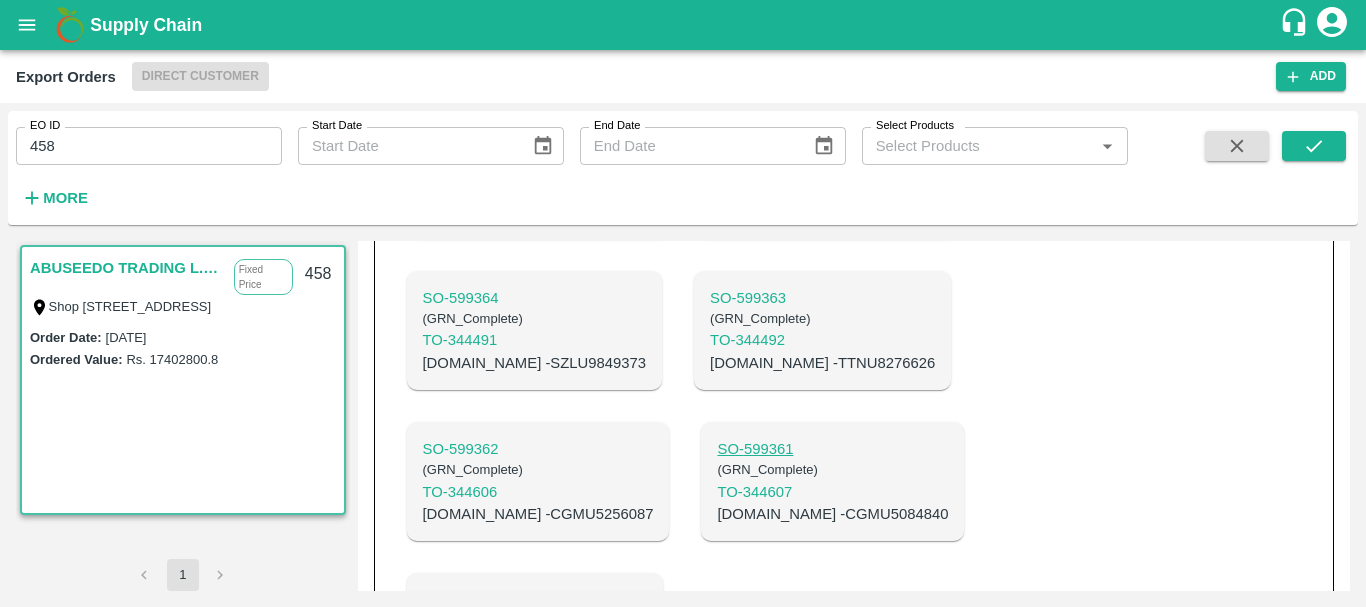 click on "SO- 599361" at bounding box center (832, 449) 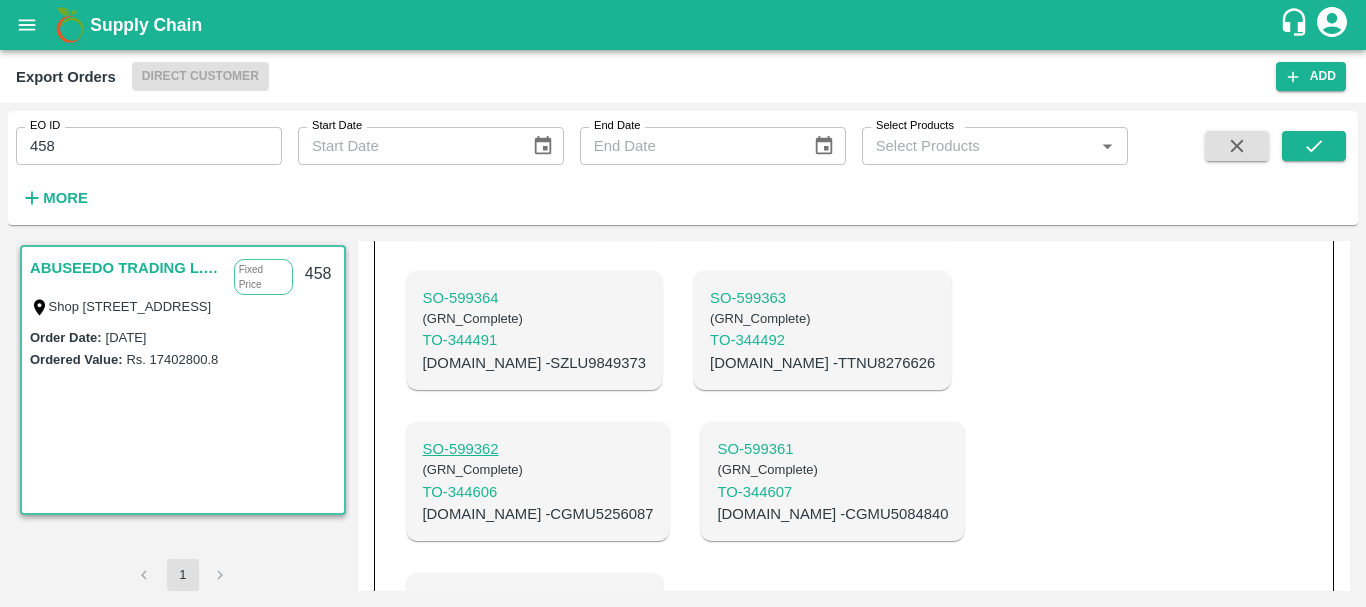 click on "SO- 599362" at bounding box center (538, 449) 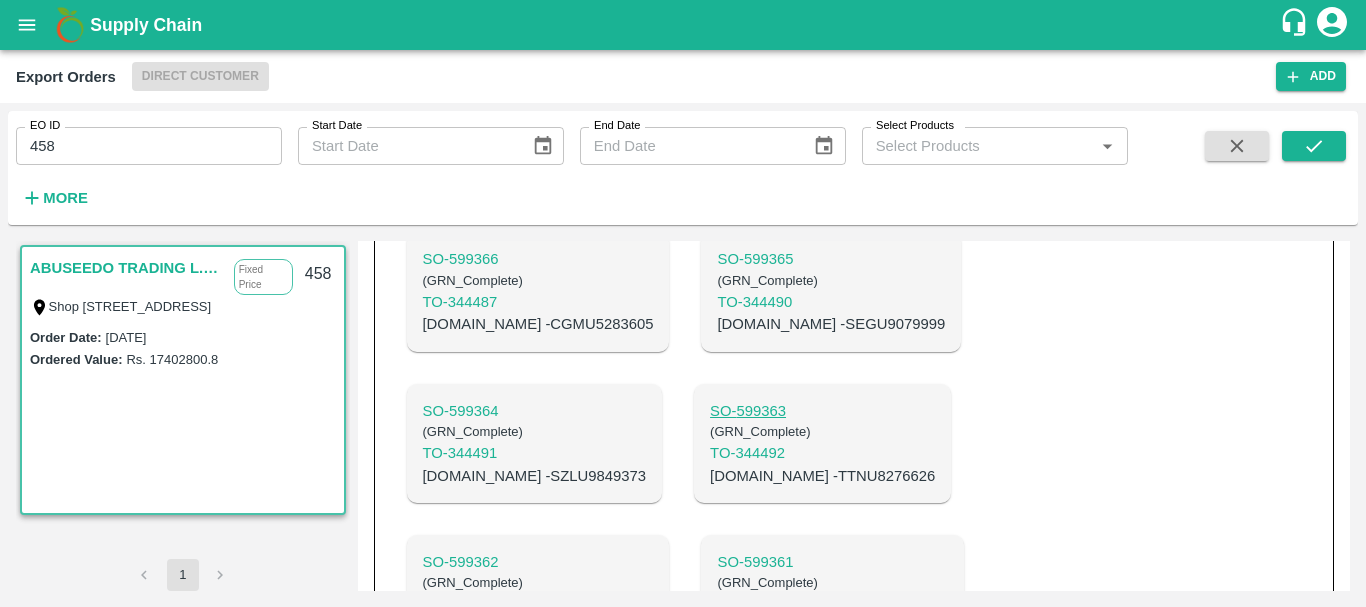 scroll, scrollTop: 1453, scrollLeft: 0, axis: vertical 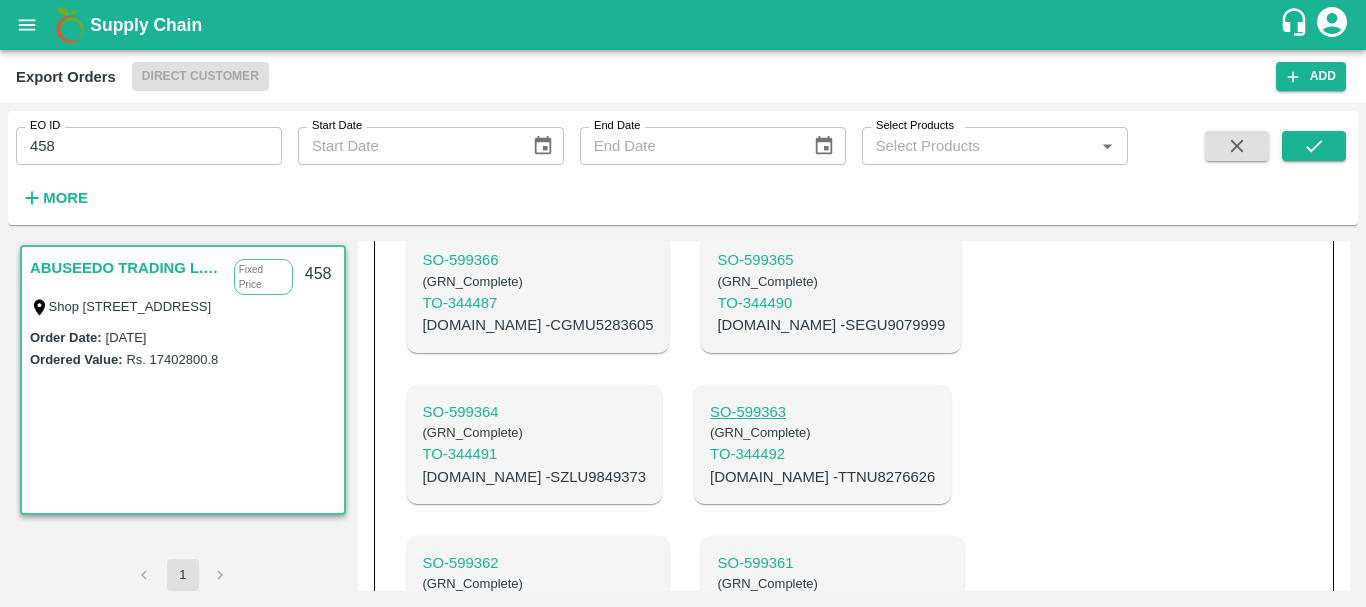 click on "SO- 599363" at bounding box center [822, 412] 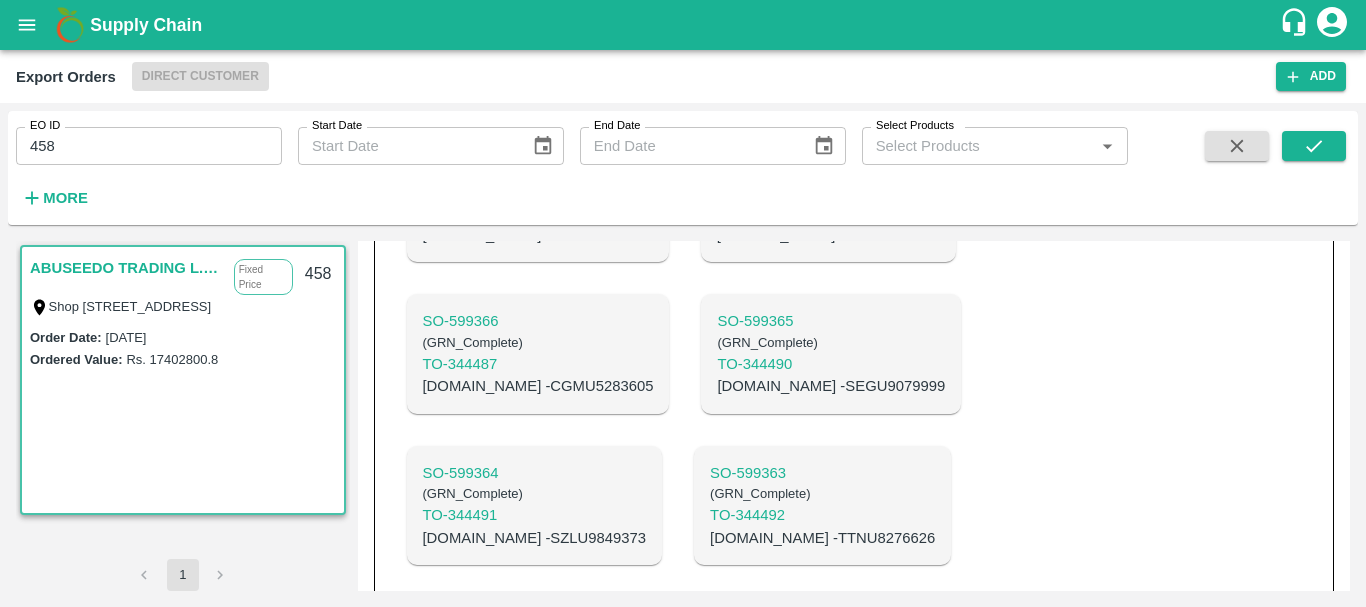 scroll, scrollTop: 1391, scrollLeft: 0, axis: vertical 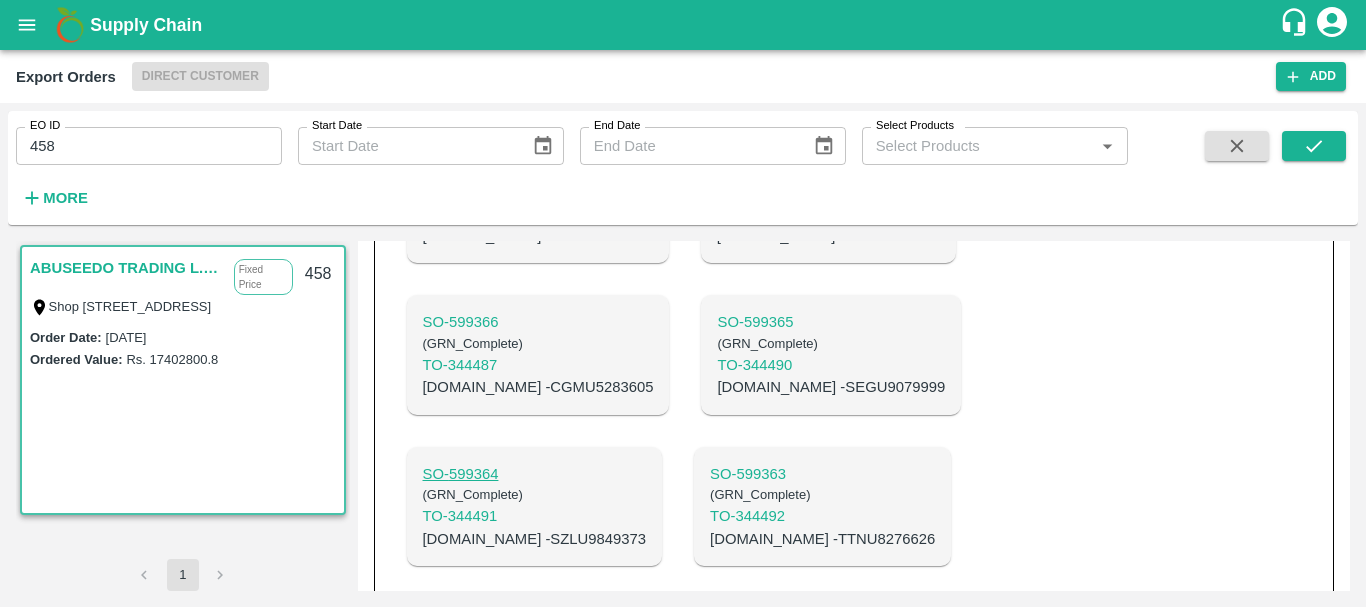 click on "SO- 599364" at bounding box center (535, 474) 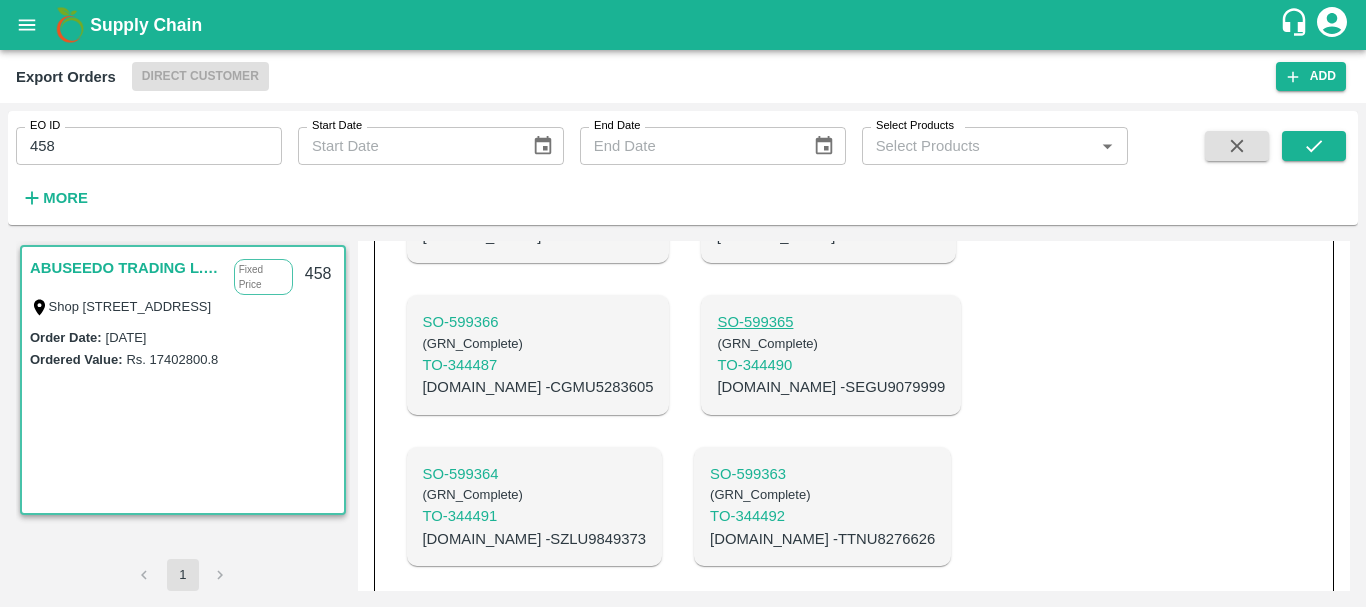 click on "SO- 599365" at bounding box center [831, 322] 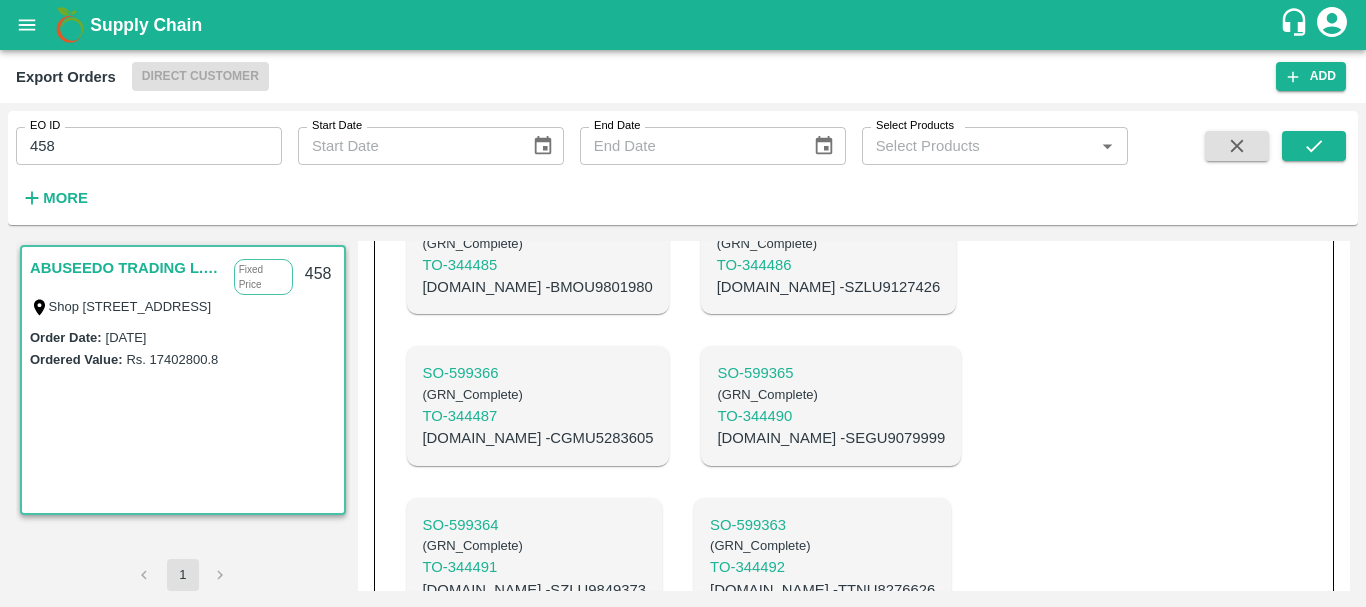 scroll, scrollTop: 1339, scrollLeft: 0, axis: vertical 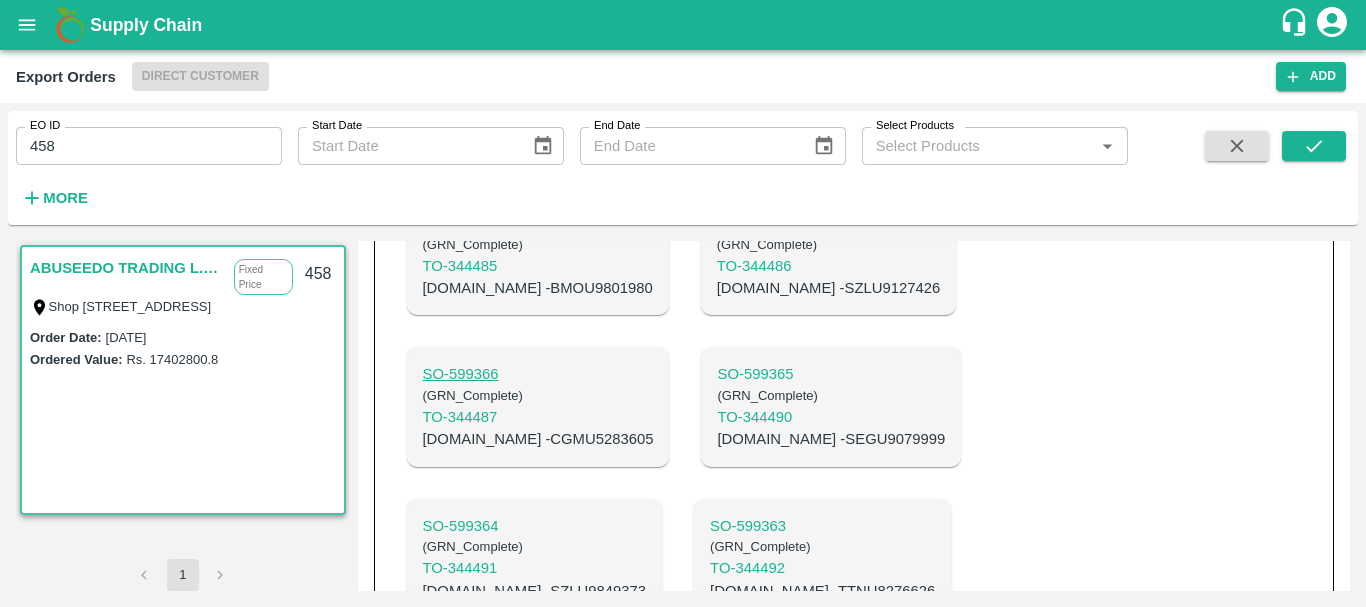 click on "SO- 599366" at bounding box center [538, 374] 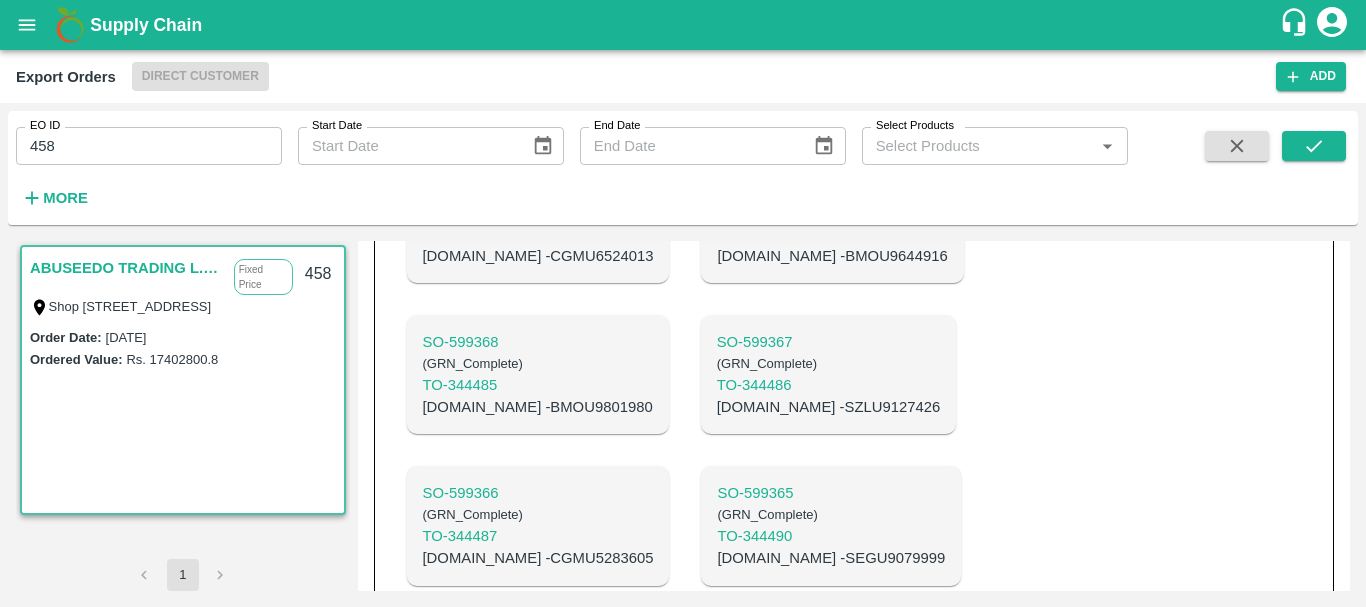 scroll, scrollTop: 1217, scrollLeft: 0, axis: vertical 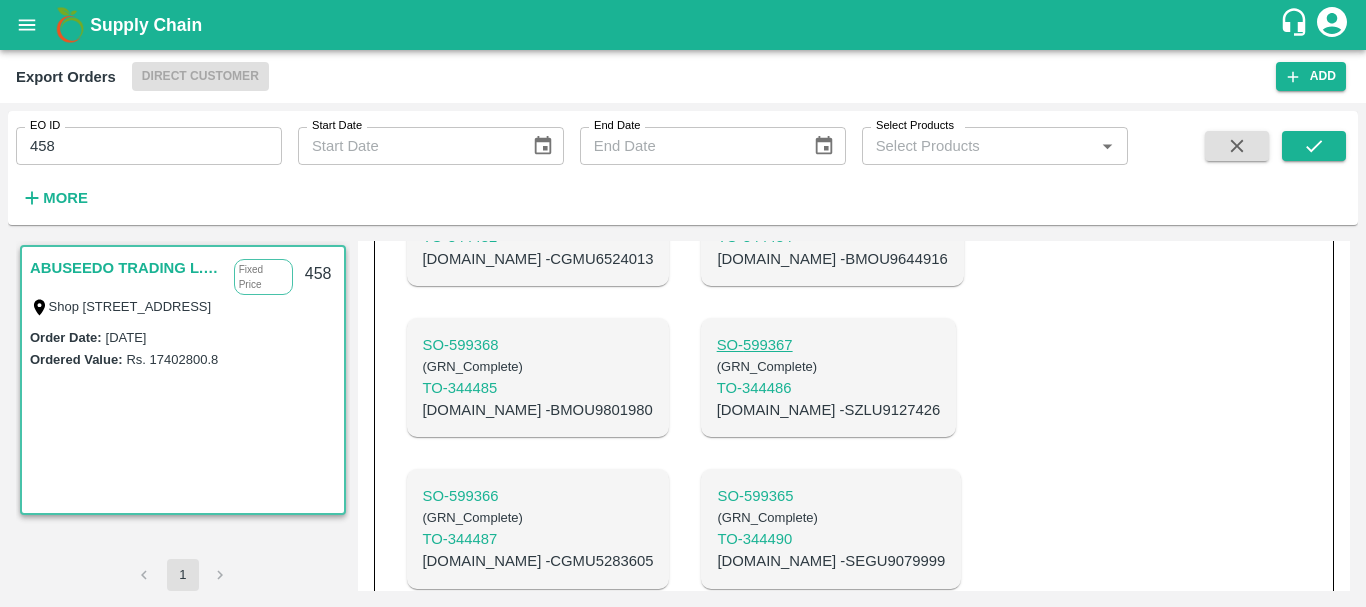 click on "SO- 599367" at bounding box center (829, 345) 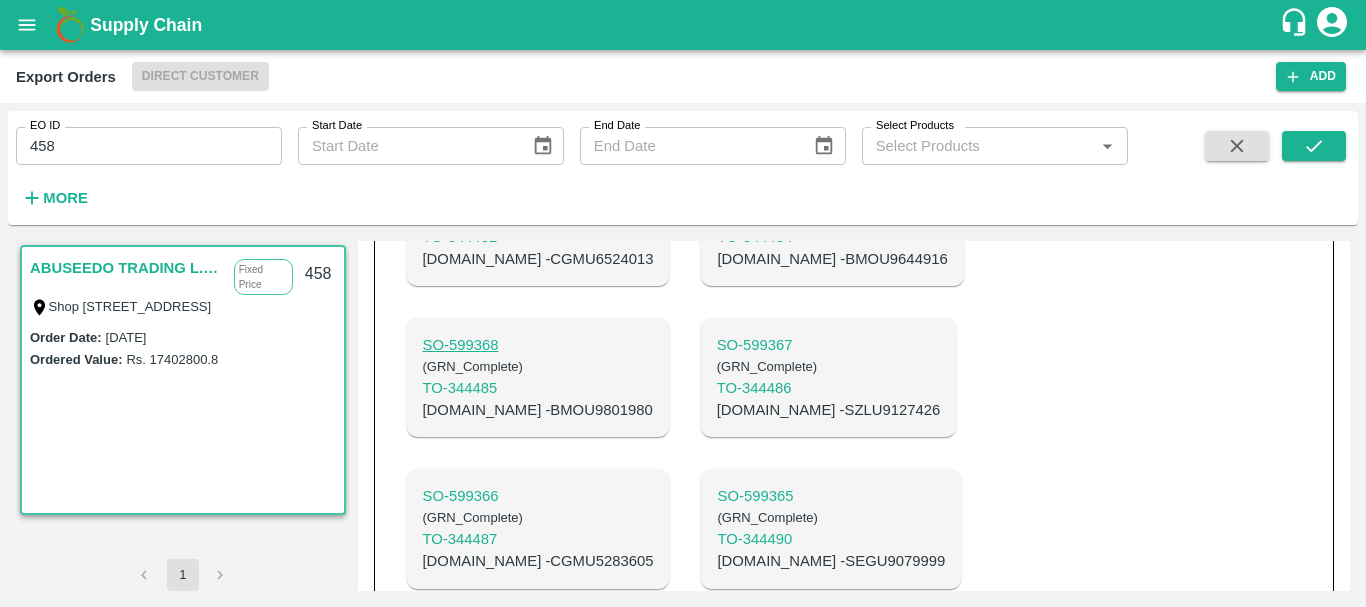 click on "SO- 599368" at bounding box center [538, 345] 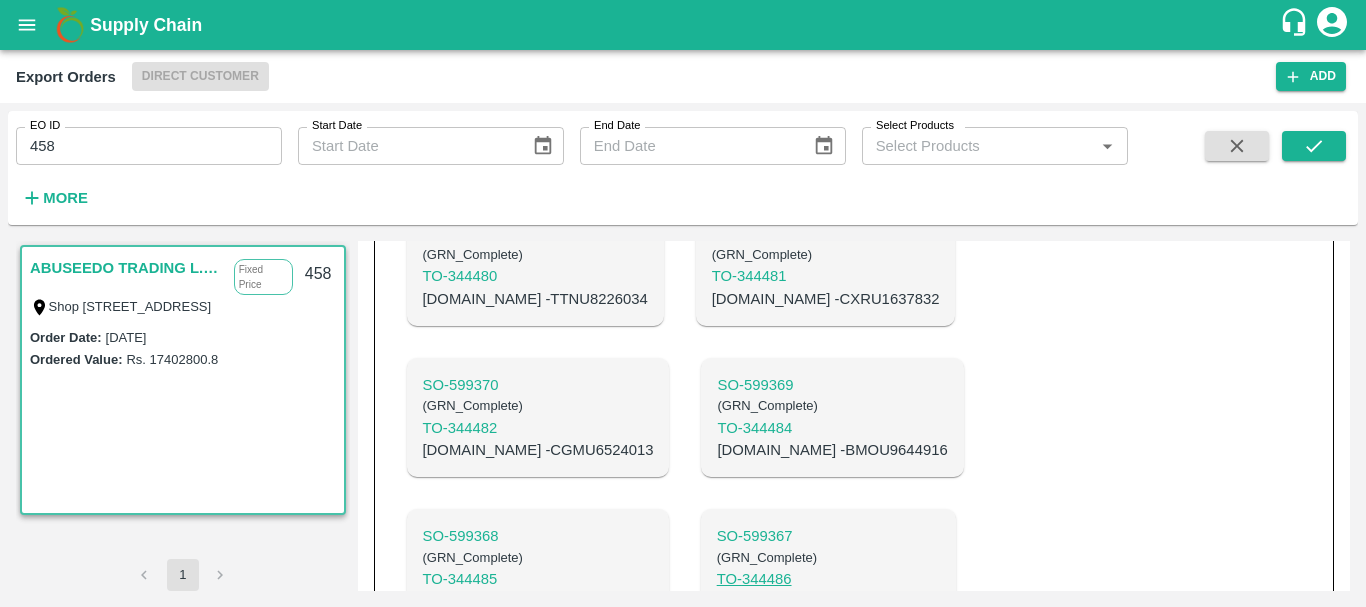 scroll, scrollTop: 1025, scrollLeft: 0, axis: vertical 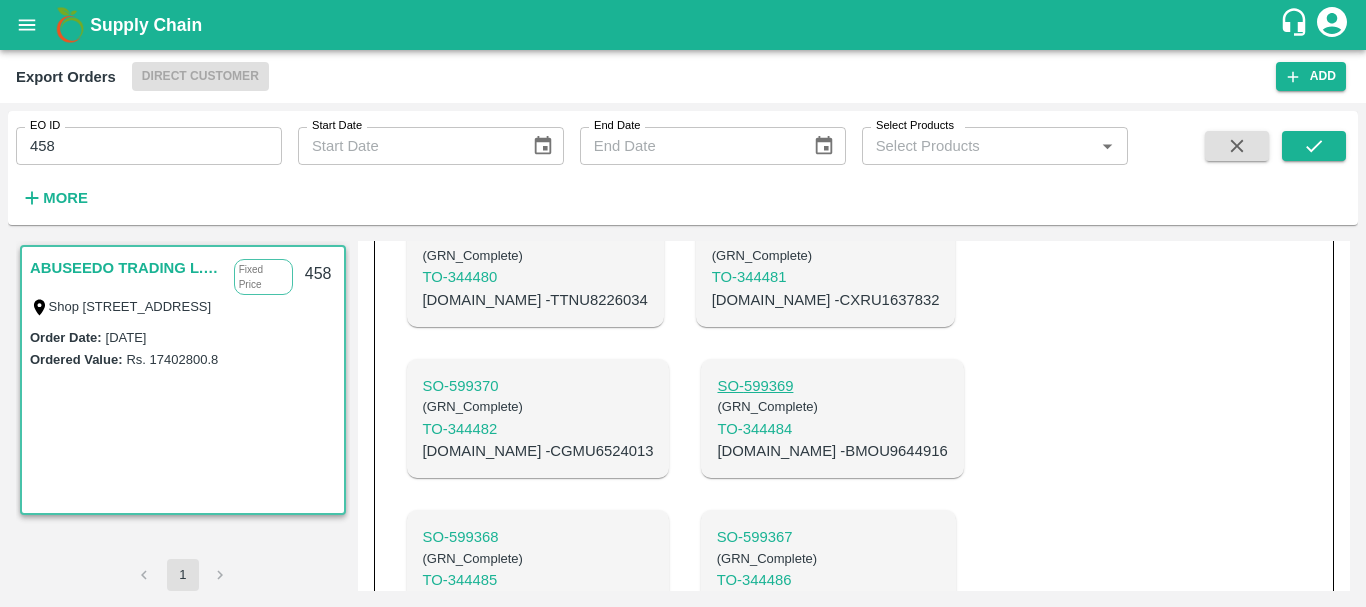 click on "SO- 599369" at bounding box center (832, 386) 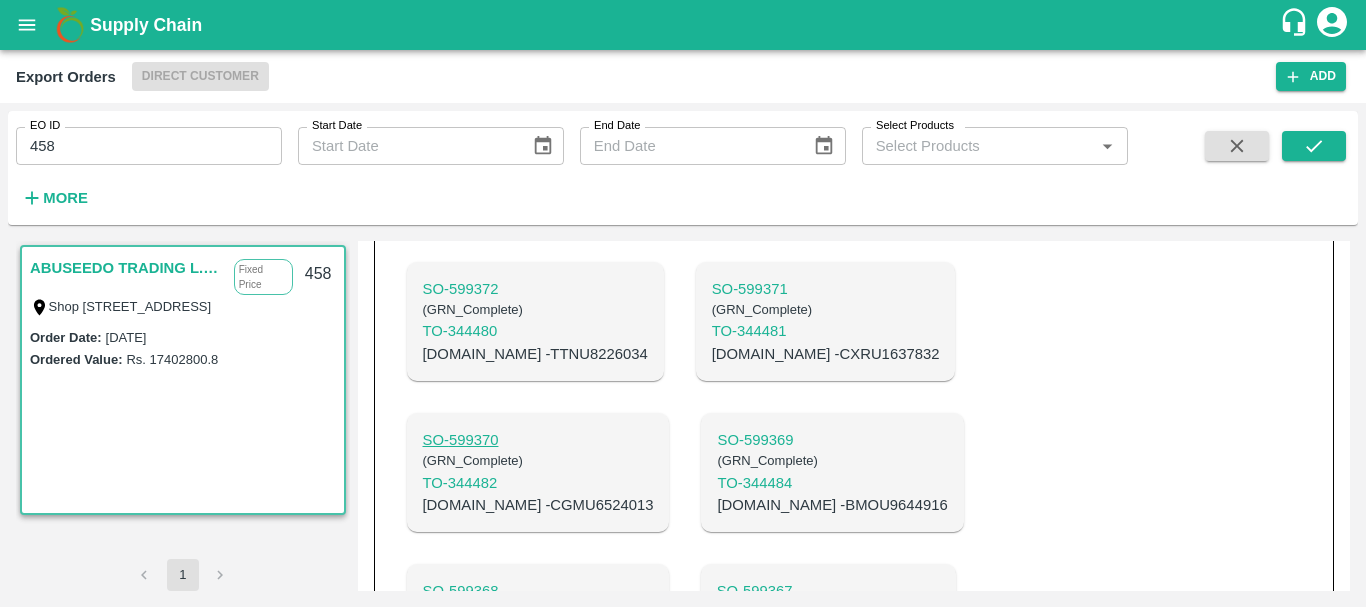 scroll, scrollTop: 970, scrollLeft: 0, axis: vertical 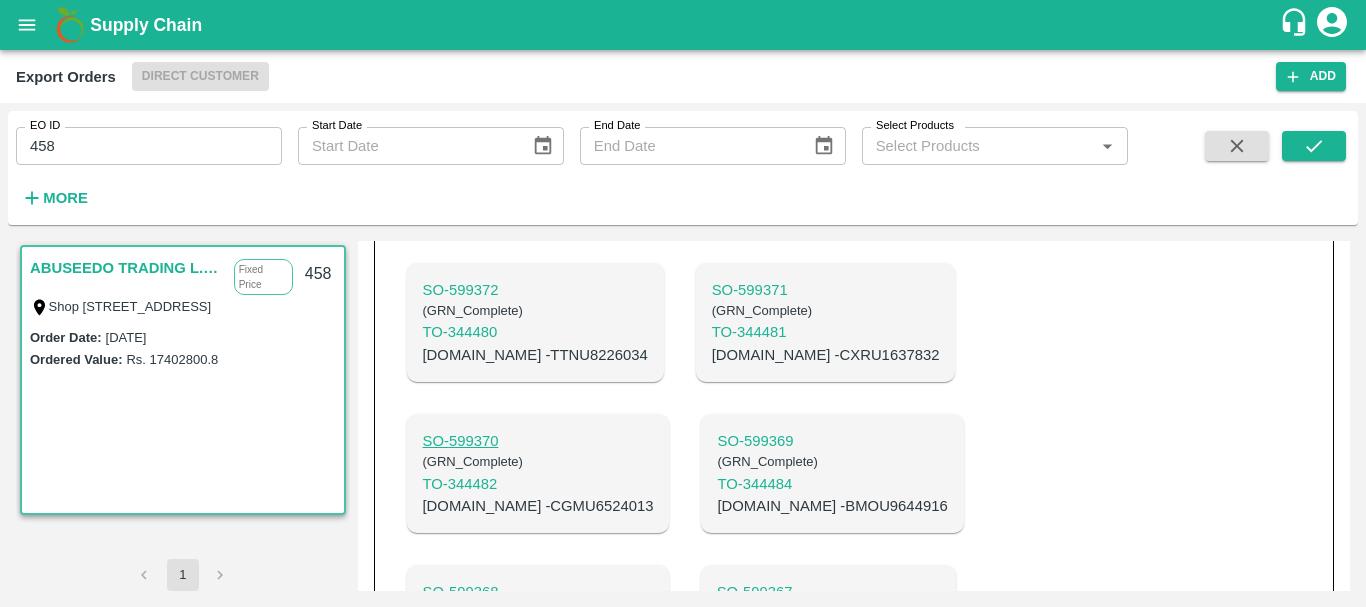 click on "SO- 599370" at bounding box center (538, 441) 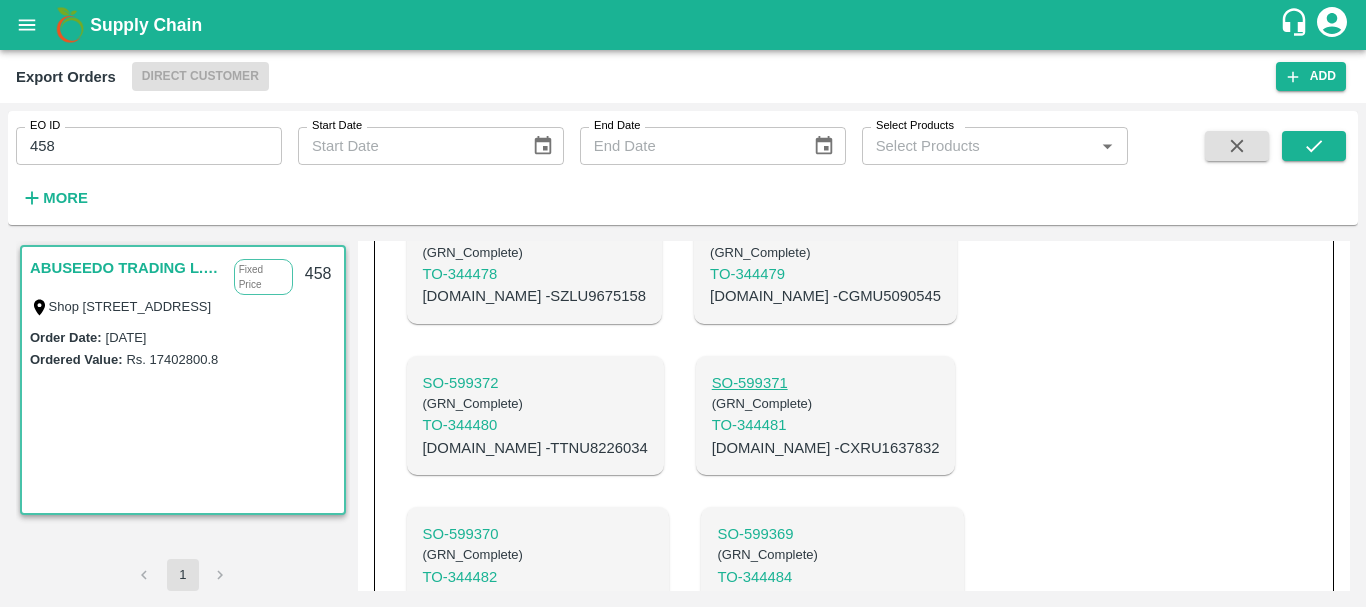 scroll, scrollTop: 879, scrollLeft: 0, axis: vertical 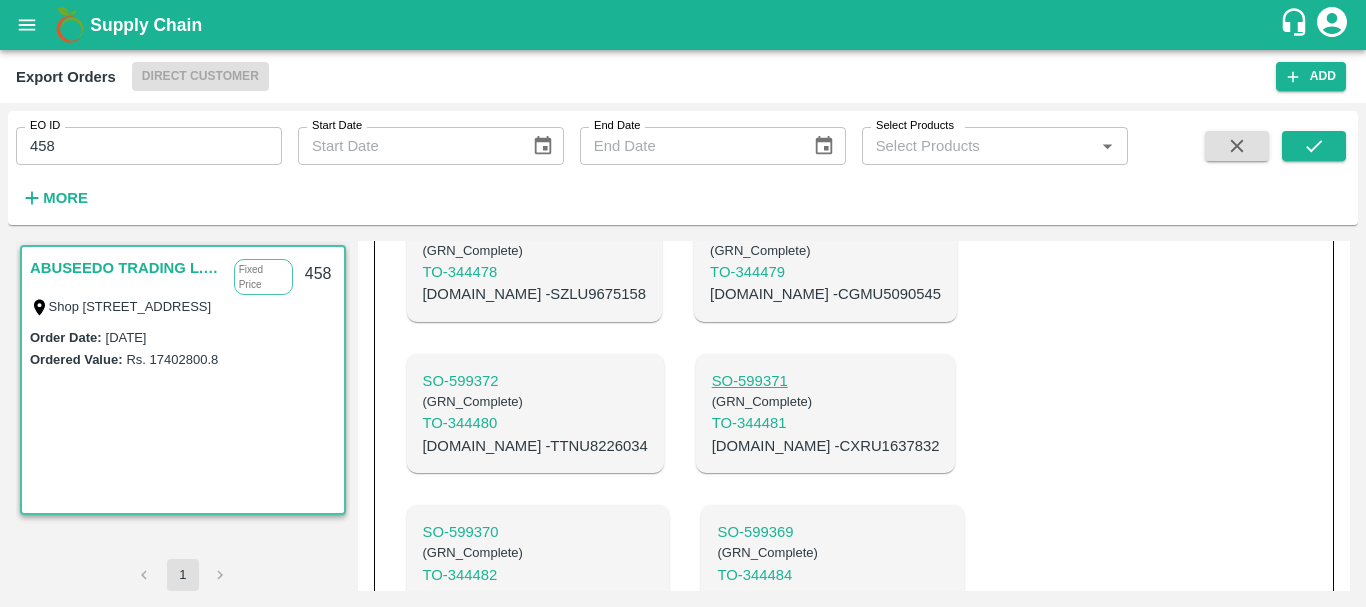 click on "SO- 599371" at bounding box center (826, 381) 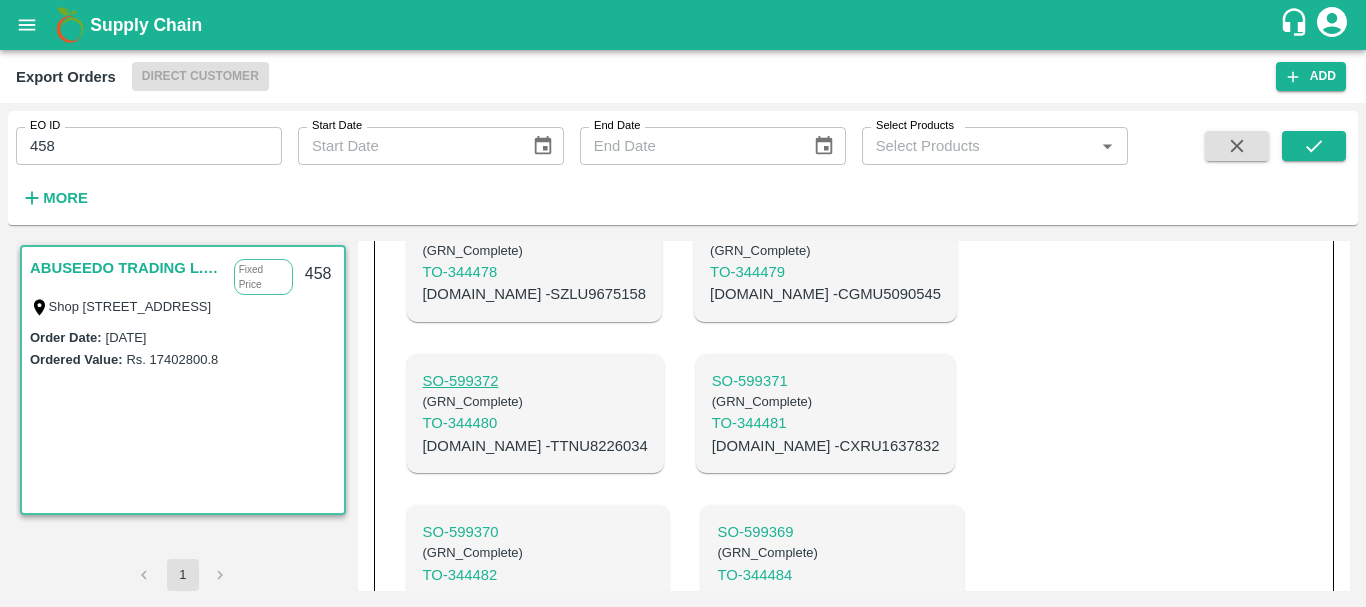 click on "SO- 599372" at bounding box center [535, 381] 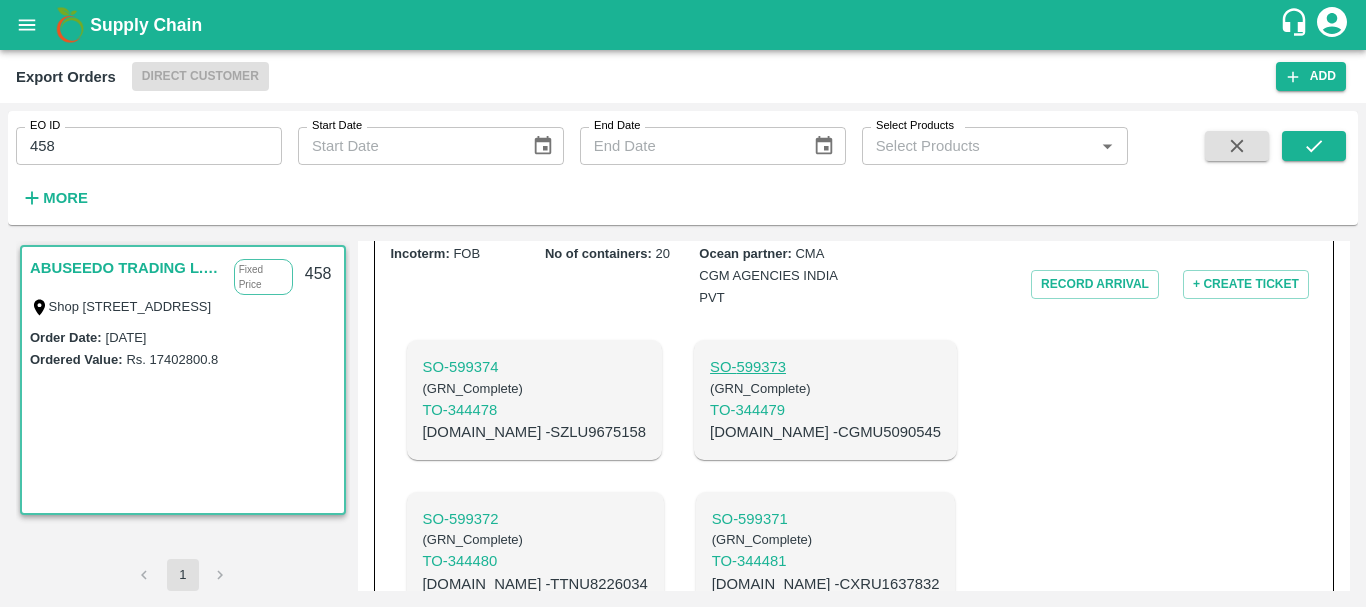 scroll, scrollTop: 740, scrollLeft: 0, axis: vertical 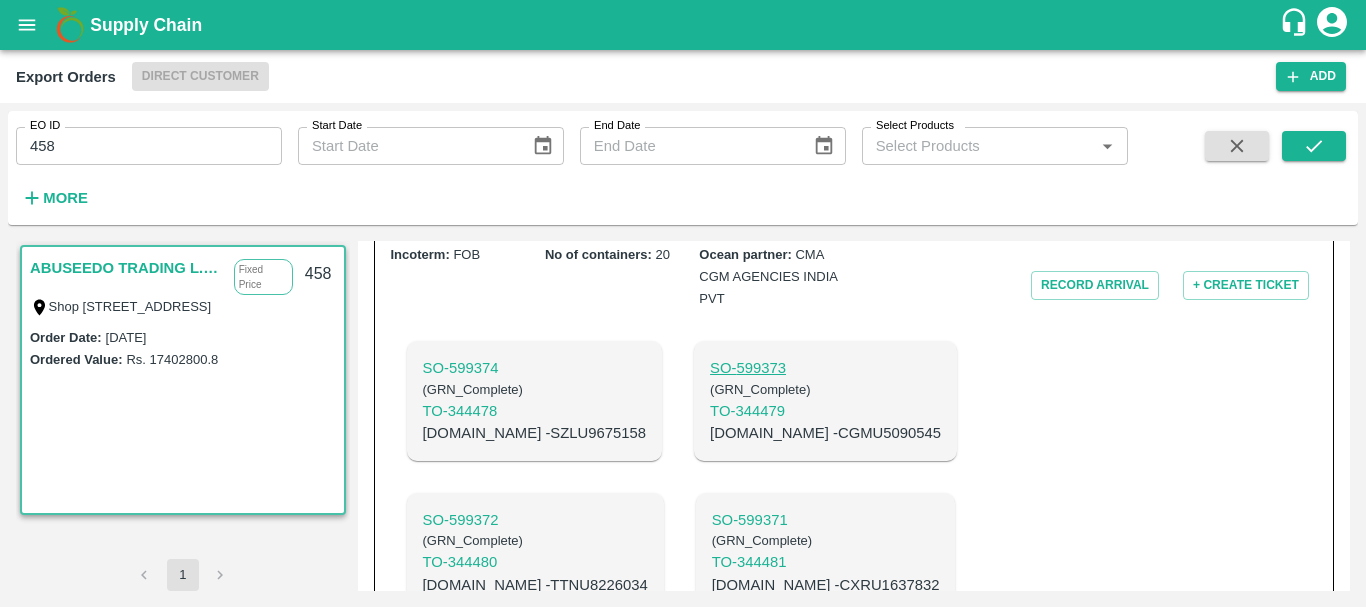 click on "SO- 599373" at bounding box center [825, 368] 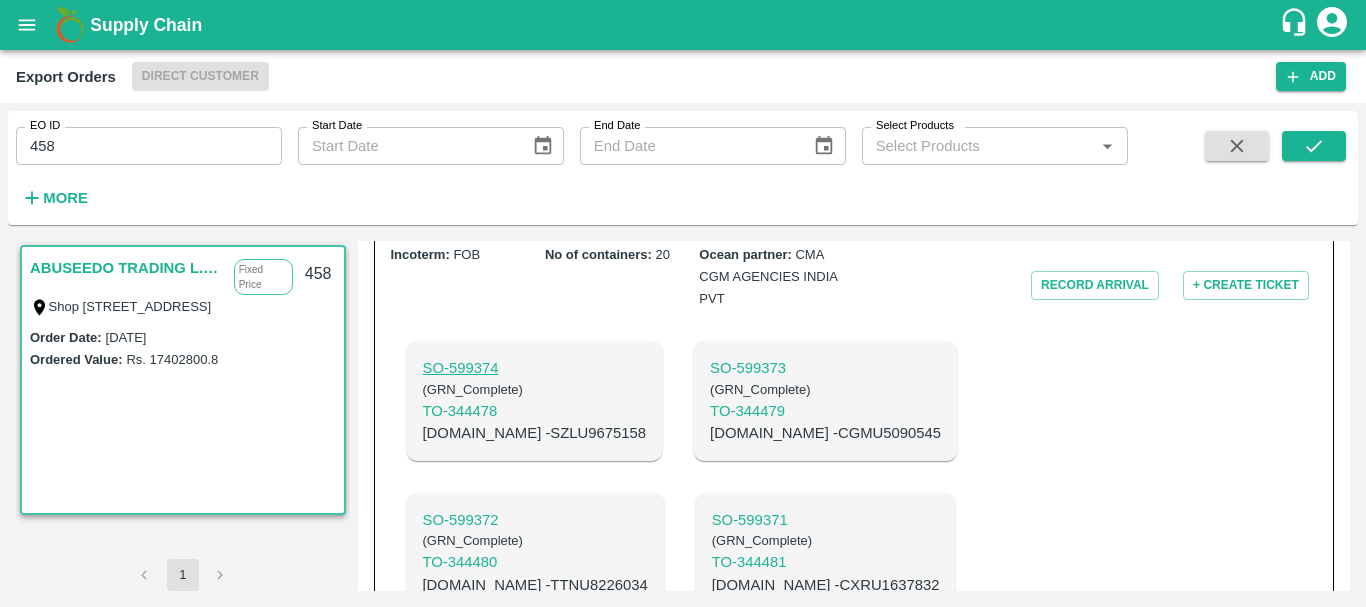 click on "SO- 599374" at bounding box center (535, 368) 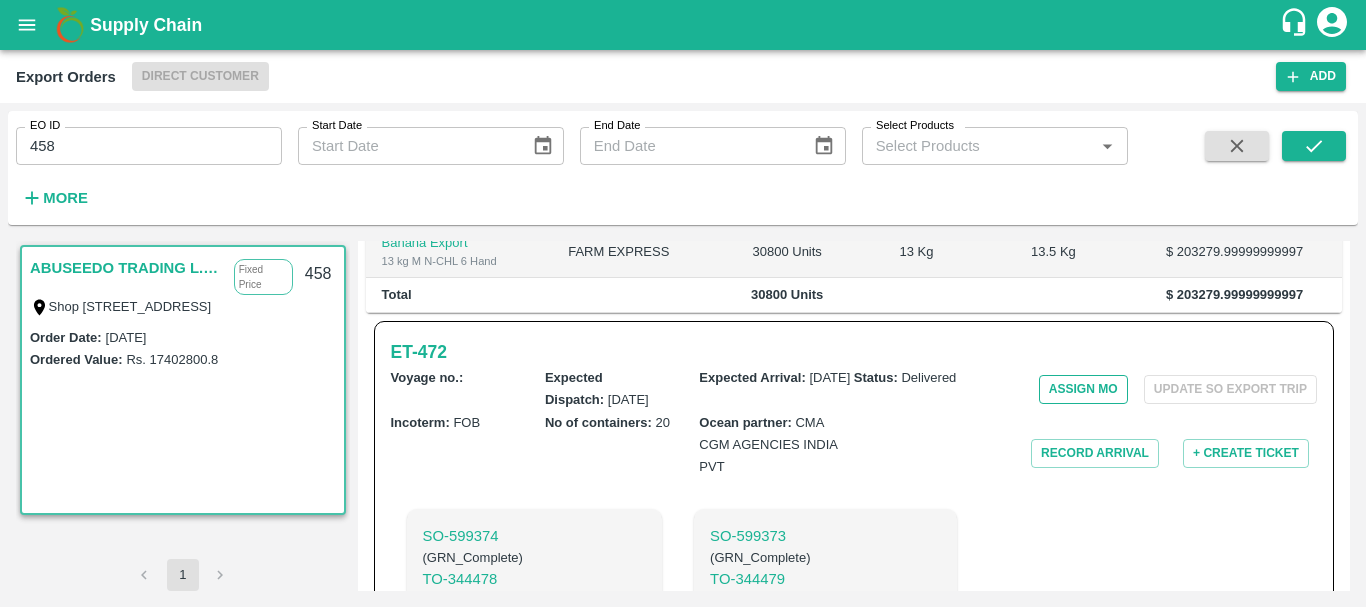 scroll, scrollTop: 569, scrollLeft: 0, axis: vertical 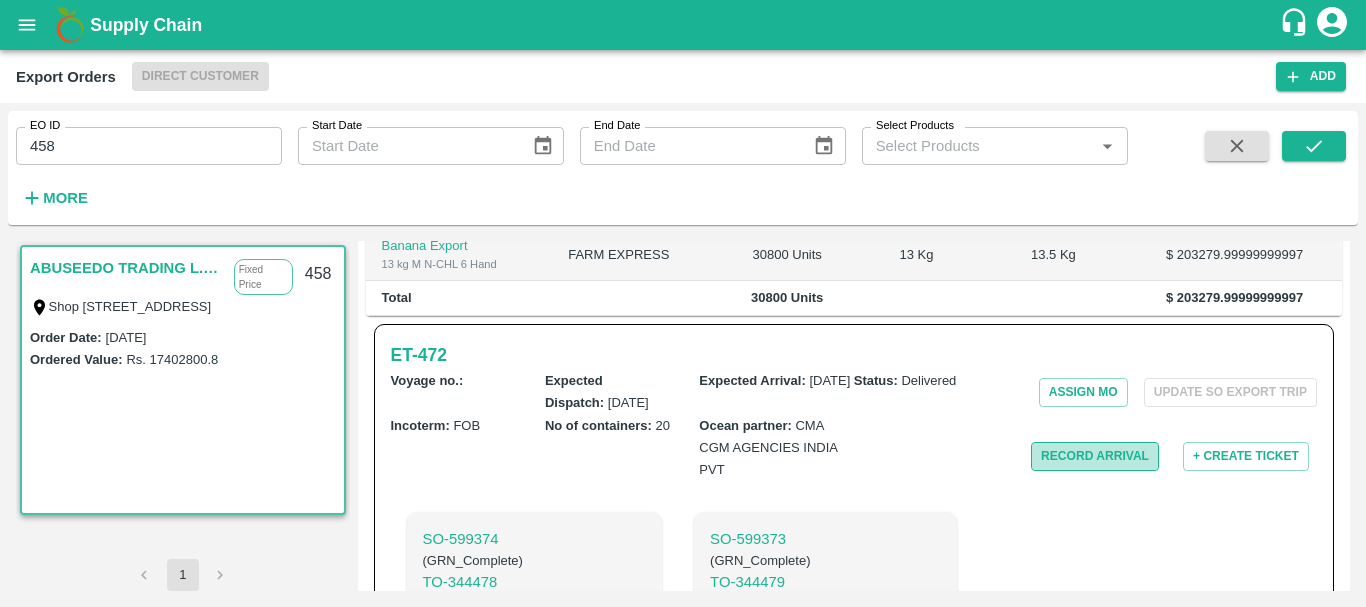 click on "Record Arrival" at bounding box center (1095, 456) 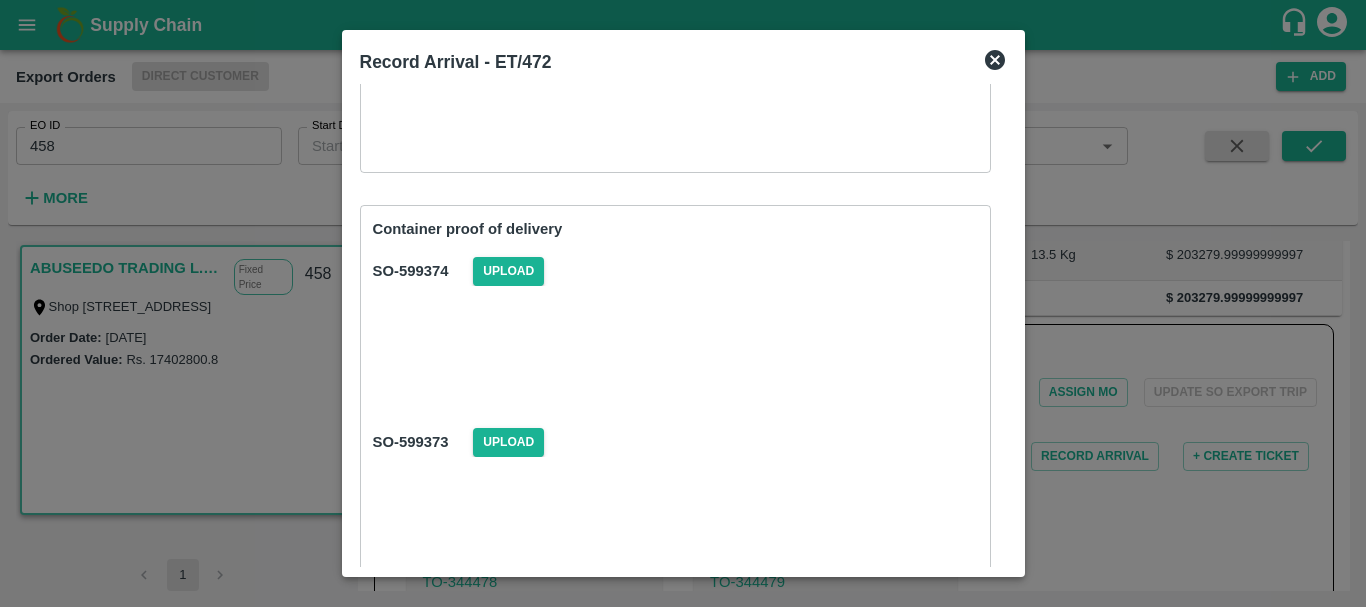 scroll, scrollTop: 215, scrollLeft: 0, axis: vertical 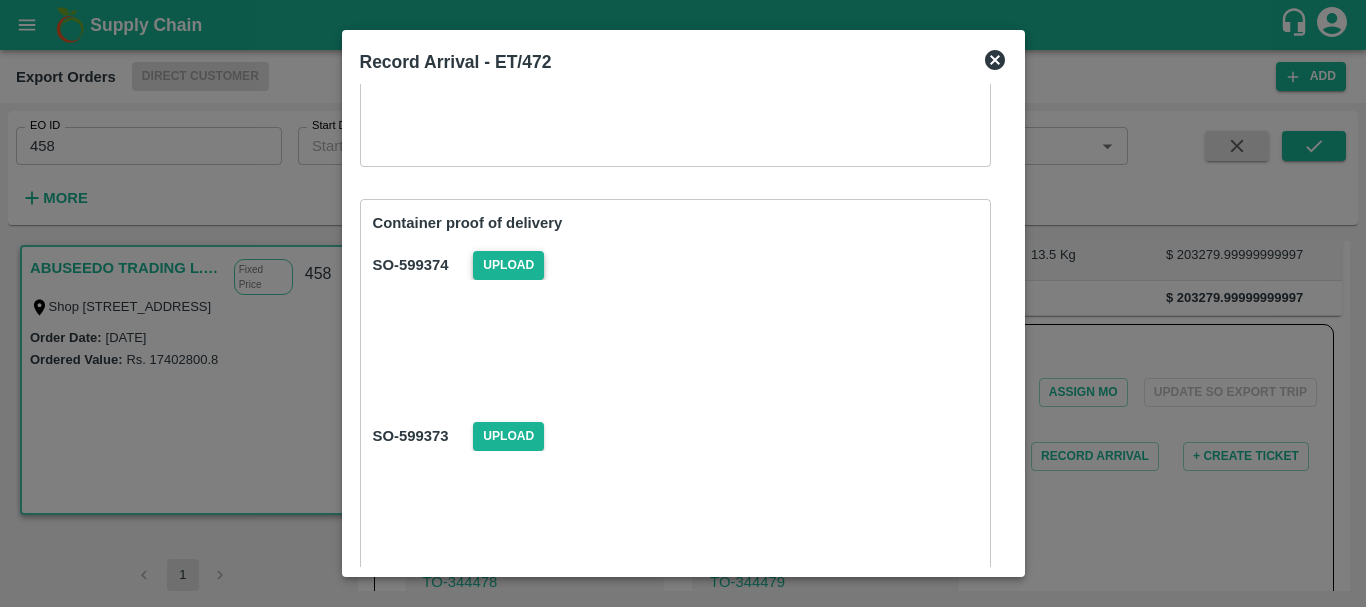 click on "Upload" at bounding box center (508, 265) 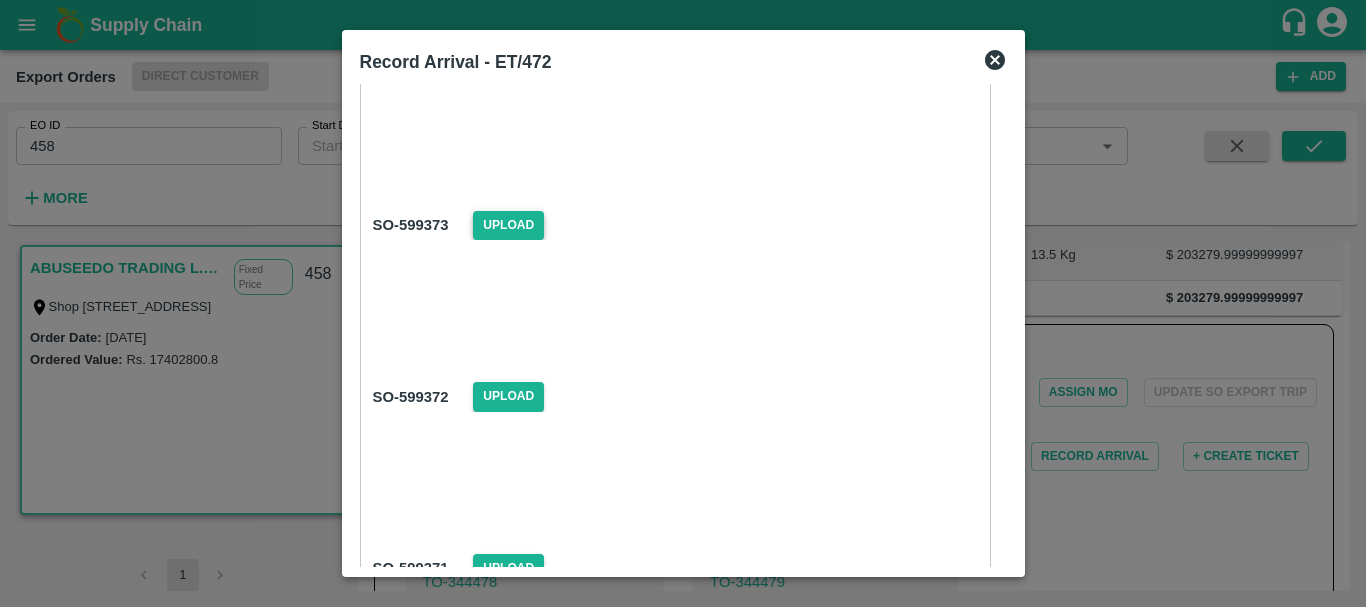 scroll, scrollTop: 427, scrollLeft: 0, axis: vertical 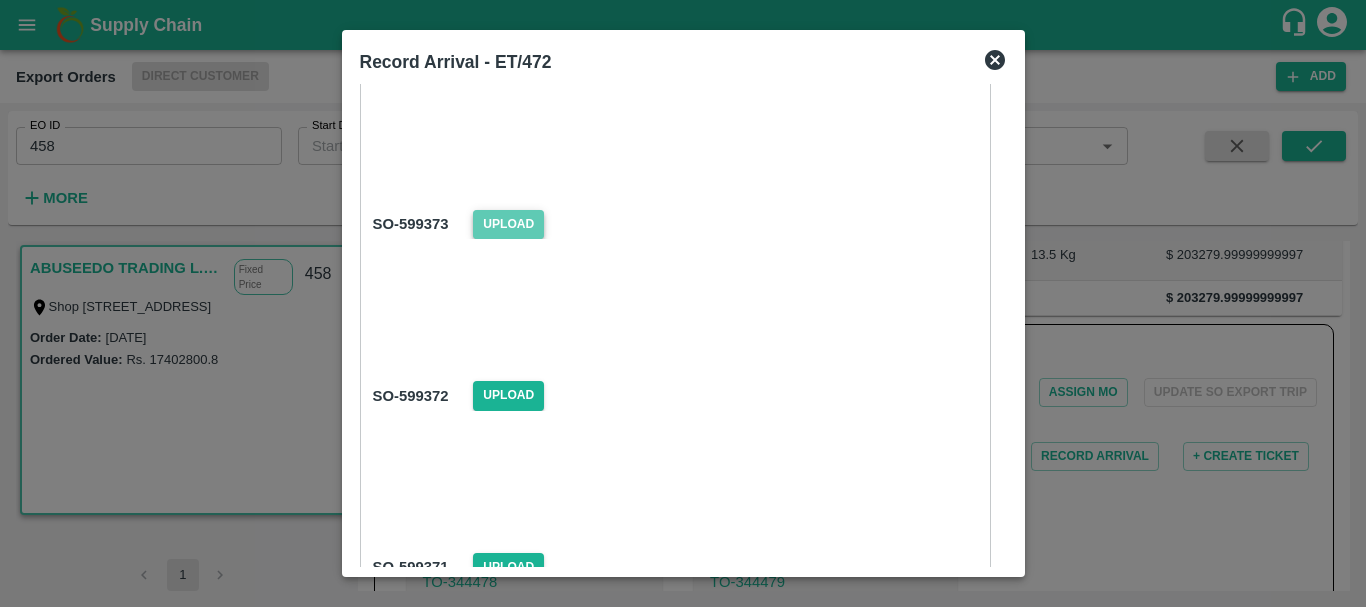click on "Upload" at bounding box center [508, 224] 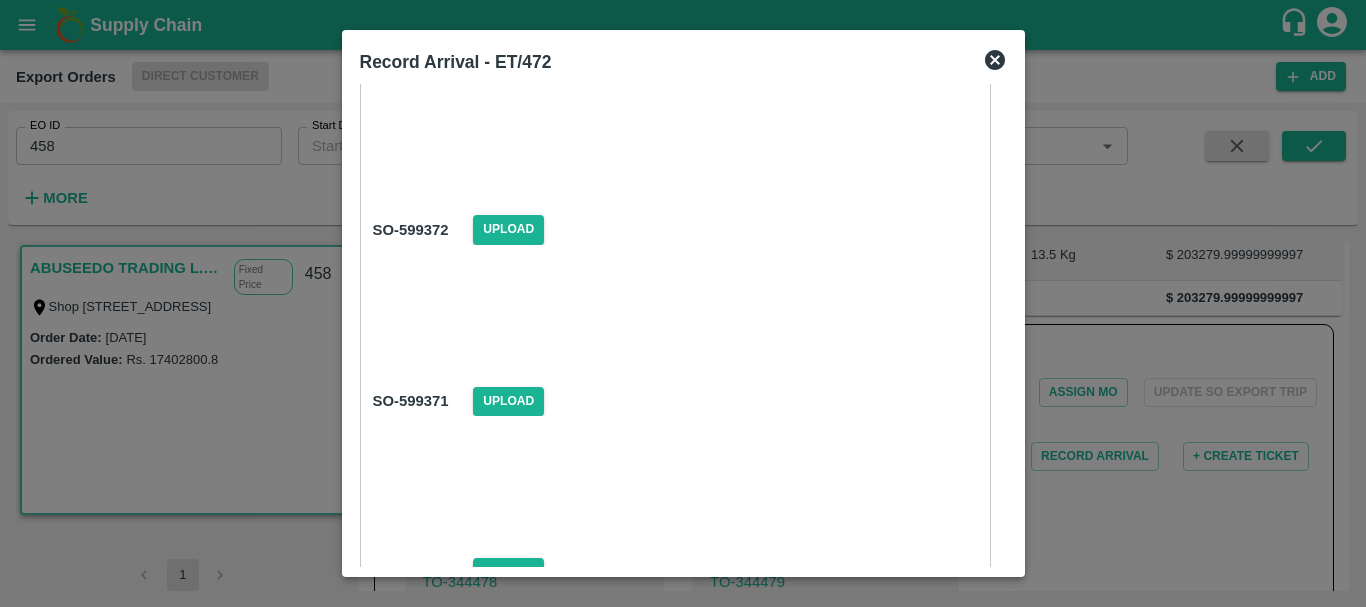 scroll, scrollTop: 598, scrollLeft: 0, axis: vertical 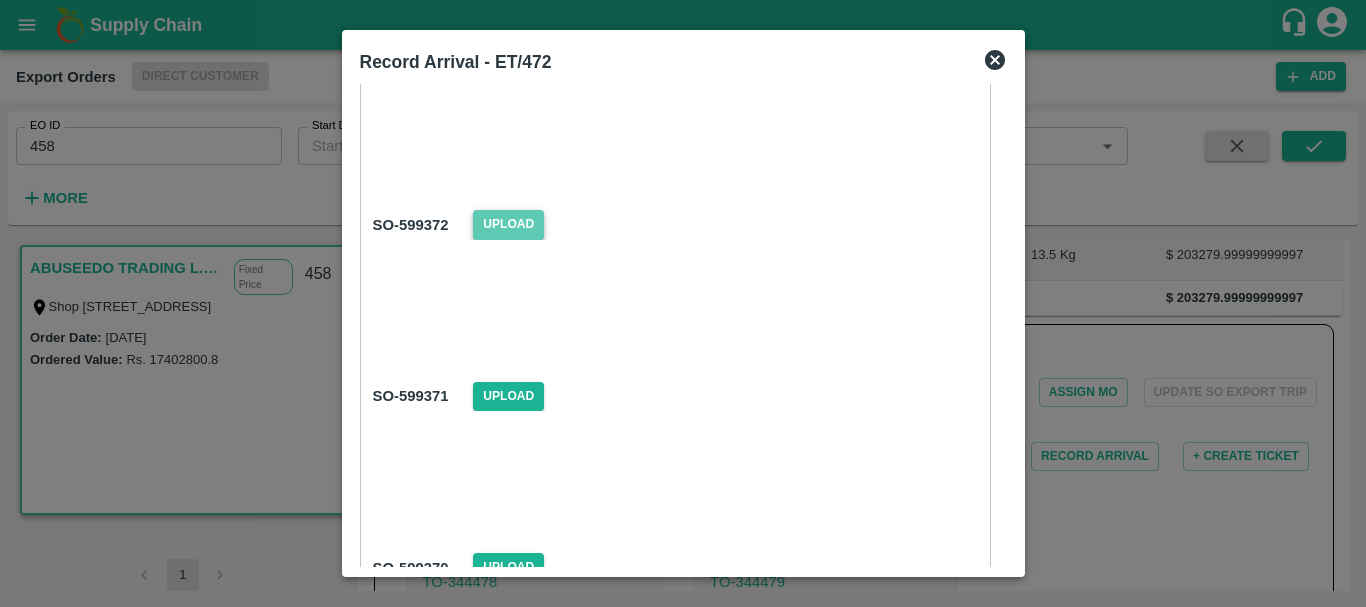 click on "Upload" at bounding box center (508, 224) 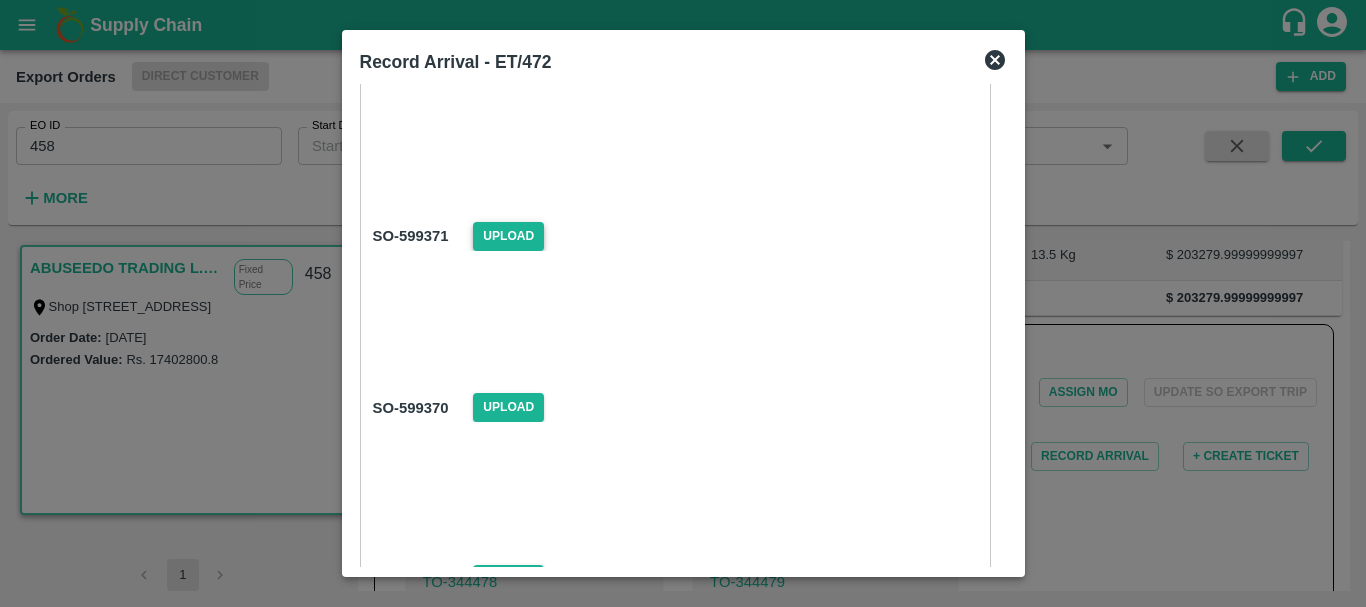 scroll, scrollTop: 760, scrollLeft: 0, axis: vertical 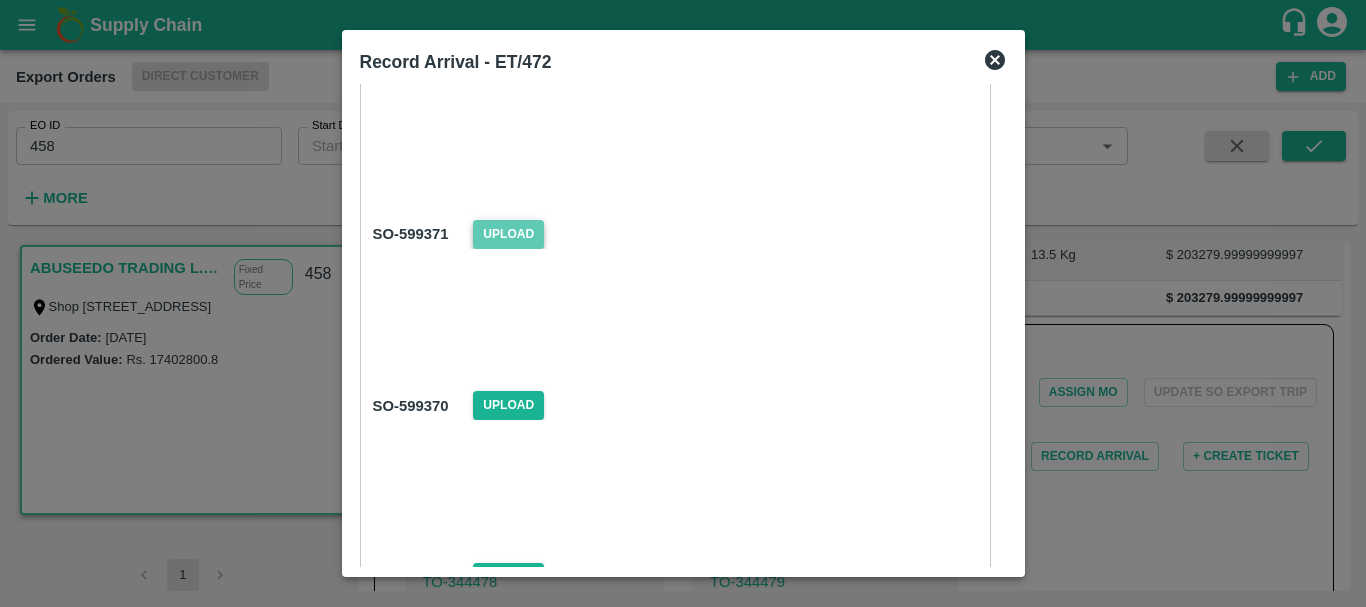 click on "Upload" at bounding box center [508, 234] 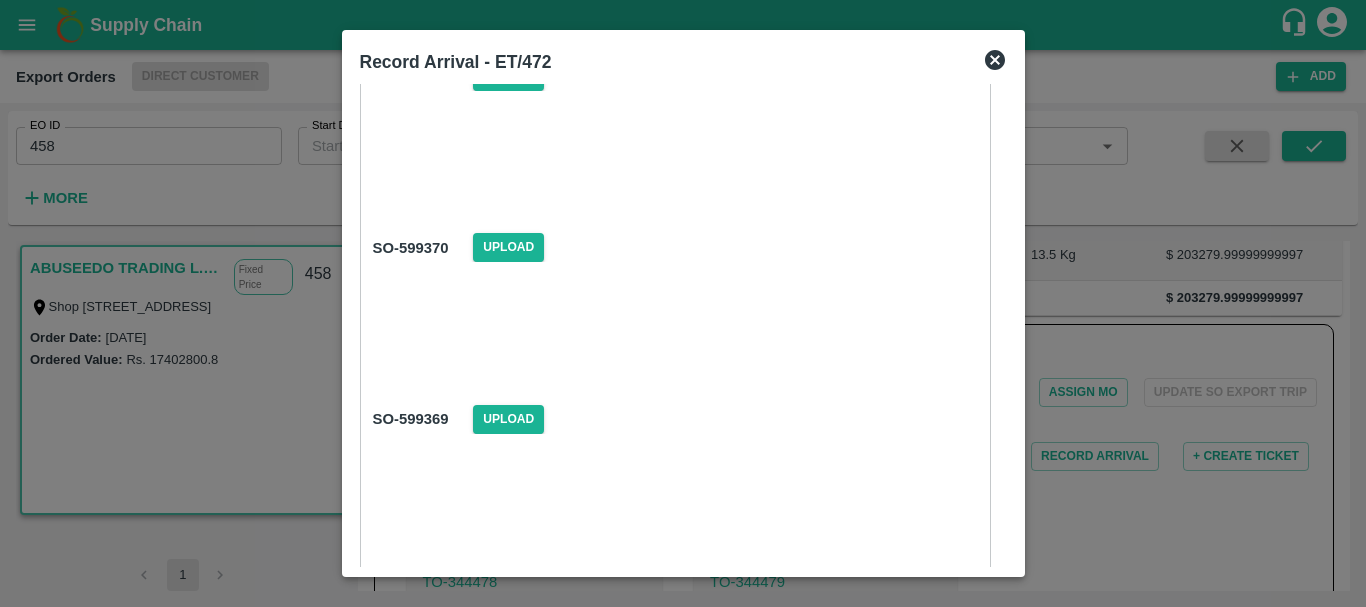 scroll, scrollTop: 920, scrollLeft: 0, axis: vertical 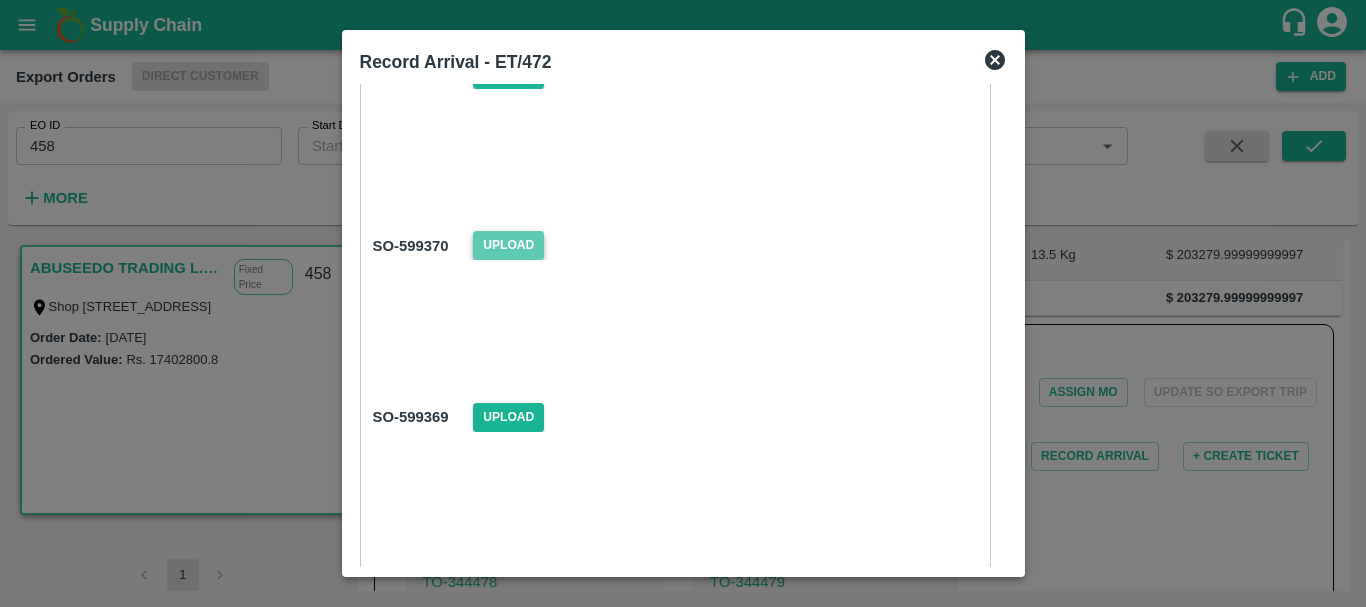 click on "Upload" at bounding box center (508, 245) 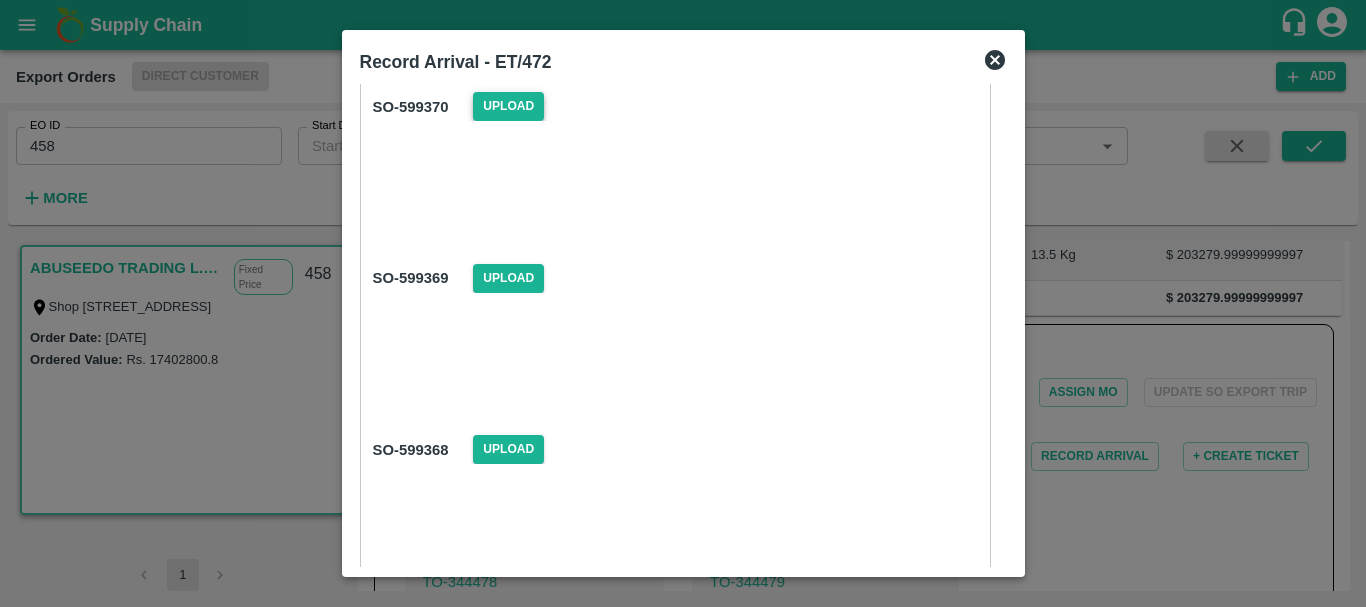 scroll, scrollTop: 1071, scrollLeft: 0, axis: vertical 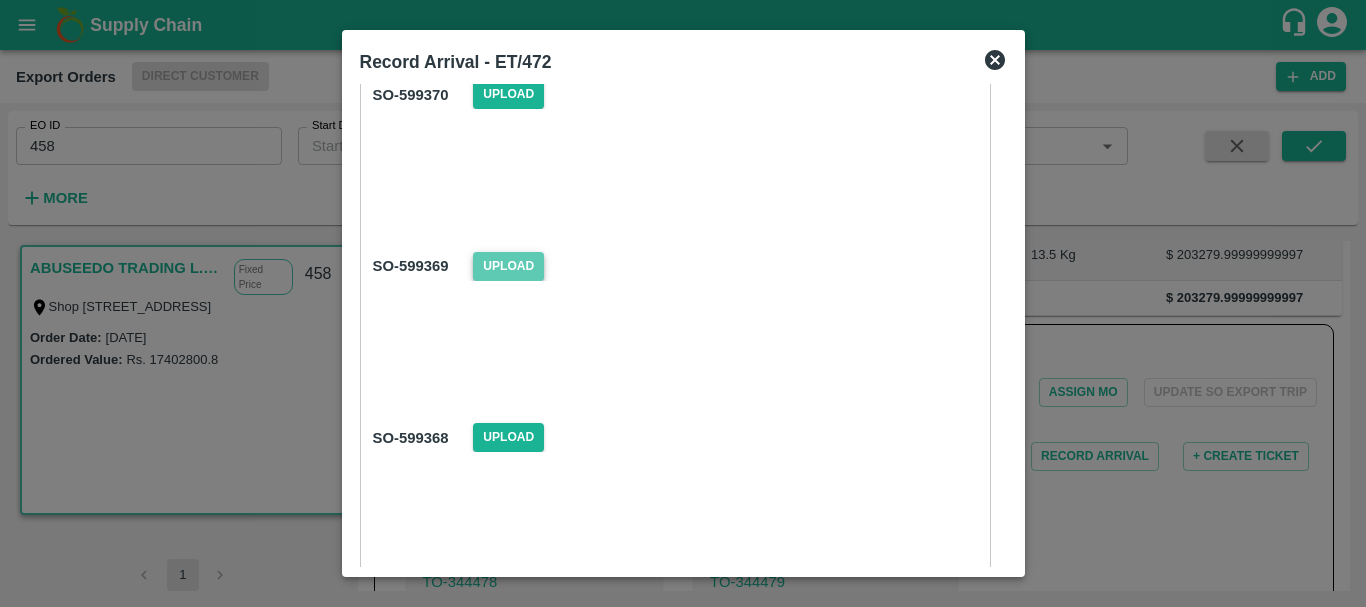 click on "Upload" at bounding box center [508, 266] 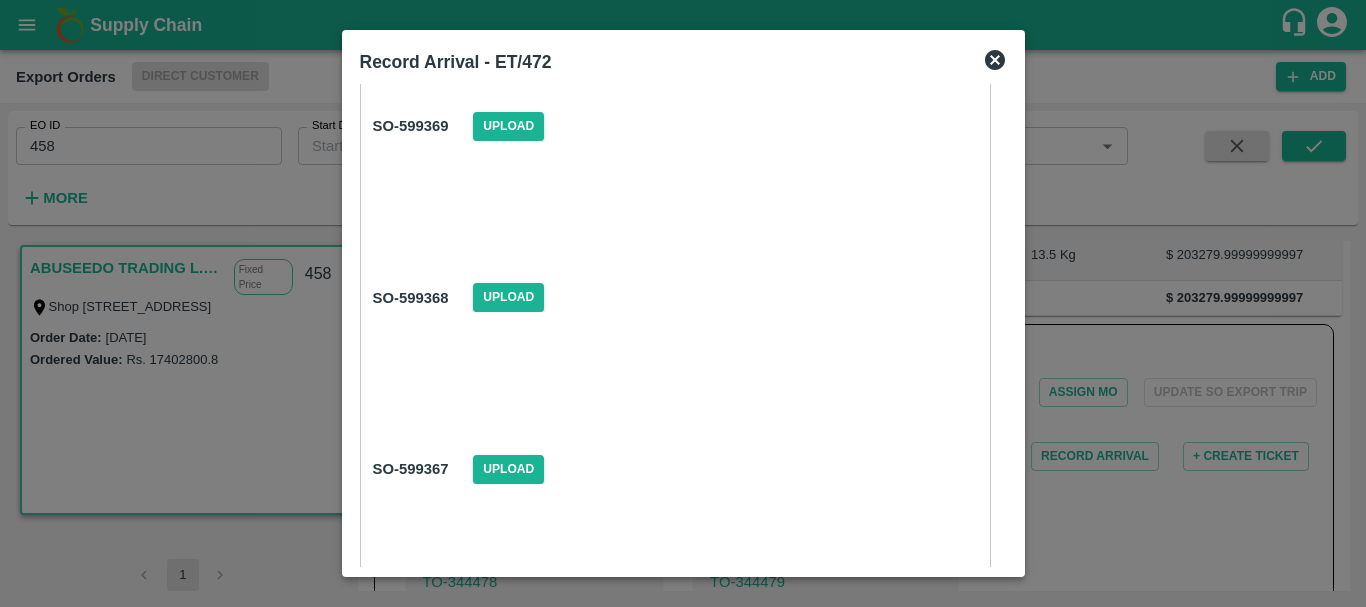 scroll, scrollTop: 1236, scrollLeft: 0, axis: vertical 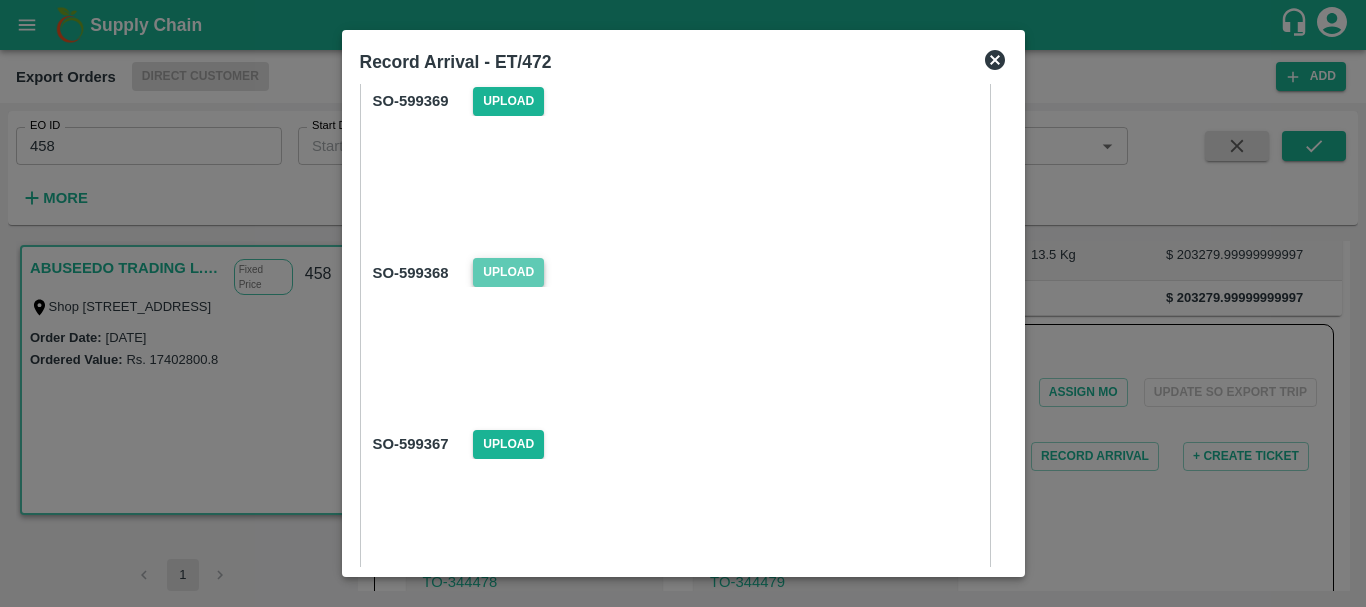 click on "Upload" at bounding box center (508, 272) 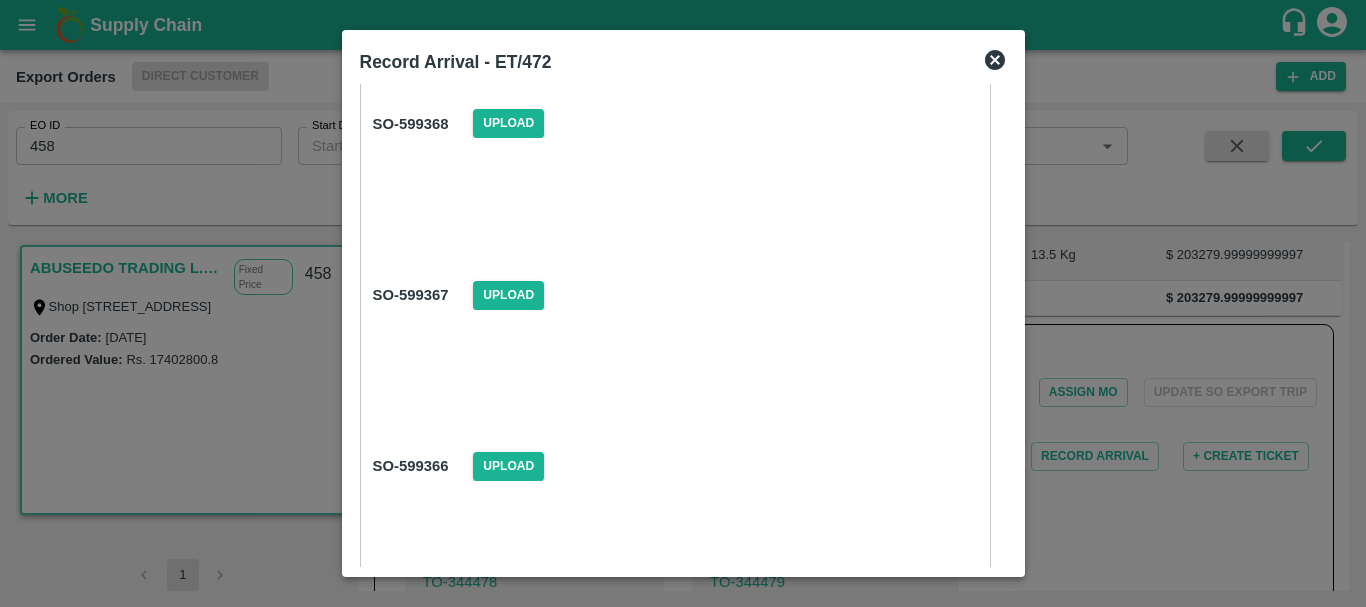 scroll, scrollTop: 1386, scrollLeft: 0, axis: vertical 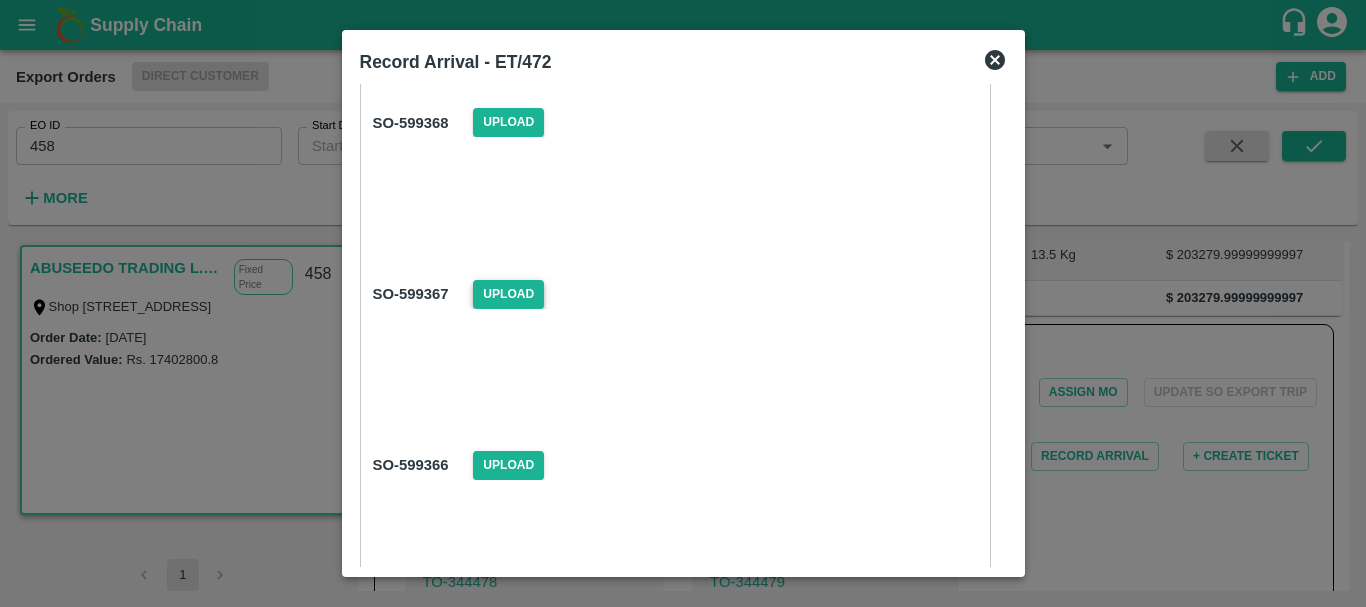 click on "Upload" at bounding box center (508, 294) 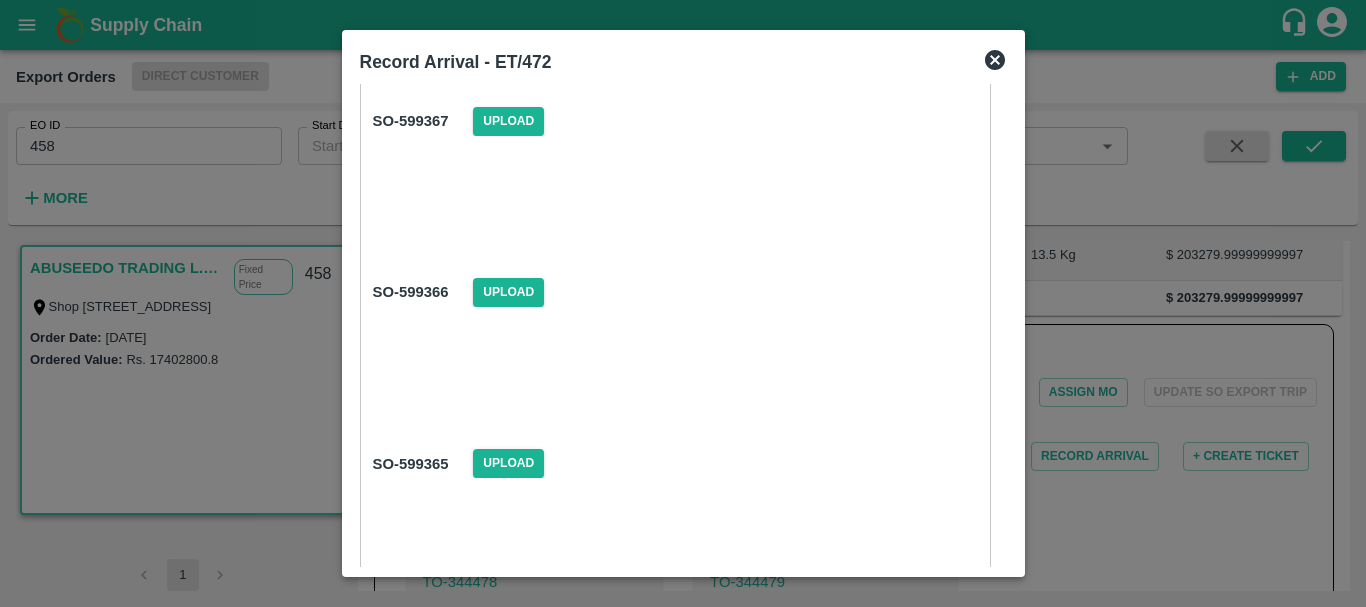 scroll, scrollTop: 1560, scrollLeft: 0, axis: vertical 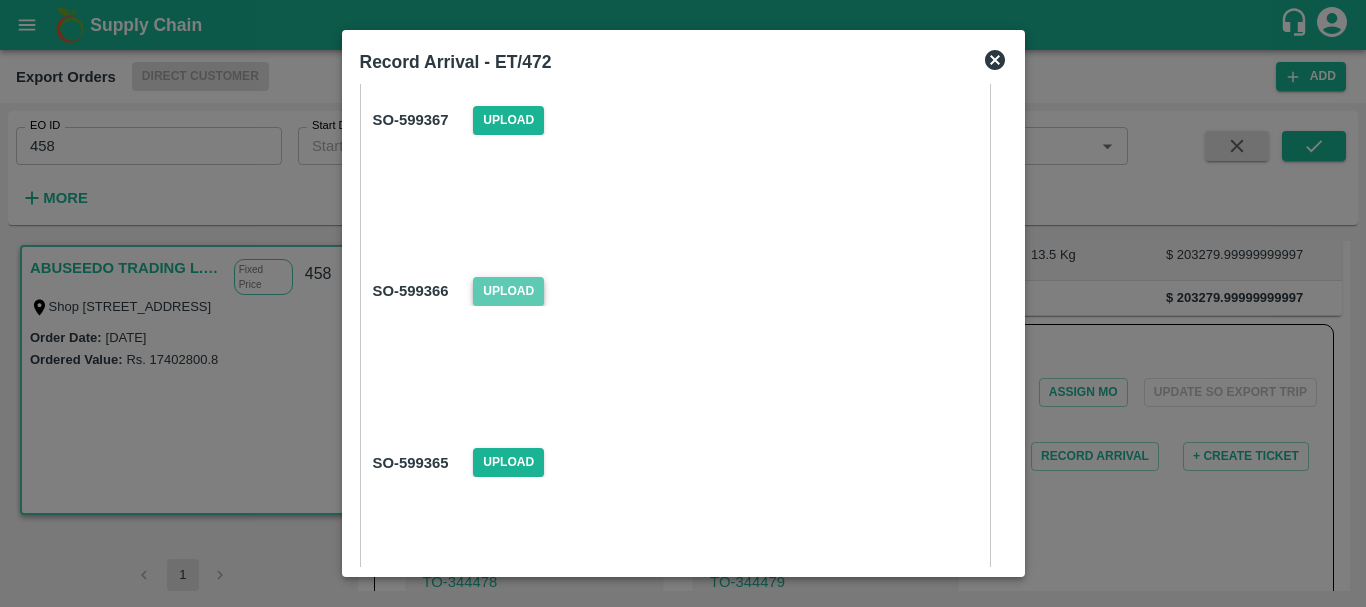 click on "Upload" at bounding box center [508, 291] 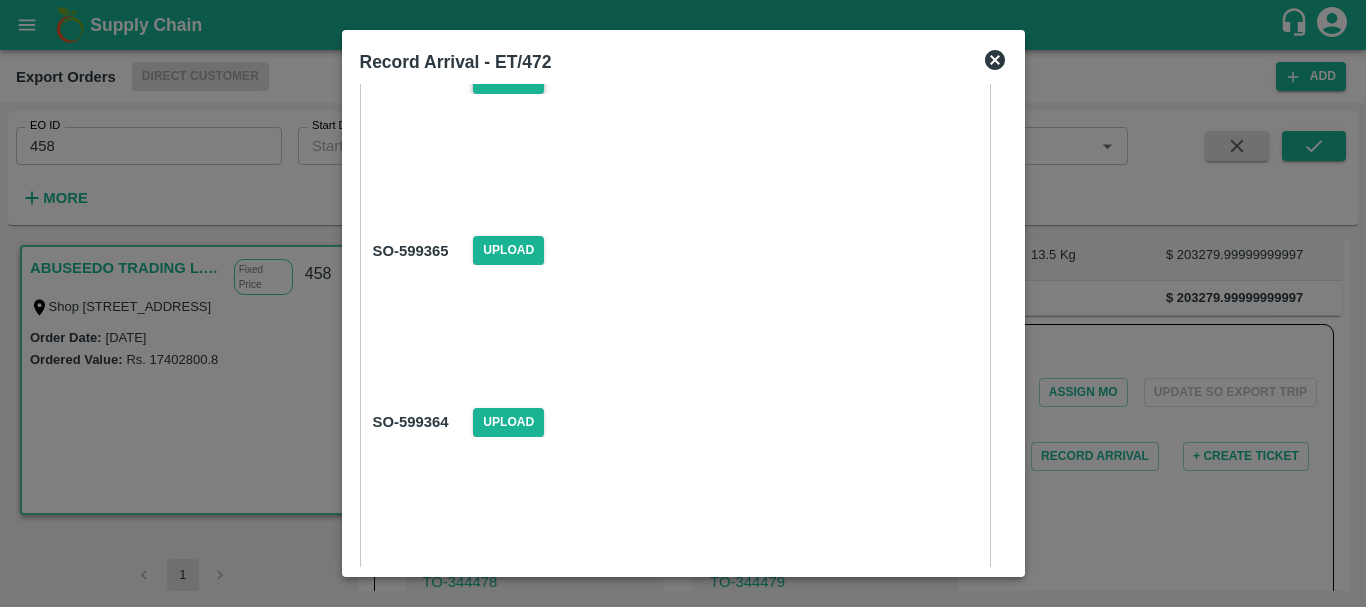 scroll, scrollTop: 1773, scrollLeft: 0, axis: vertical 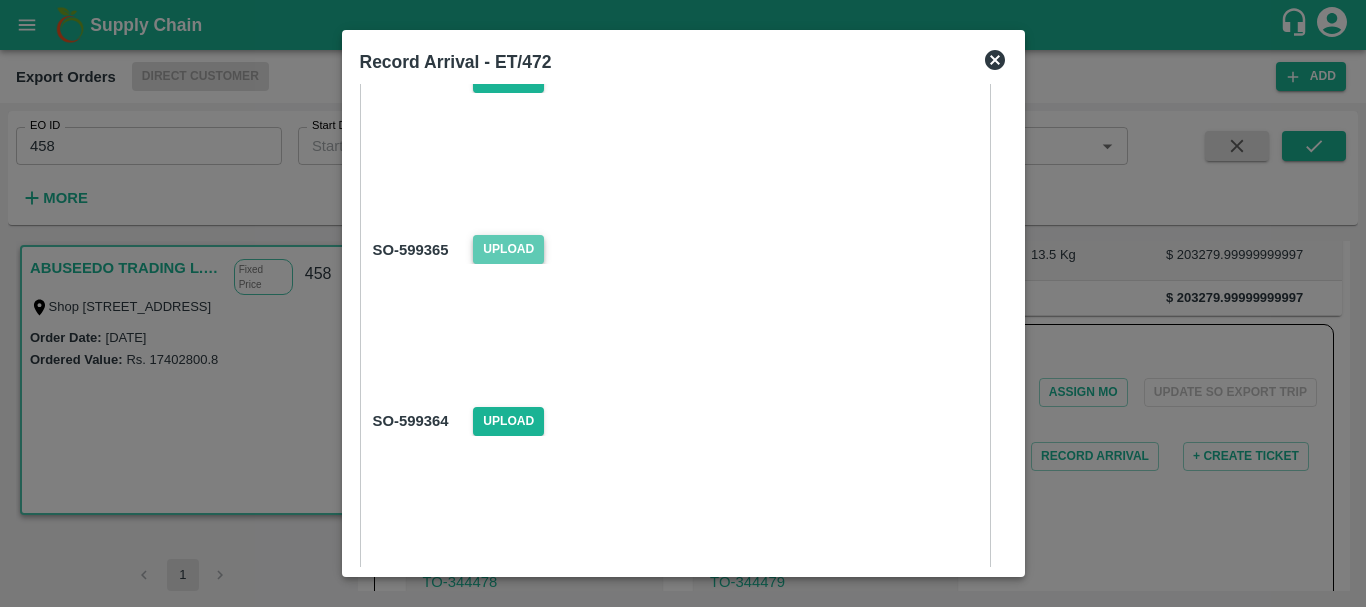 click on "Upload" at bounding box center (508, 249) 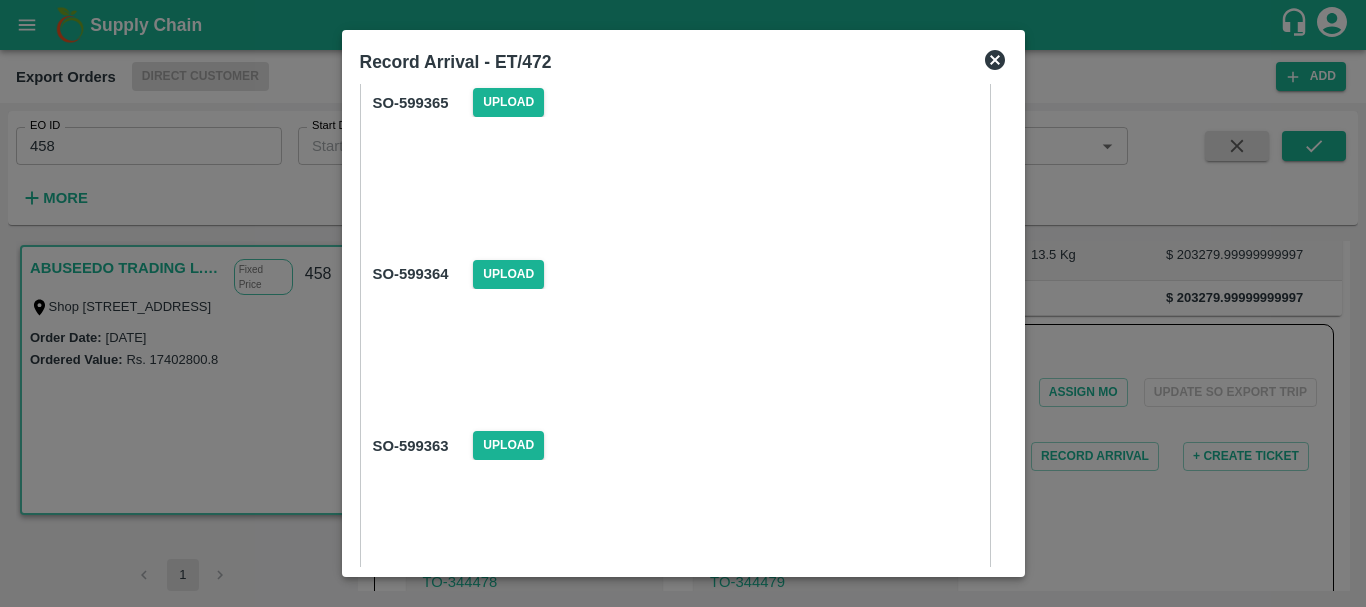 scroll, scrollTop: 2000, scrollLeft: 0, axis: vertical 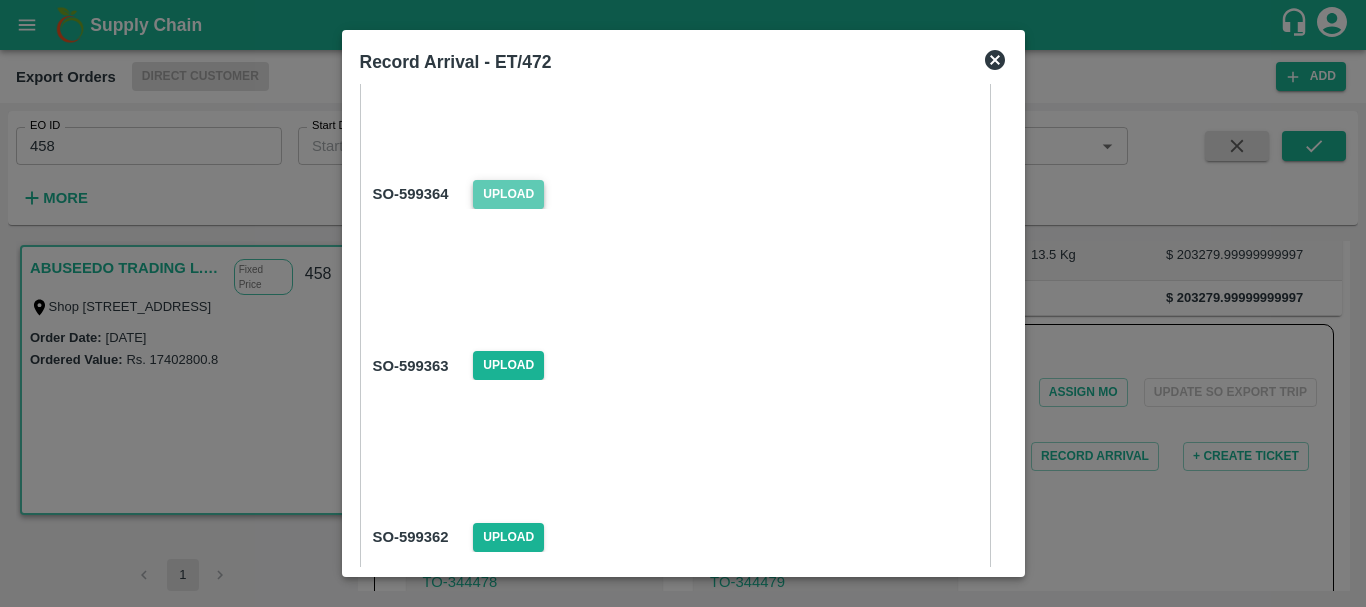 click on "Upload" at bounding box center [508, 194] 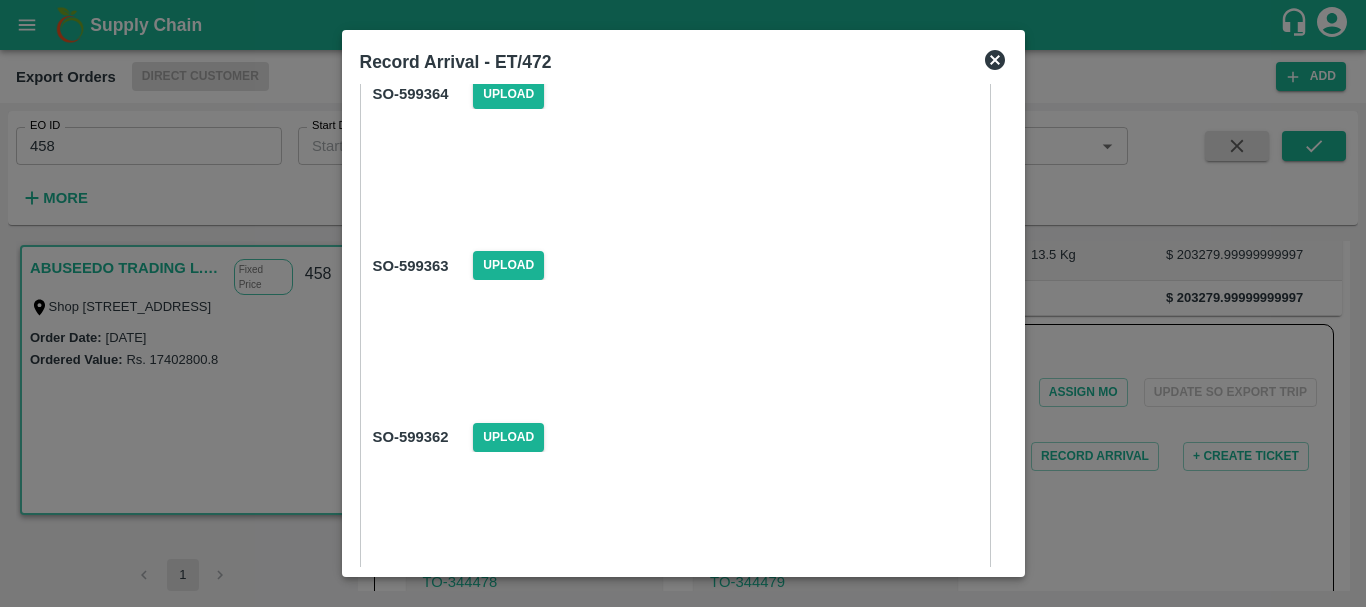 scroll, scrollTop: 2101, scrollLeft: 0, axis: vertical 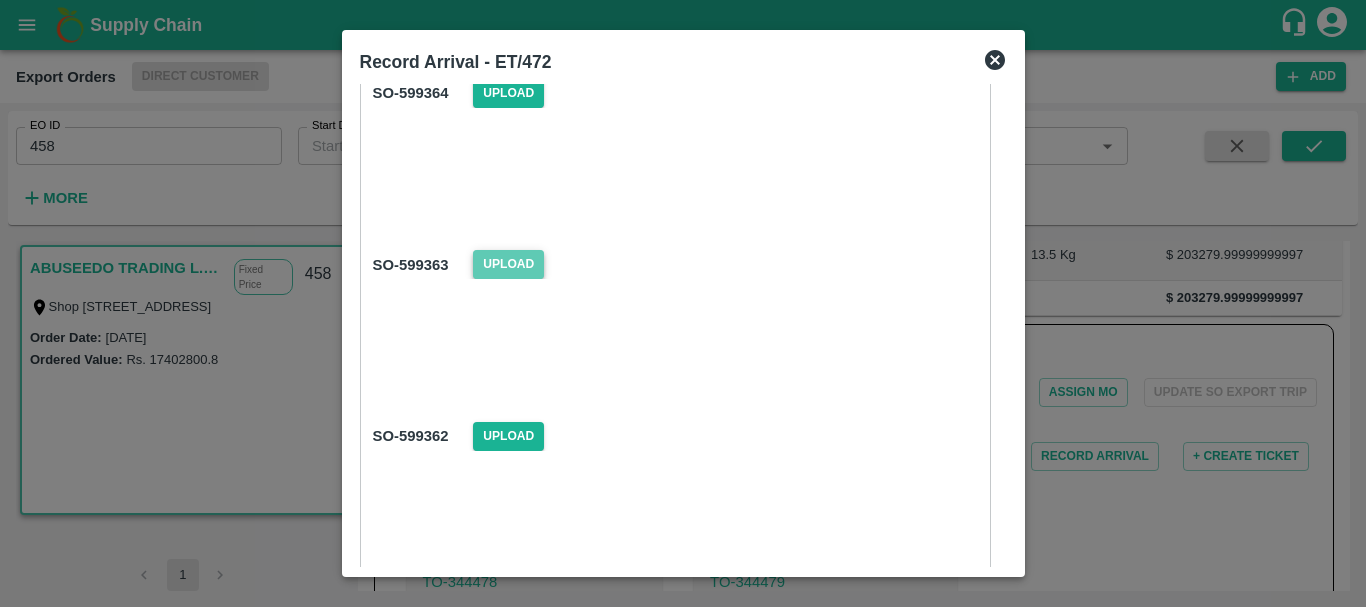 click on "Upload" at bounding box center (508, 264) 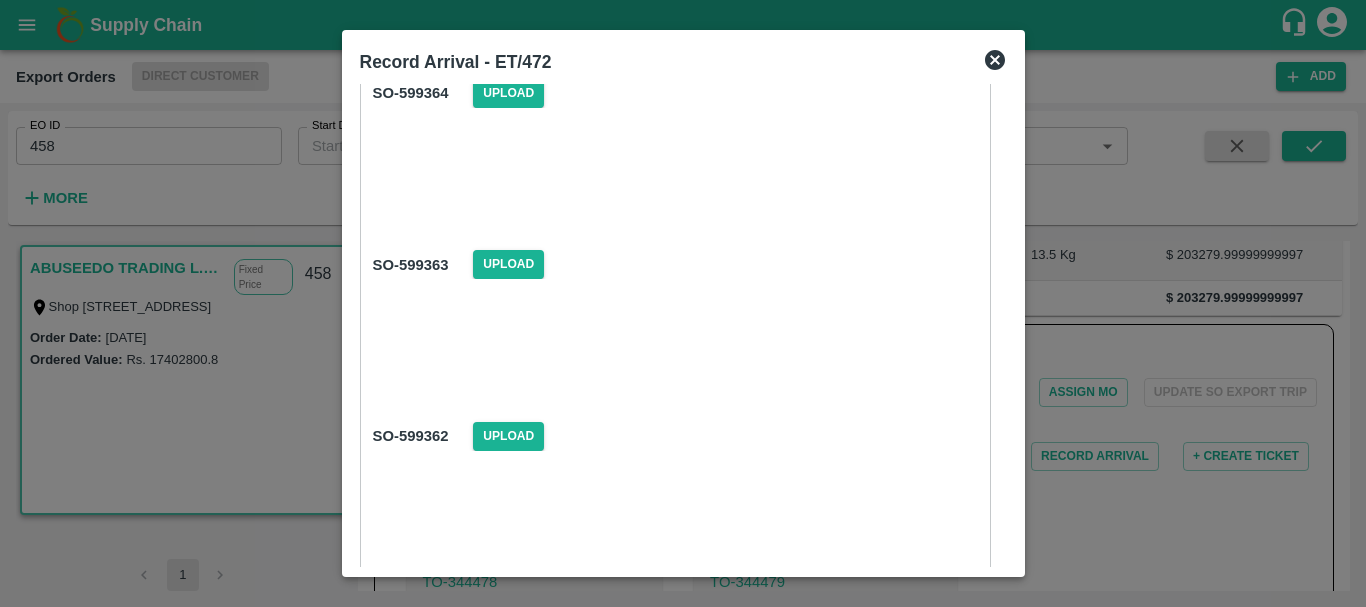 scroll, scrollTop: 2296, scrollLeft: 0, axis: vertical 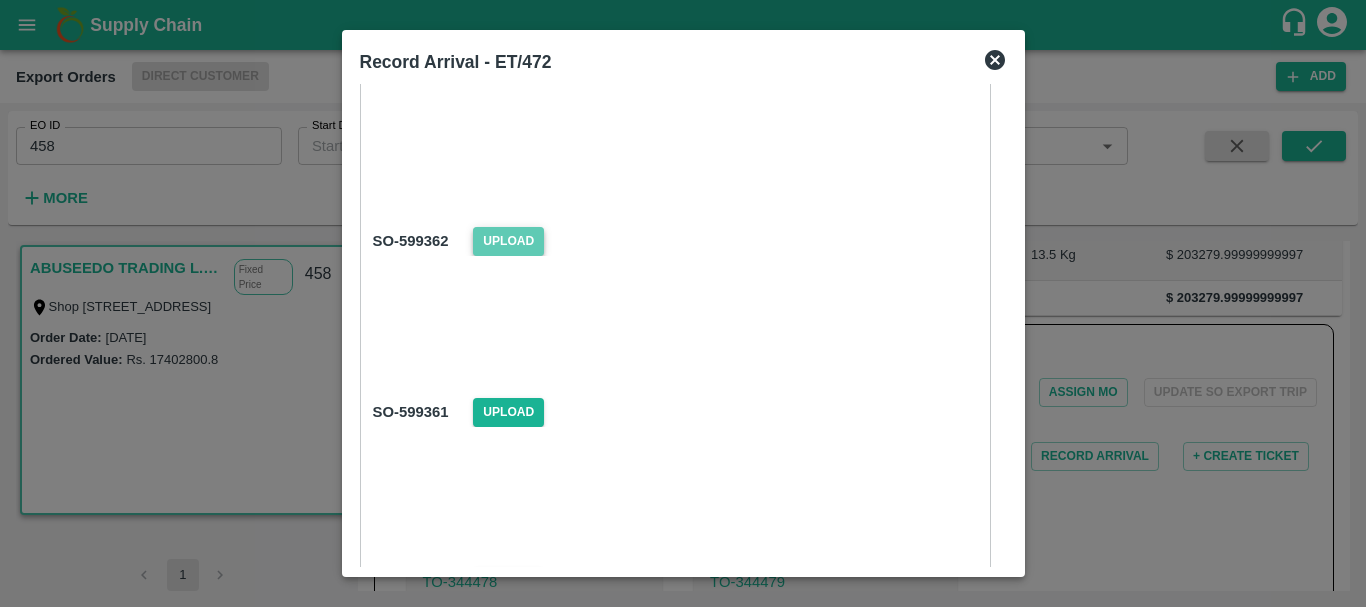 click on "Upload" at bounding box center (508, 241) 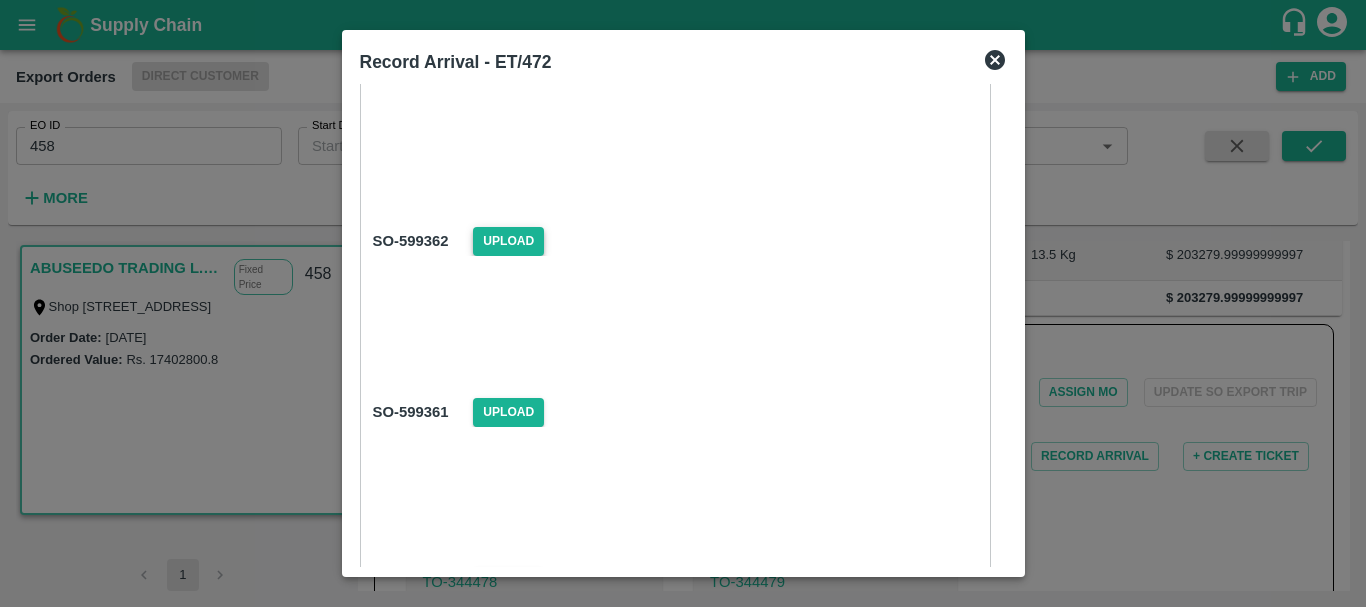 scroll, scrollTop: 2432, scrollLeft: 0, axis: vertical 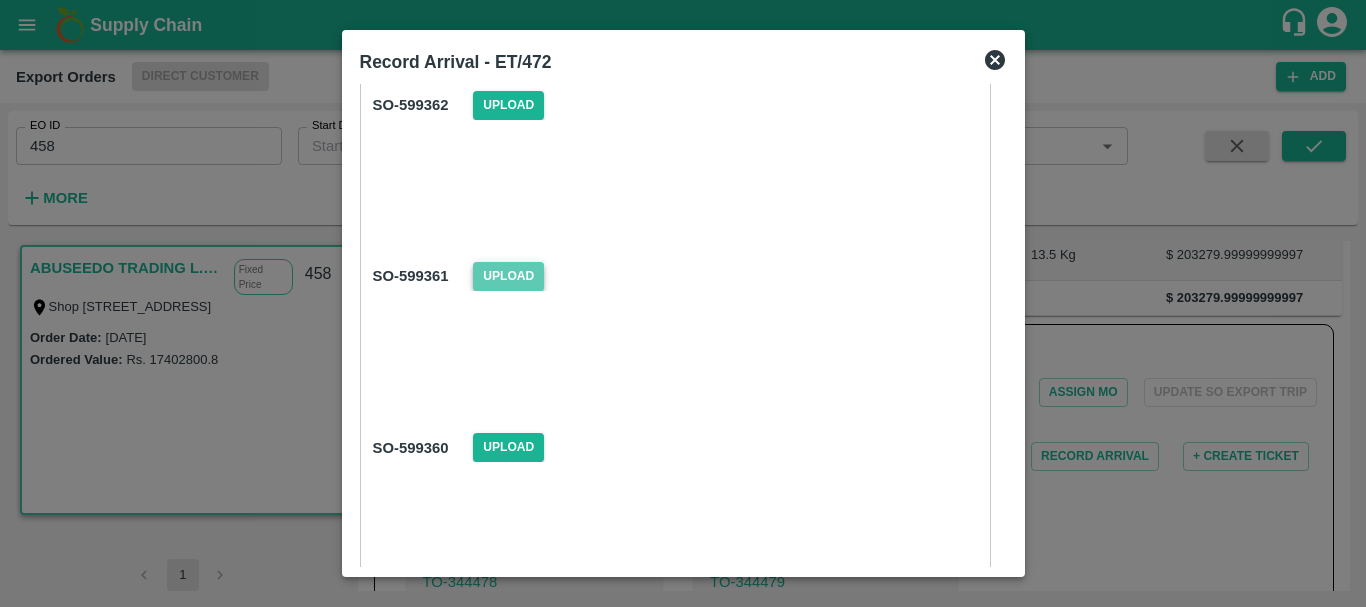 click on "Upload" at bounding box center [508, 276] 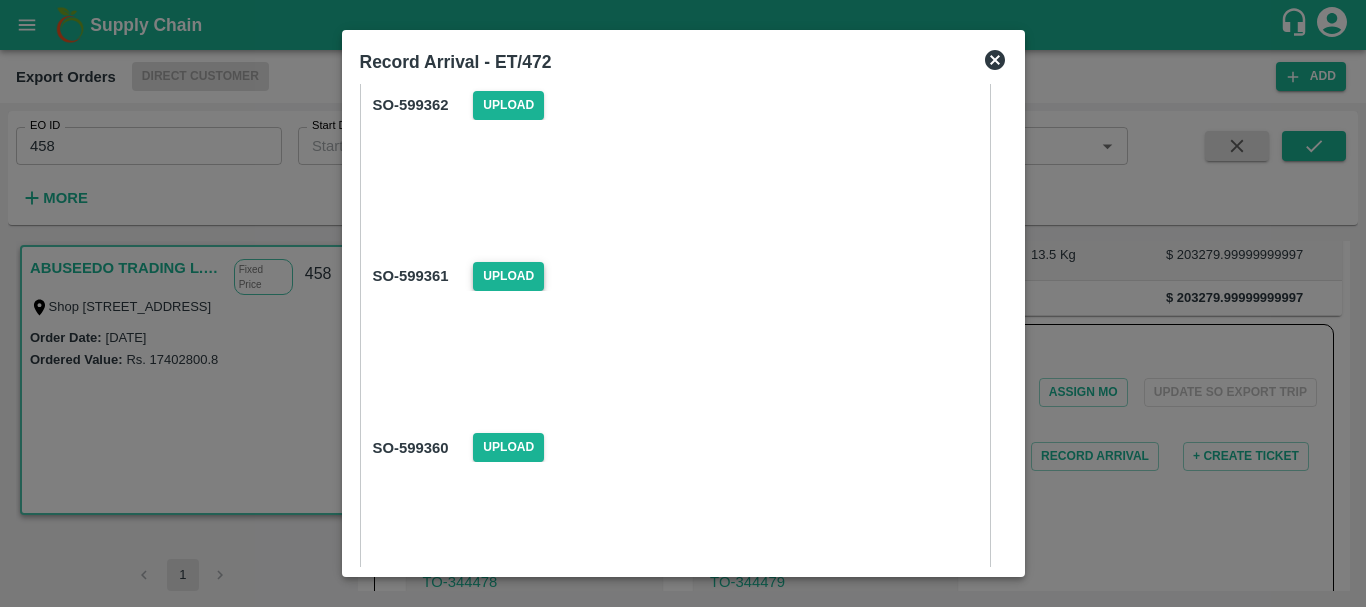 scroll, scrollTop: 2540, scrollLeft: 0, axis: vertical 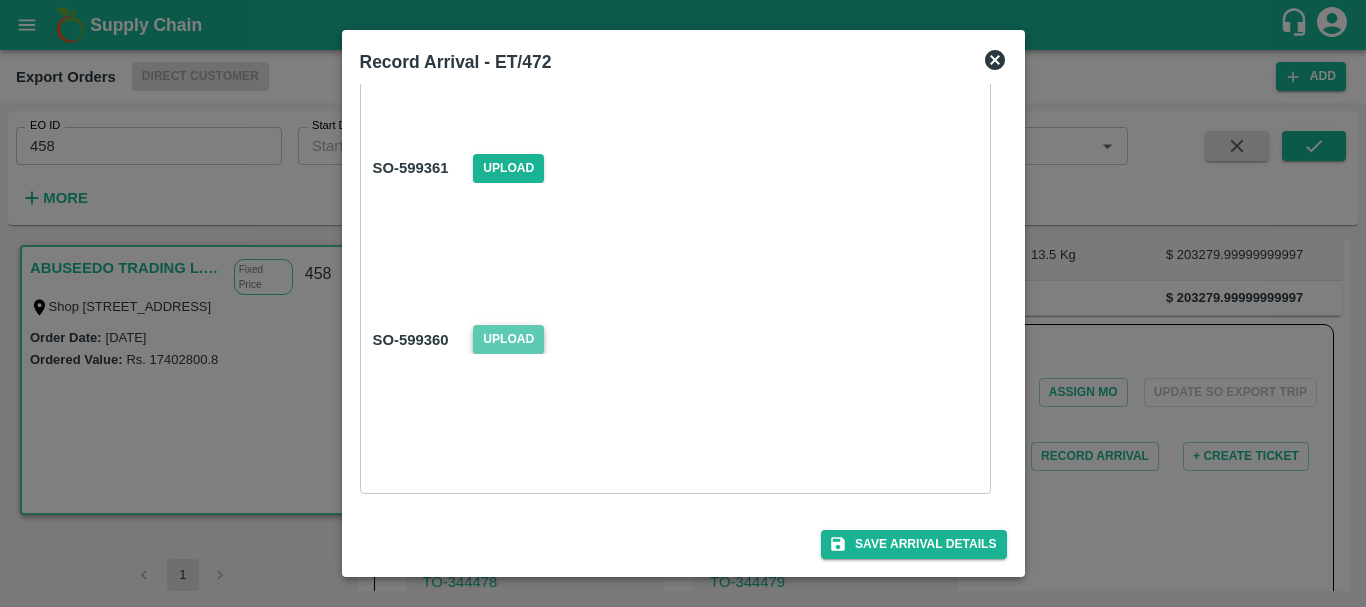 click on "Upload" at bounding box center [508, 339] 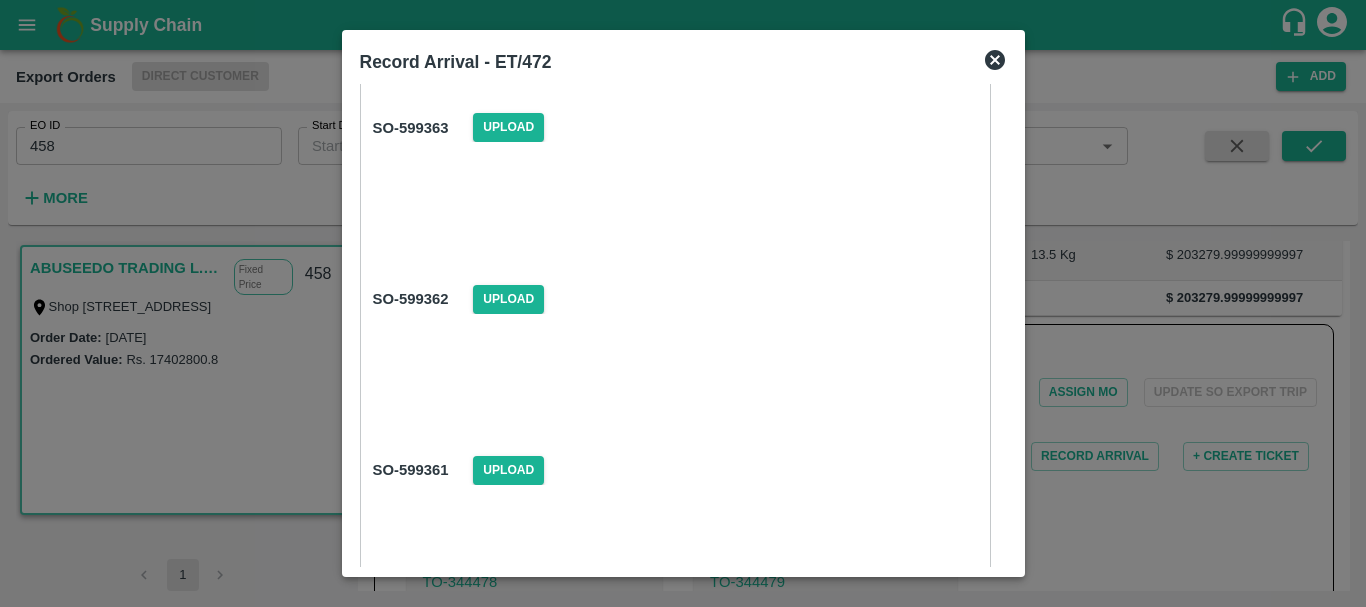 scroll, scrollTop: 2540, scrollLeft: 0, axis: vertical 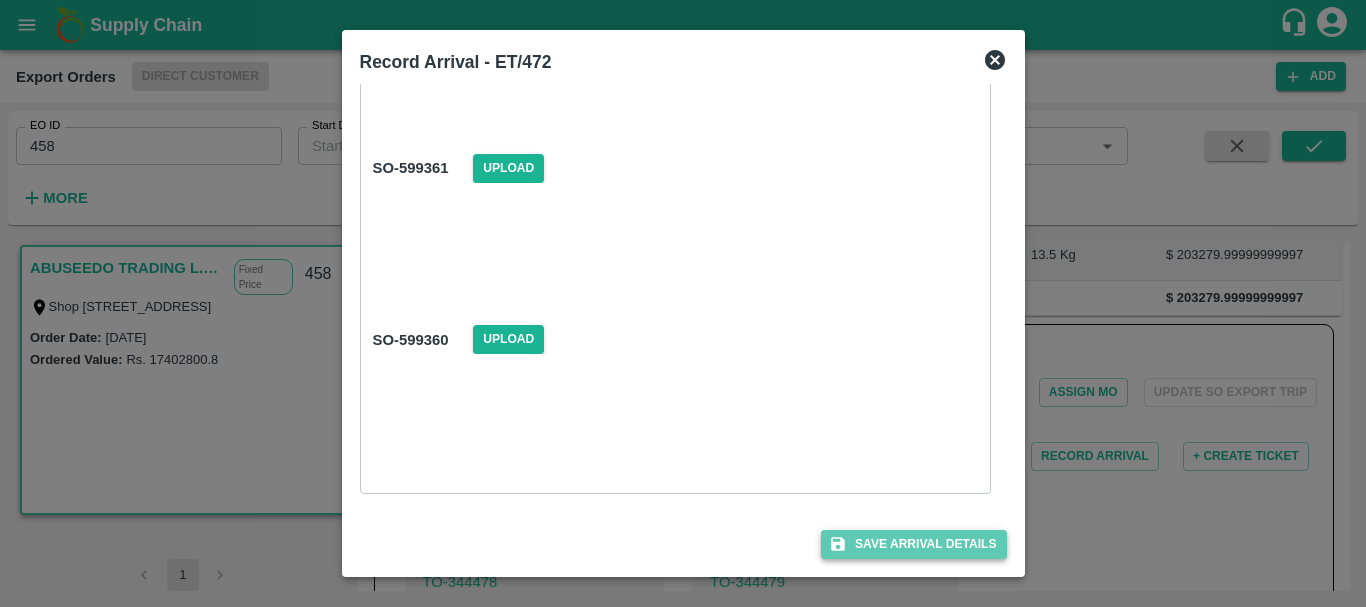 click on "Save Arrival Details" at bounding box center (913, 544) 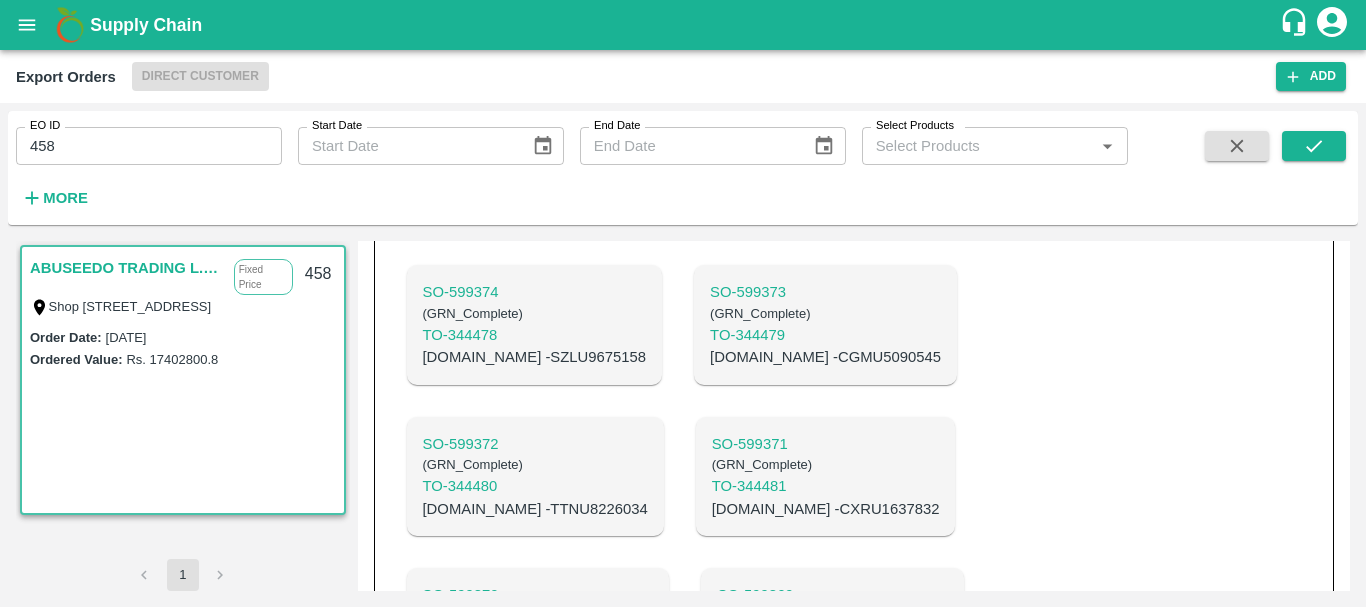 scroll, scrollTop: 0, scrollLeft: 0, axis: both 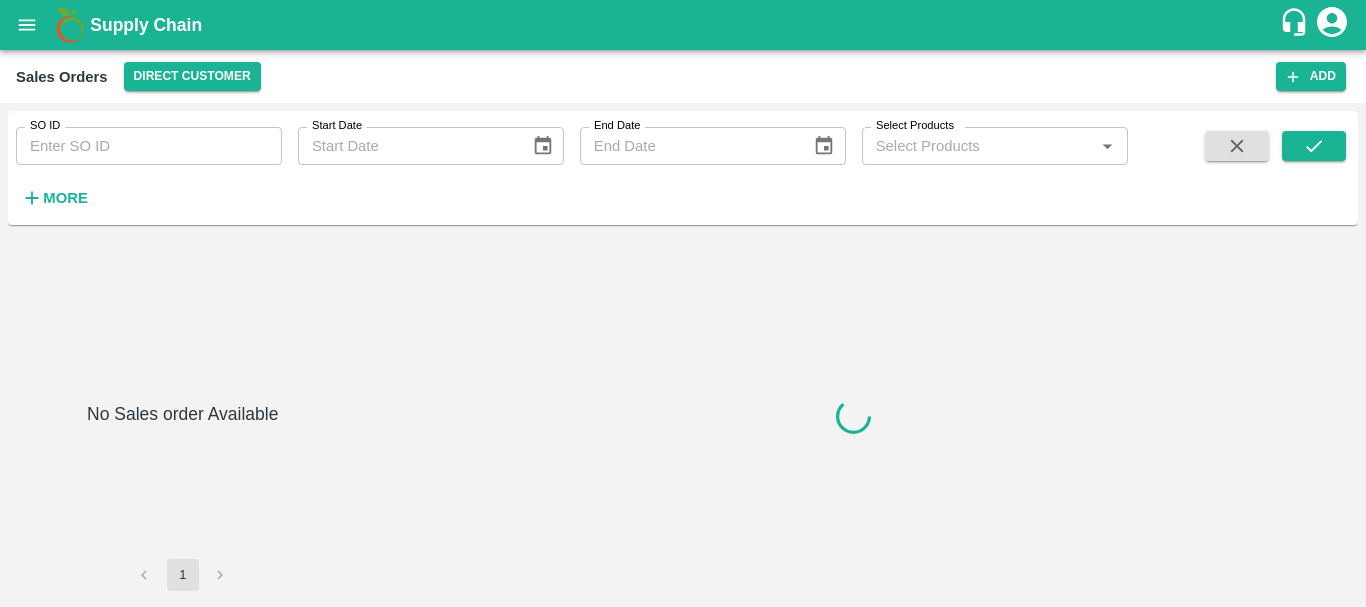 type on "599360" 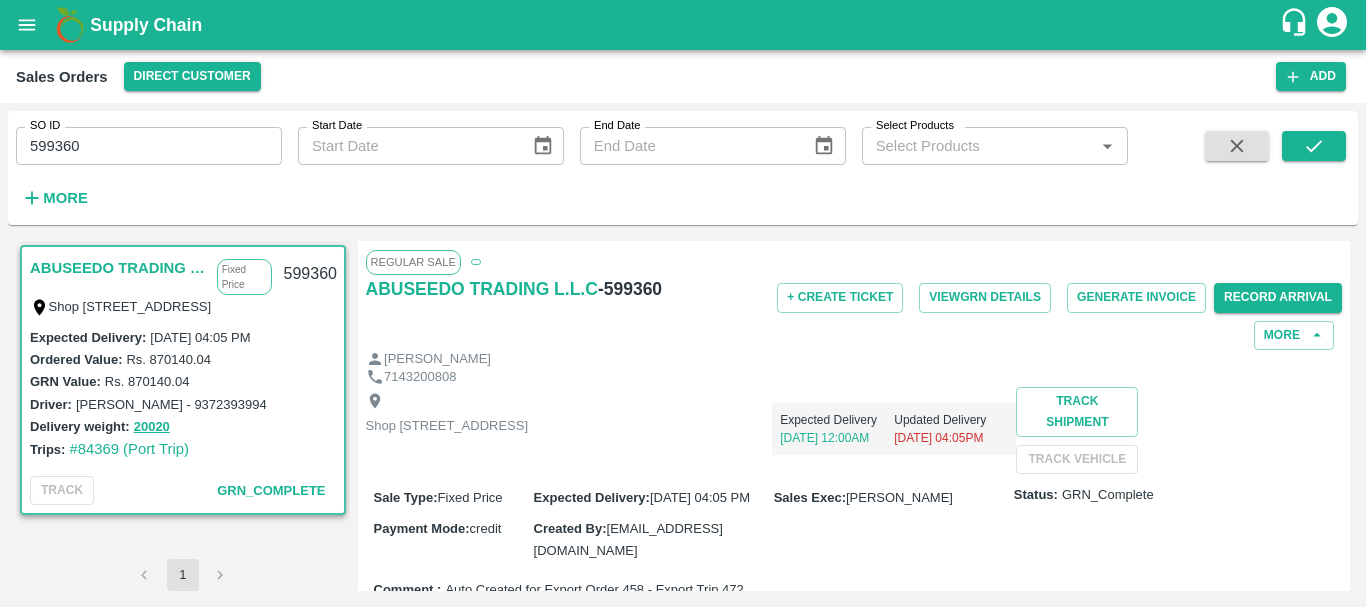 scroll, scrollTop: 768, scrollLeft: 0, axis: vertical 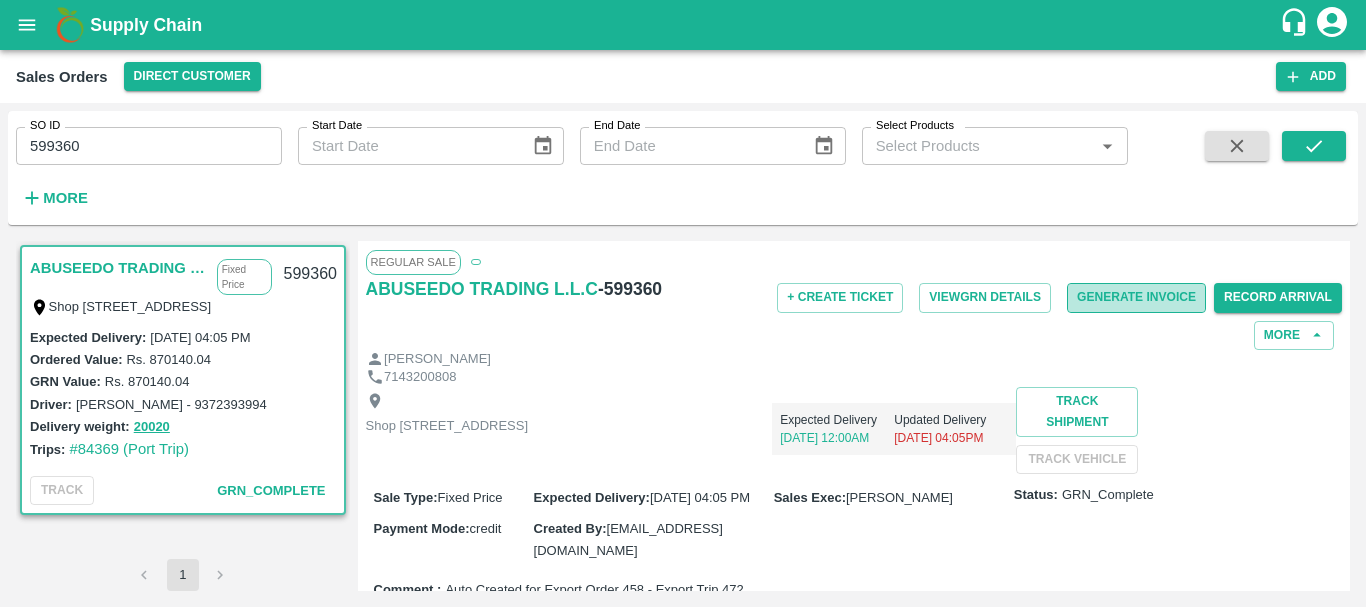 click on "Generate Invoice" at bounding box center [1136, 297] 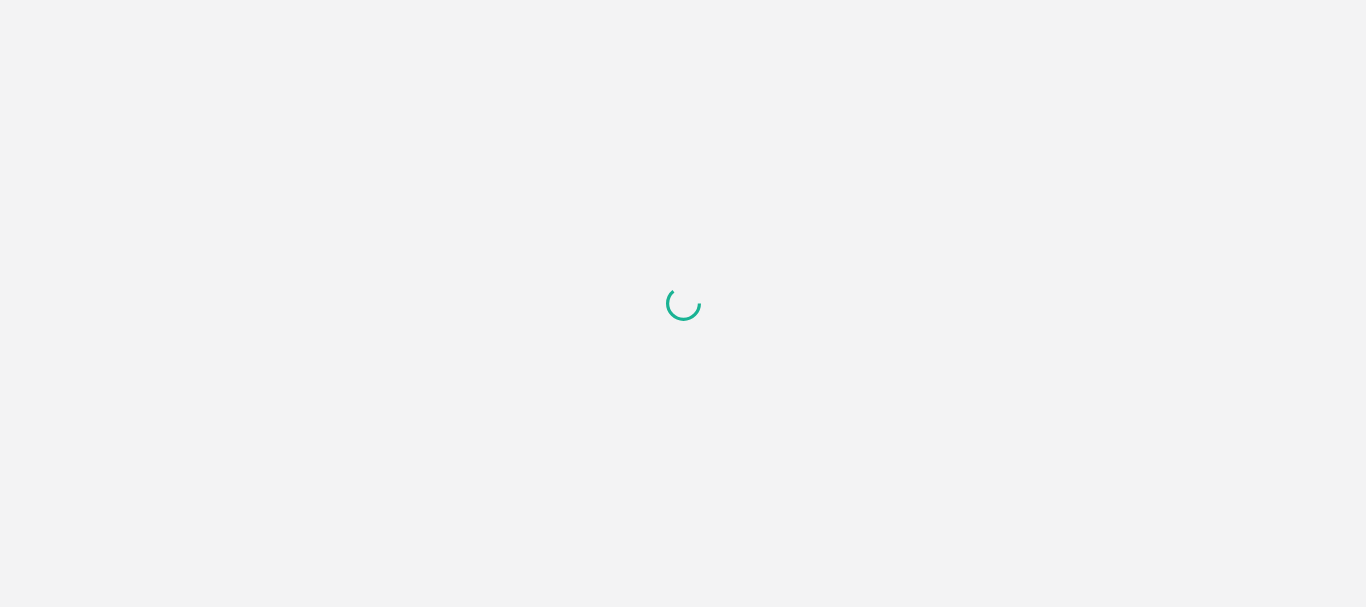 scroll, scrollTop: 0, scrollLeft: 0, axis: both 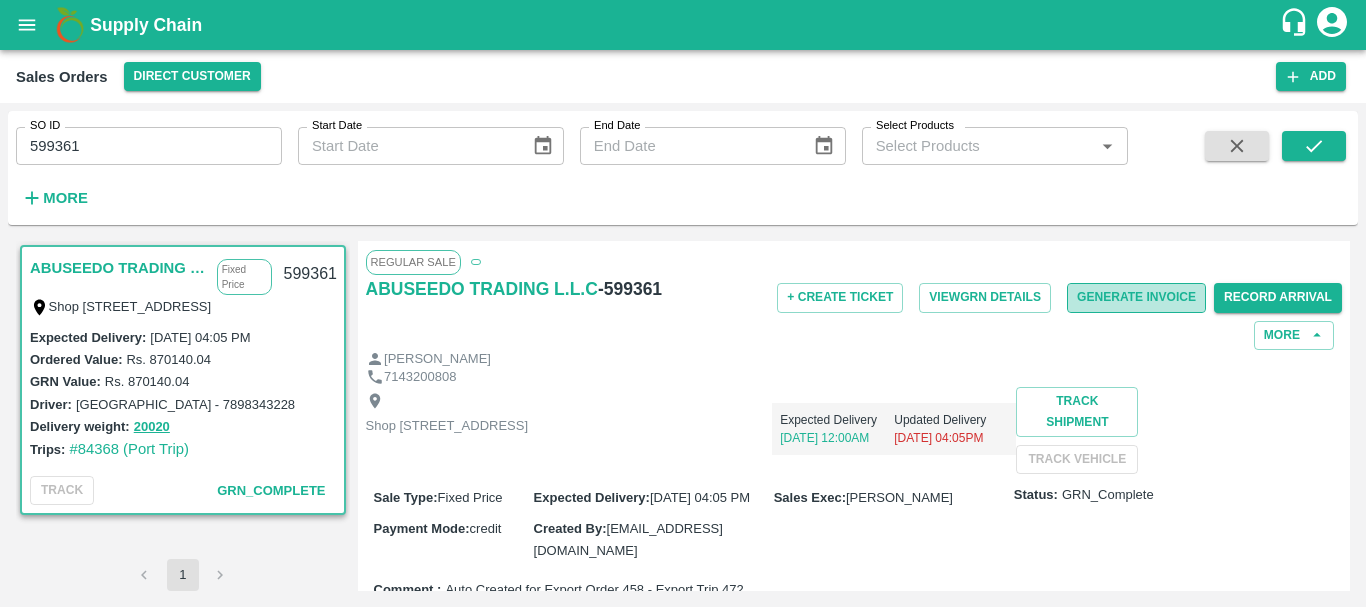 click on "Generate Invoice" at bounding box center [1136, 297] 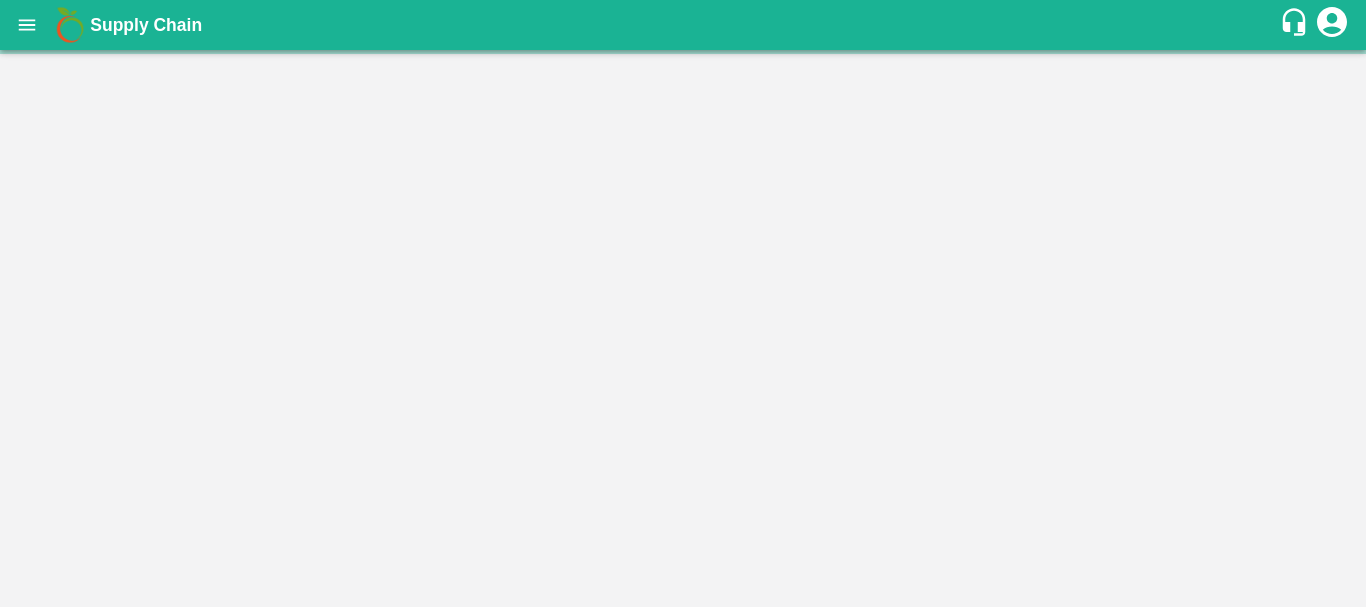 scroll, scrollTop: 0, scrollLeft: 0, axis: both 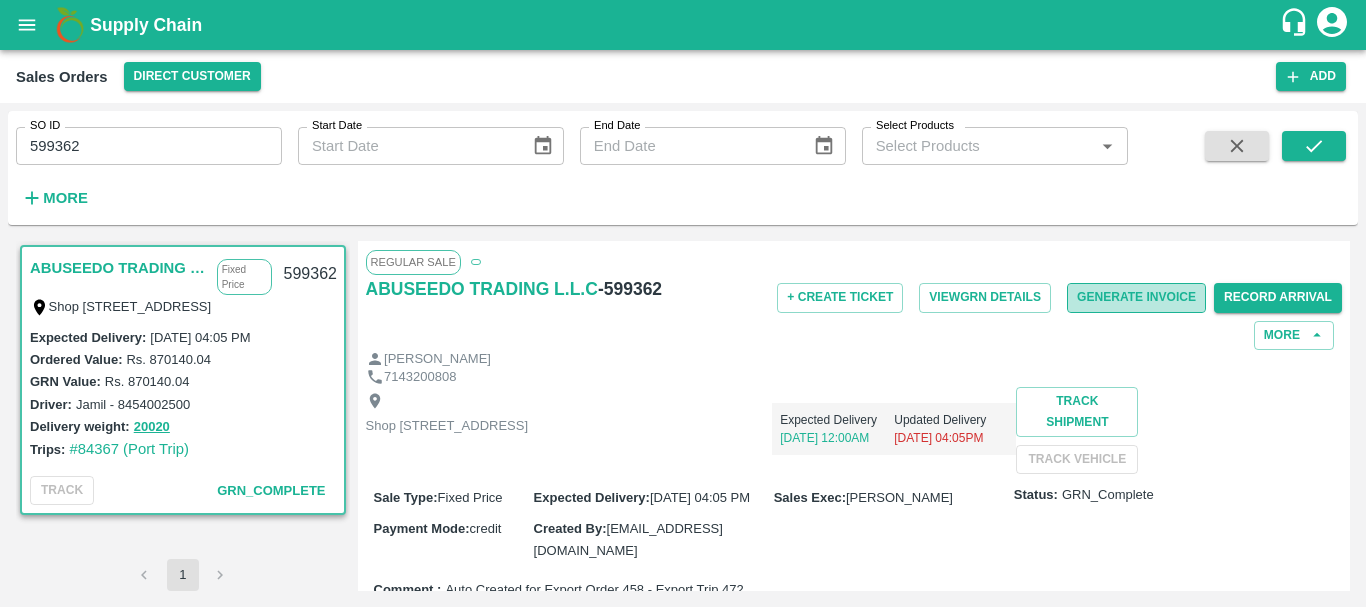 click on "Generate Invoice" at bounding box center [1136, 297] 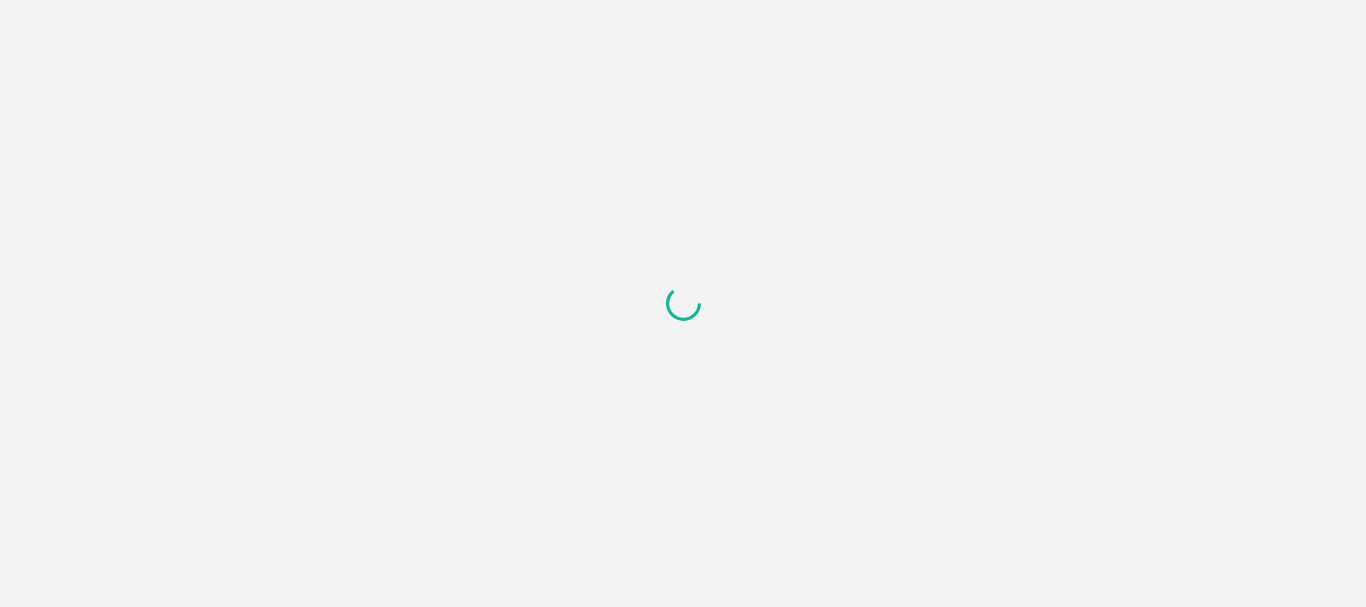 scroll, scrollTop: 0, scrollLeft: 0, axis: both 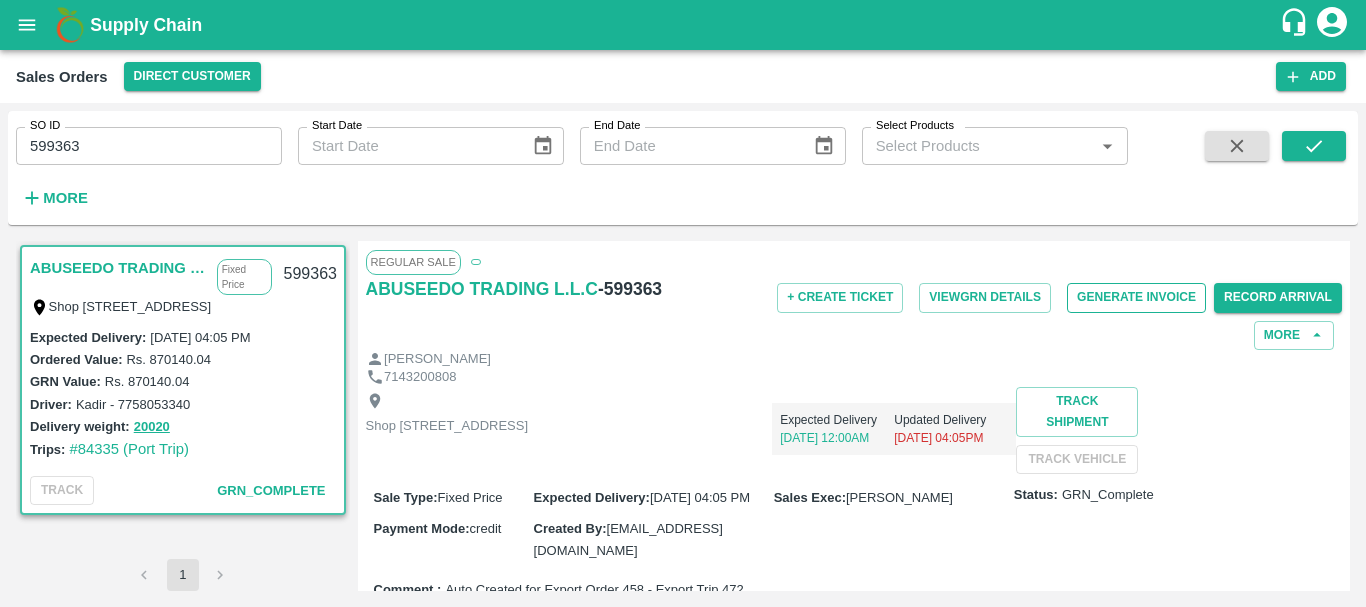 click on "Generate Invoice" at bounding box center (1136, 297) 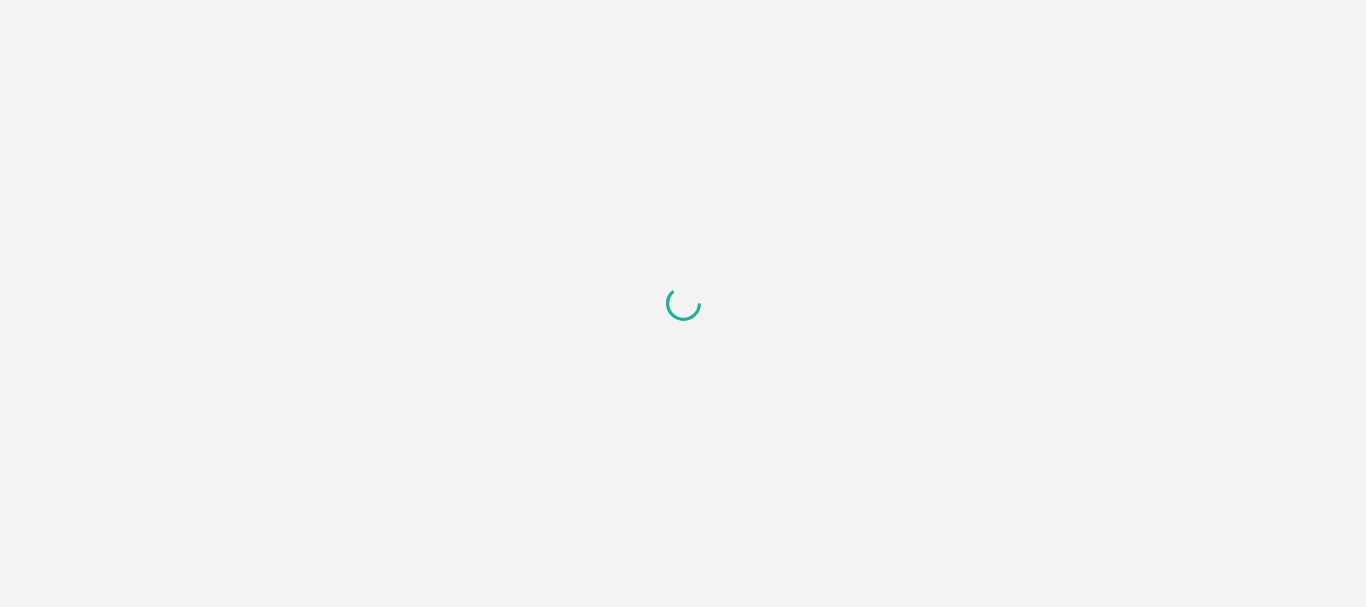 scroll, scrollTop: 0, scrollLeft: 0, axis: both 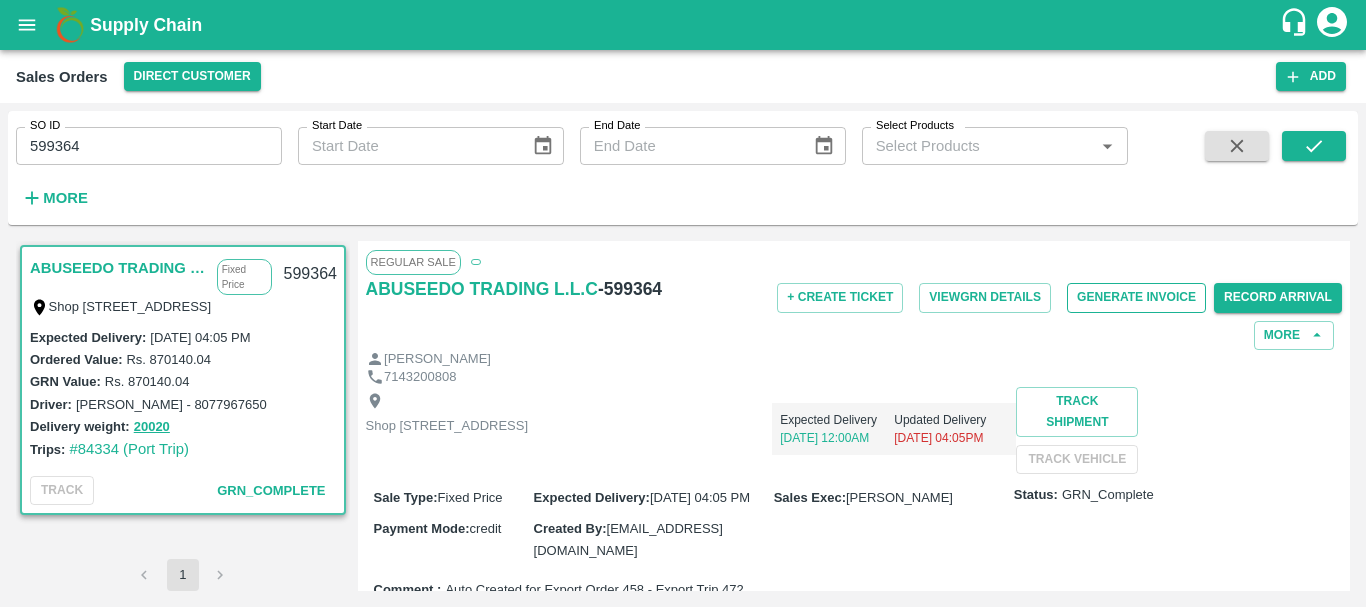 click on "Generate Invoice" at bounding box center [1136, 297] 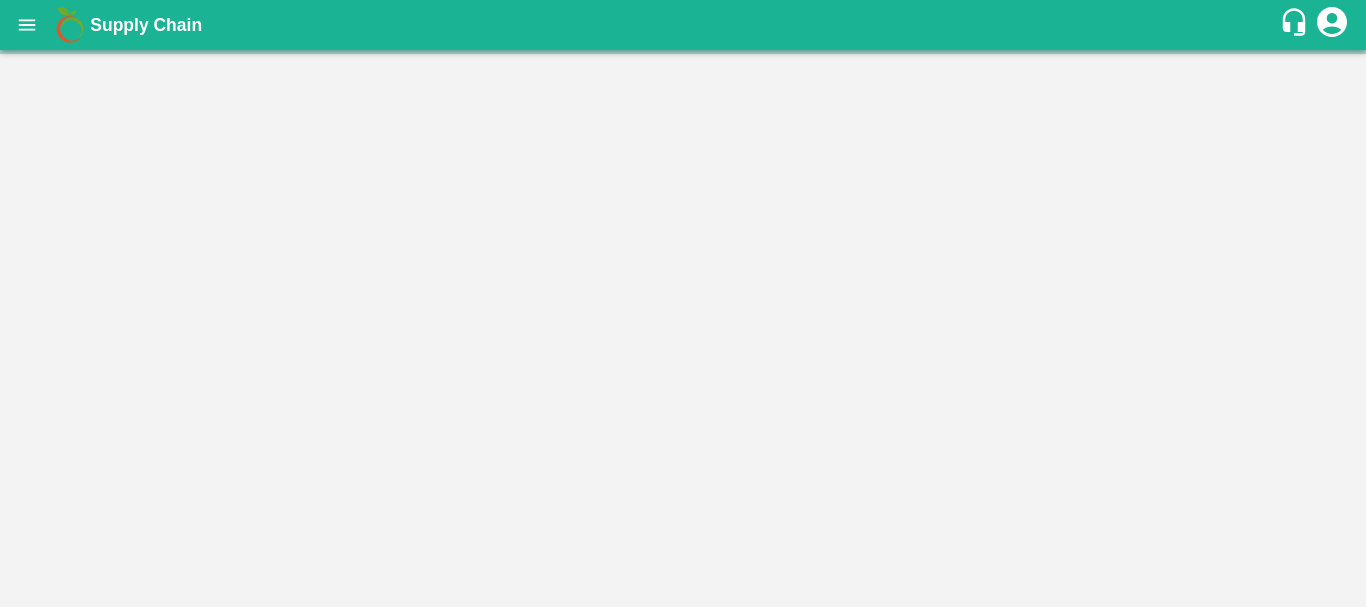 scroll, scrollTop: 0, scrollLeft: 0, axis: both 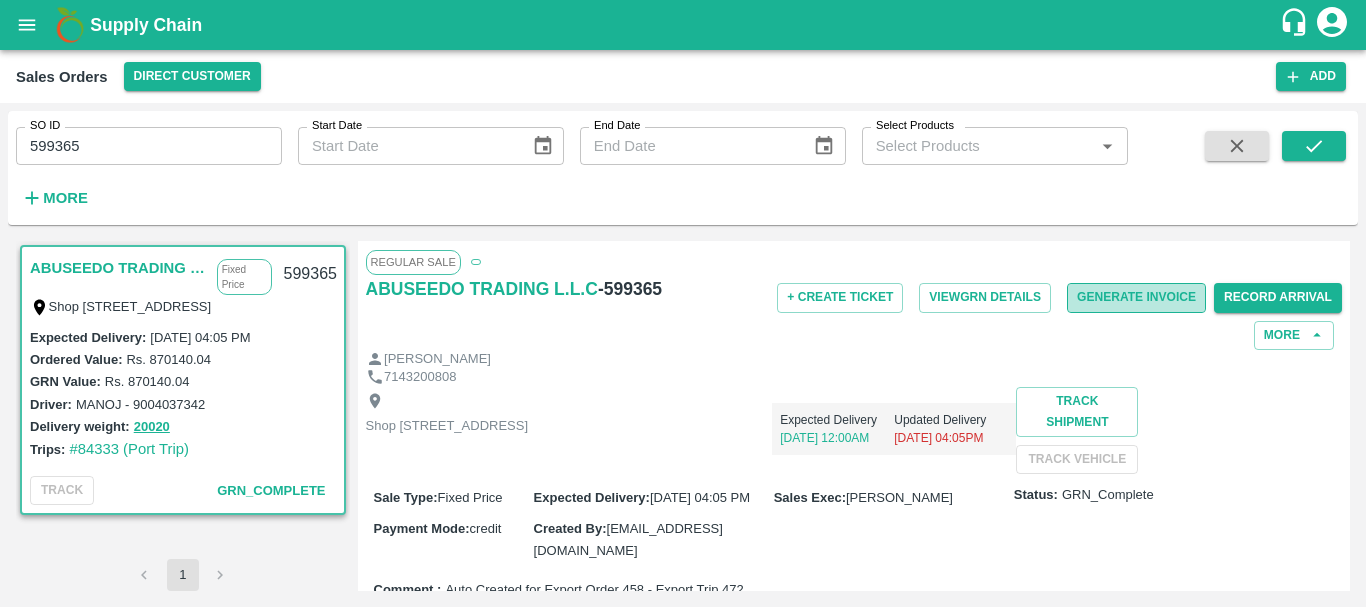 click on "Generate Invoice" at bounding box center [1136, 297] 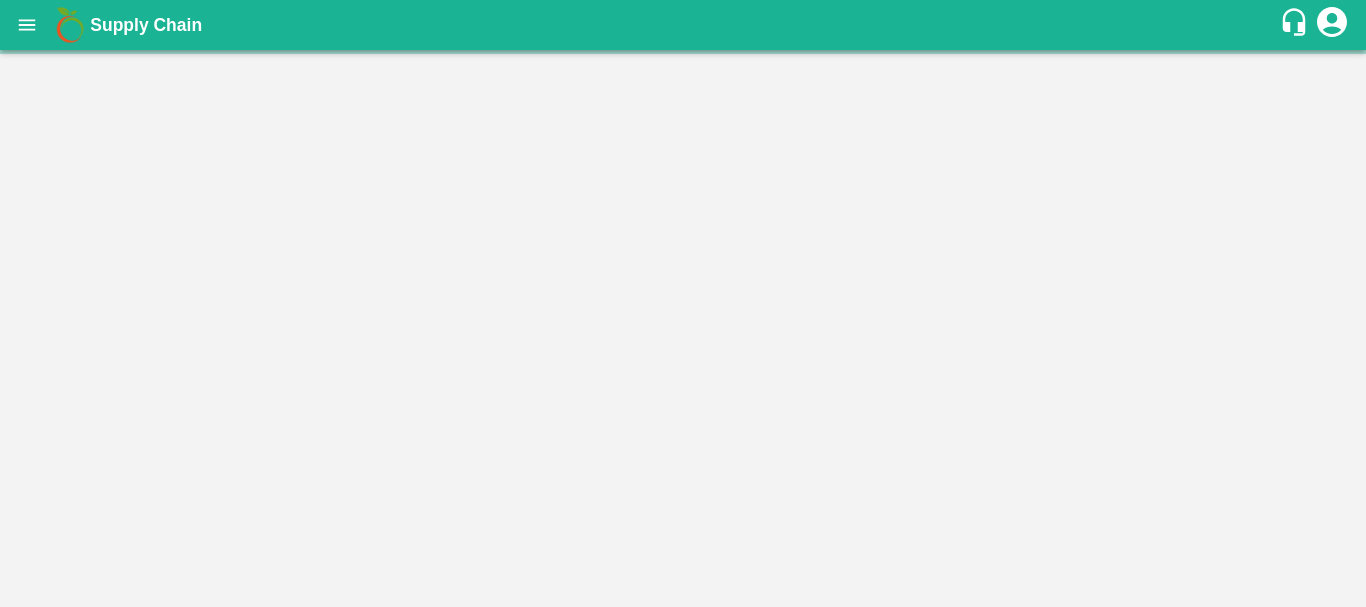 scroll, scrollTop: 0, scrollLeft: 0, axis: both 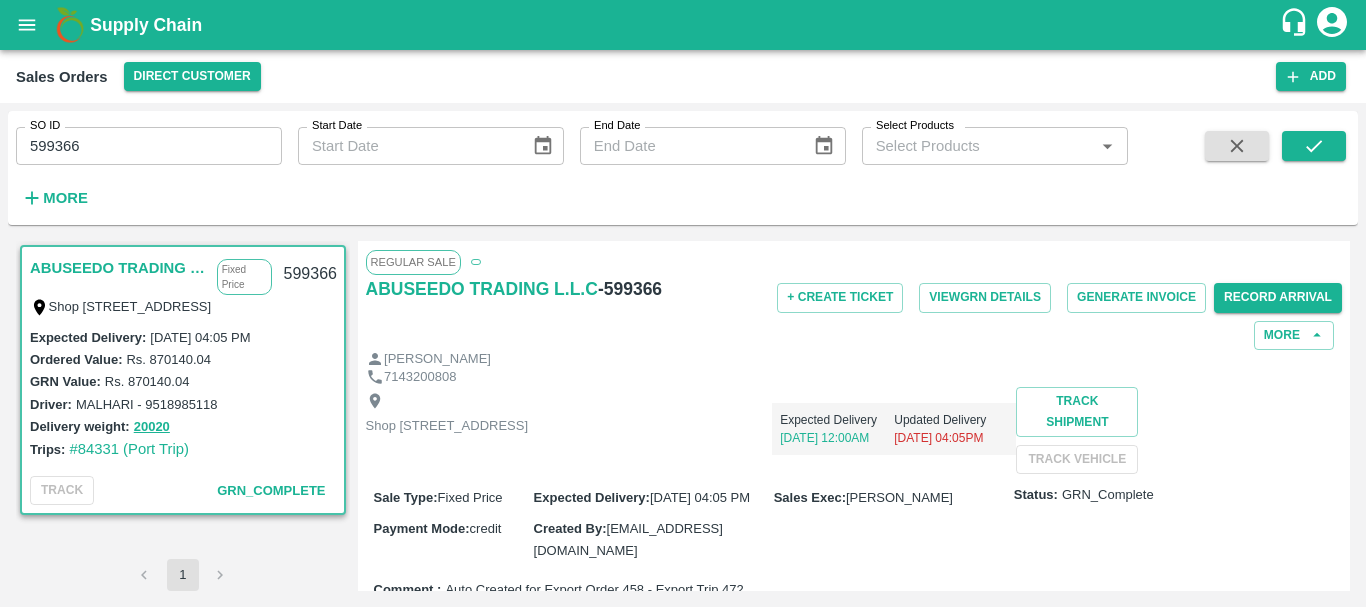 click on "+ Create Ticket View  GRN Details Generate Invoice Record Arrival More" at bounding box center [1016, 312] 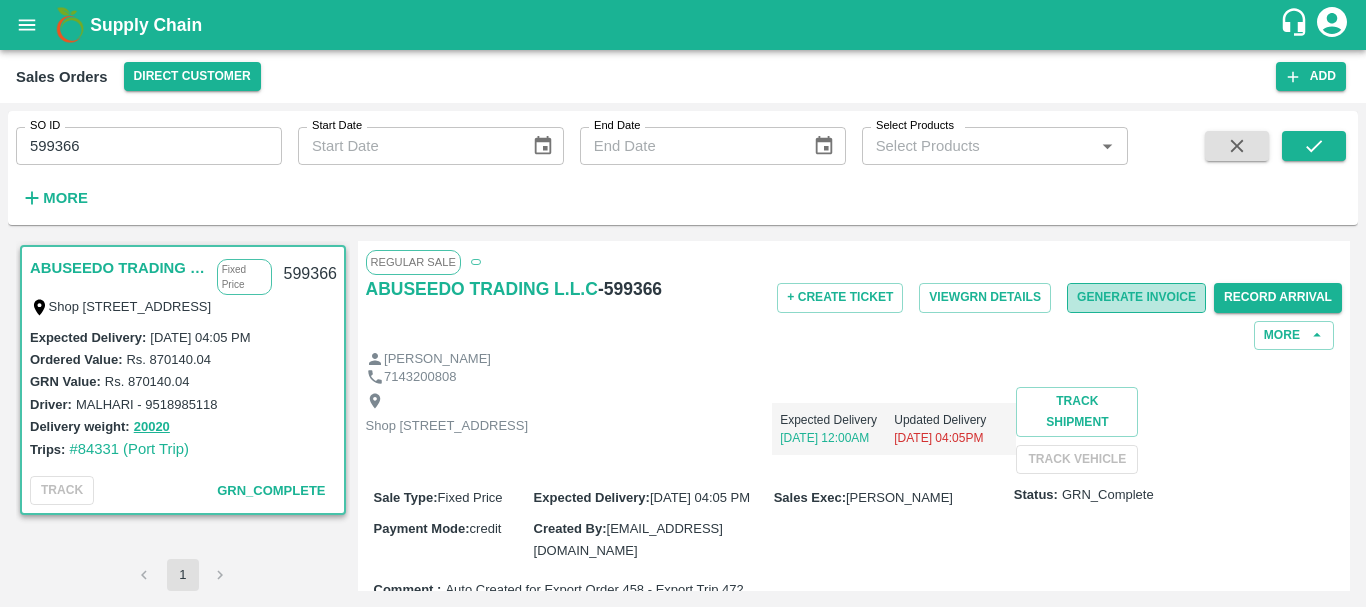 click on "Generate Invoice" at bounding box center (1136, 297) 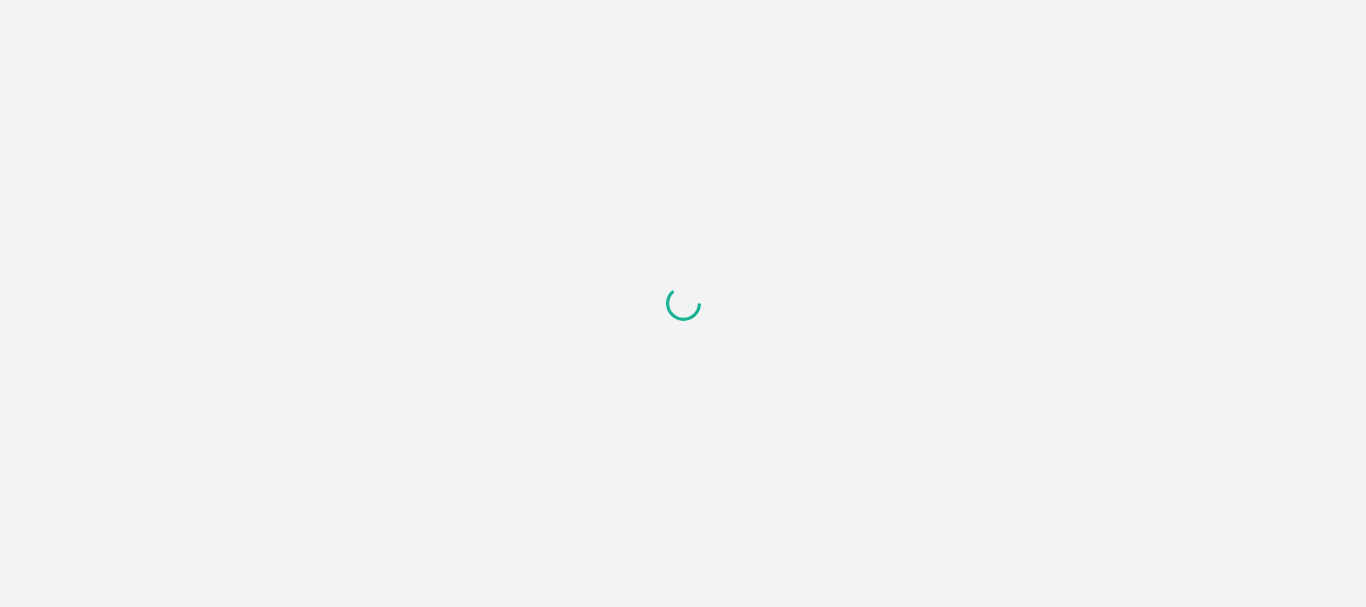 scroll, scrollTop: 0, scrollLeft: 0, axis: both 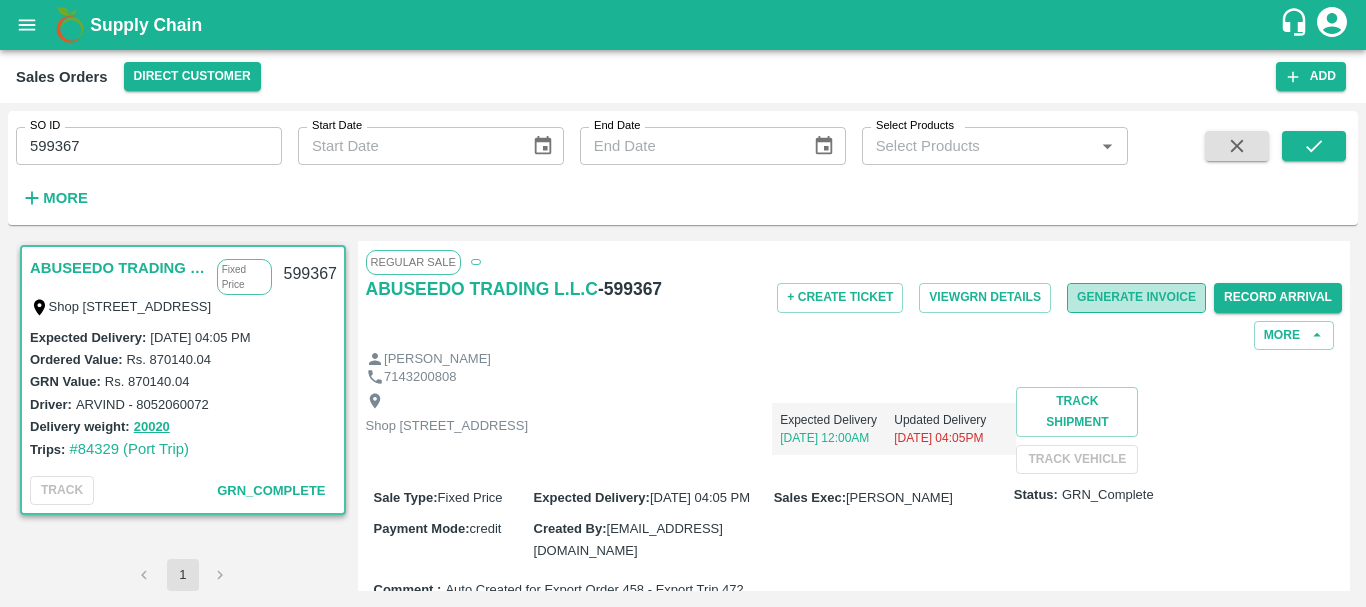 click on "Generate Invoice" at bounding box center [1136, 297] 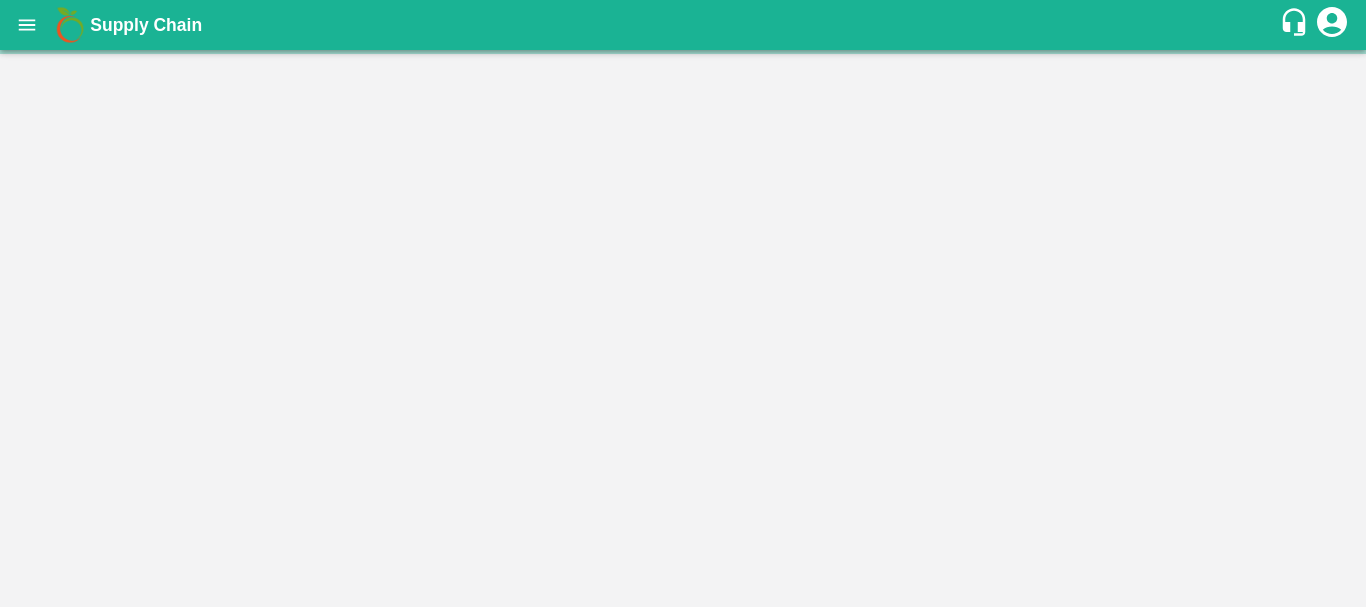 scroll, scrollTop: 0, scrollLeft: 0, axis: both 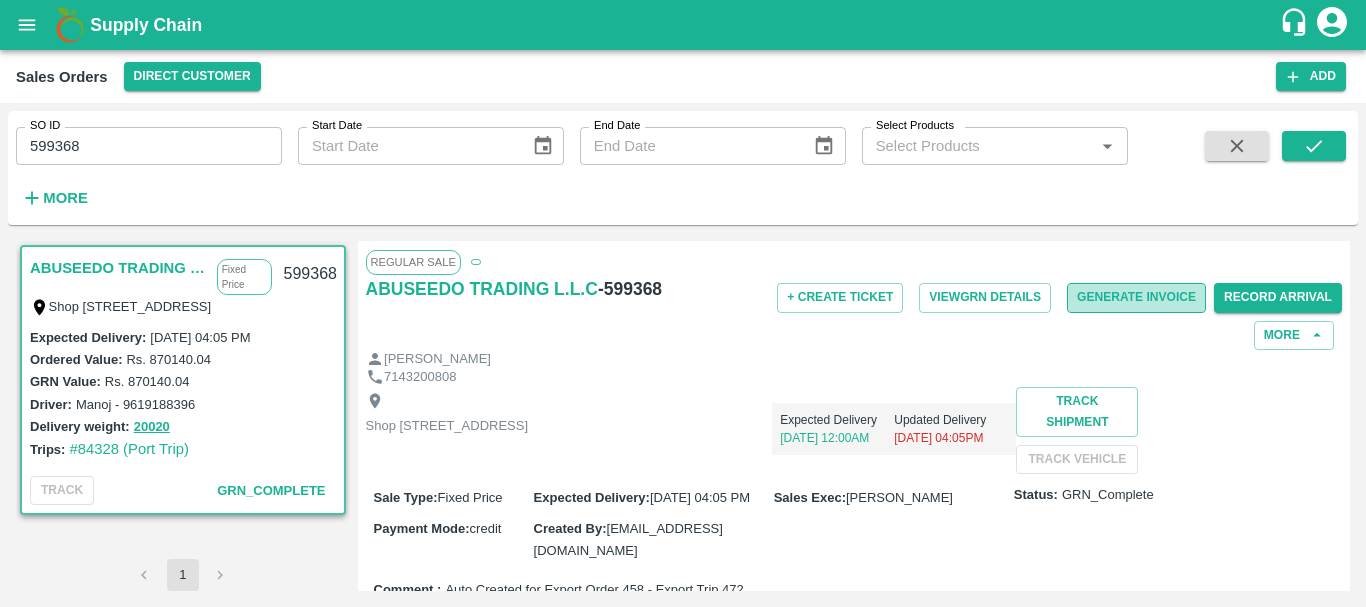 click on "Generate Invoice" at bounding box center (1136, 297) 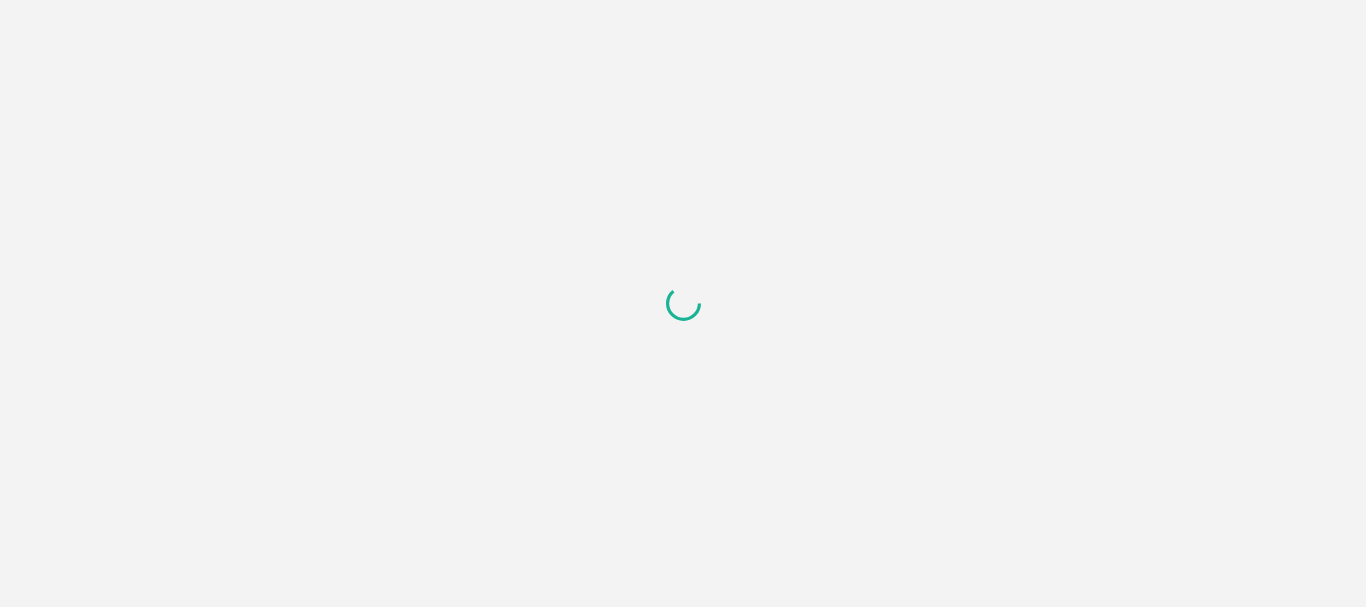 scroll, scrollTop: 0, scrollLeft: 0, axis: both 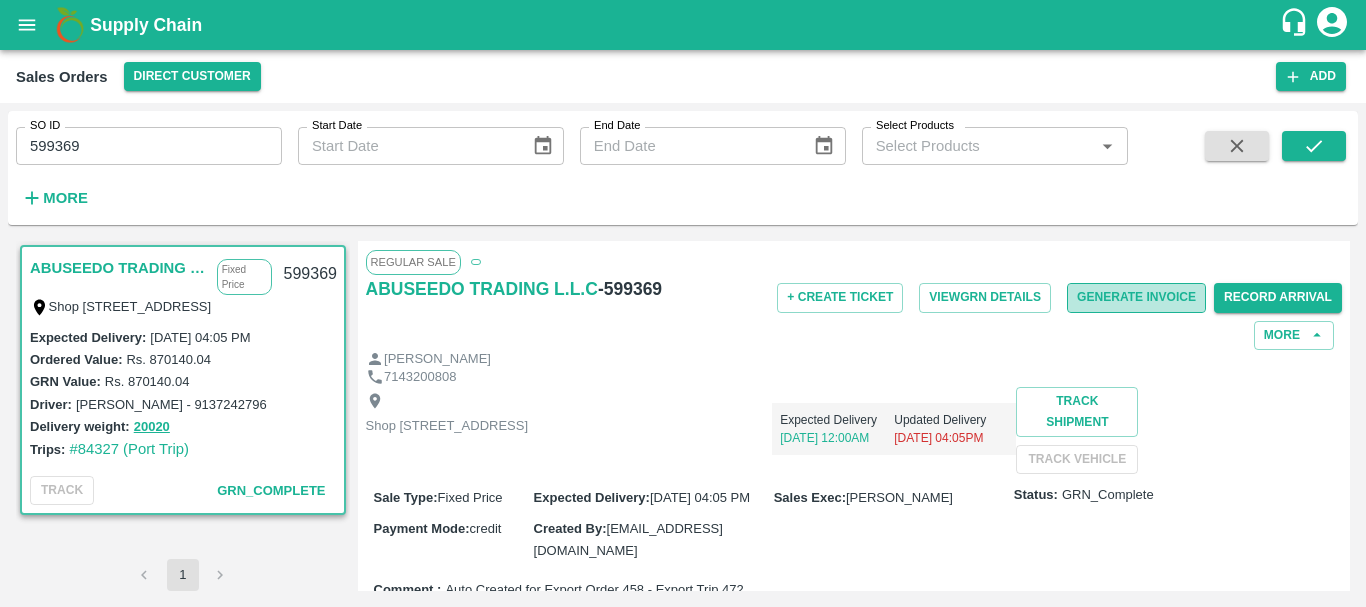 click on "Generate Invoice" at bounding box center (1136, 297) 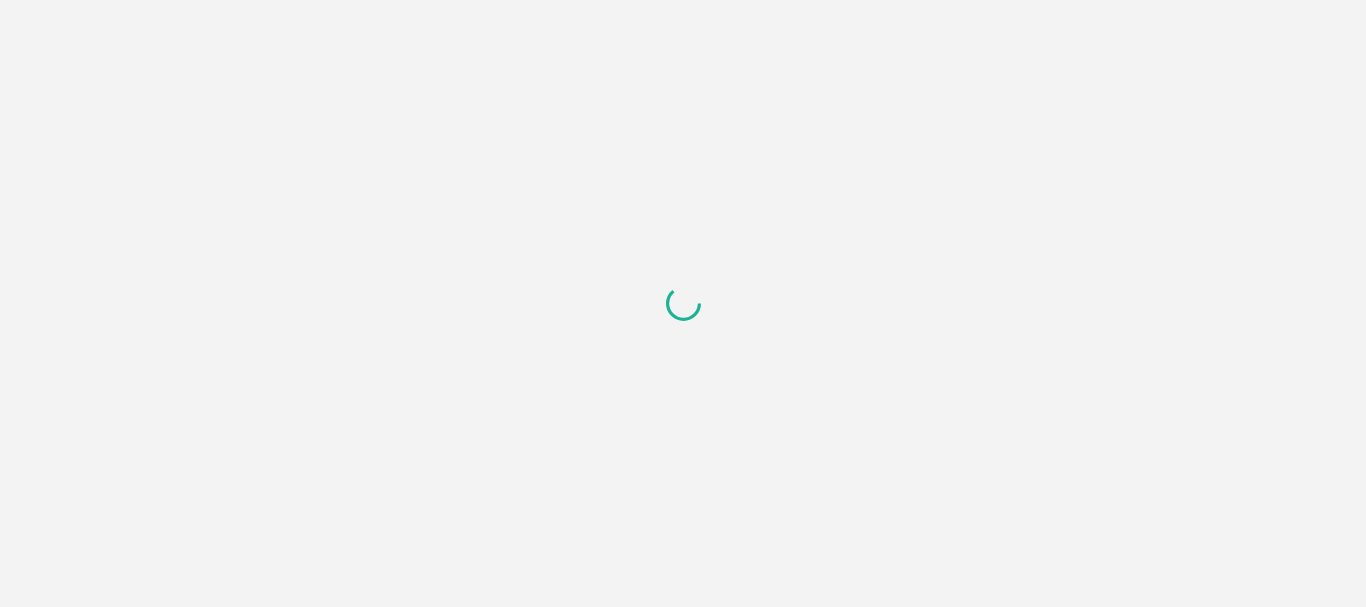 scroll, scrollTop: 0, scrollLeft: 0, axis: both 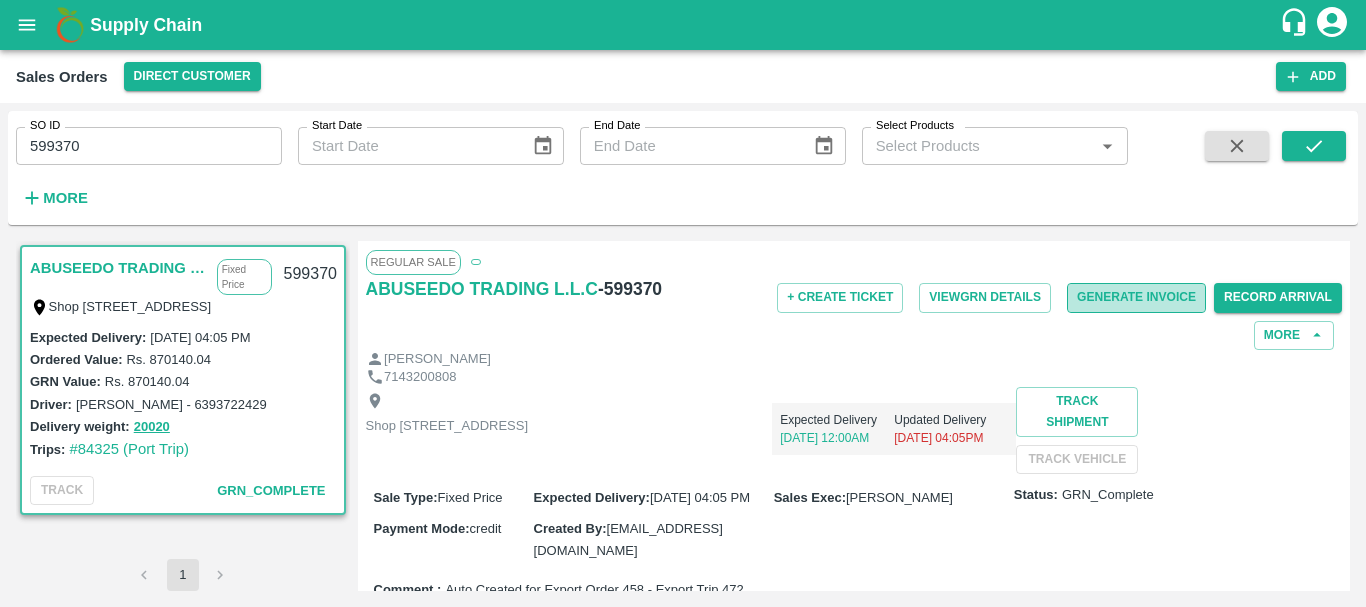 click on "Generate Invoice" at bounding box center [1136, 297] 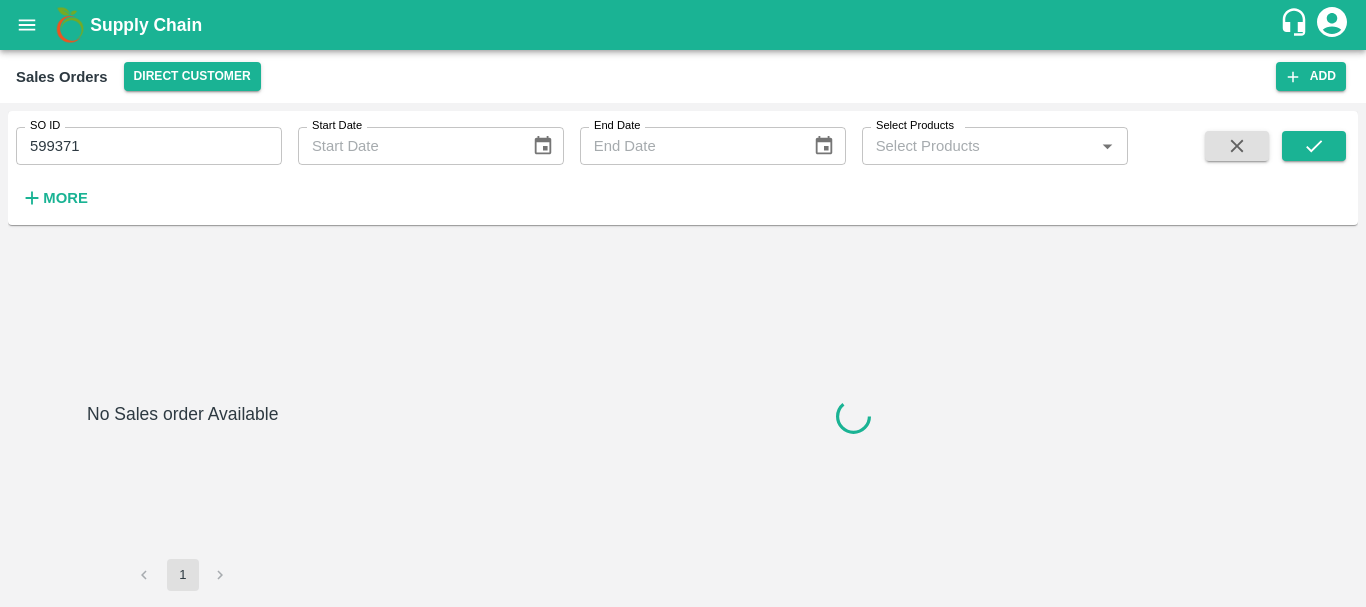 scroll, scrollTop: 0, scrollLeft: 0, axis: both 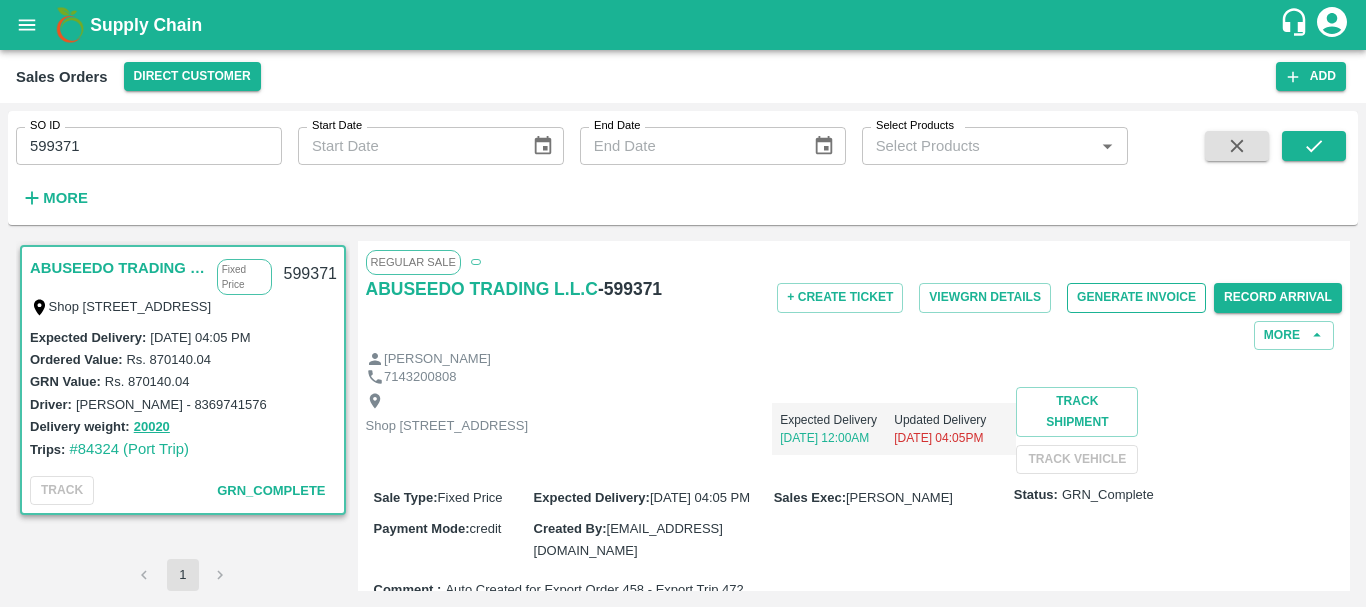 click on "Generate Invoice" at bounding box center (1136, 297) 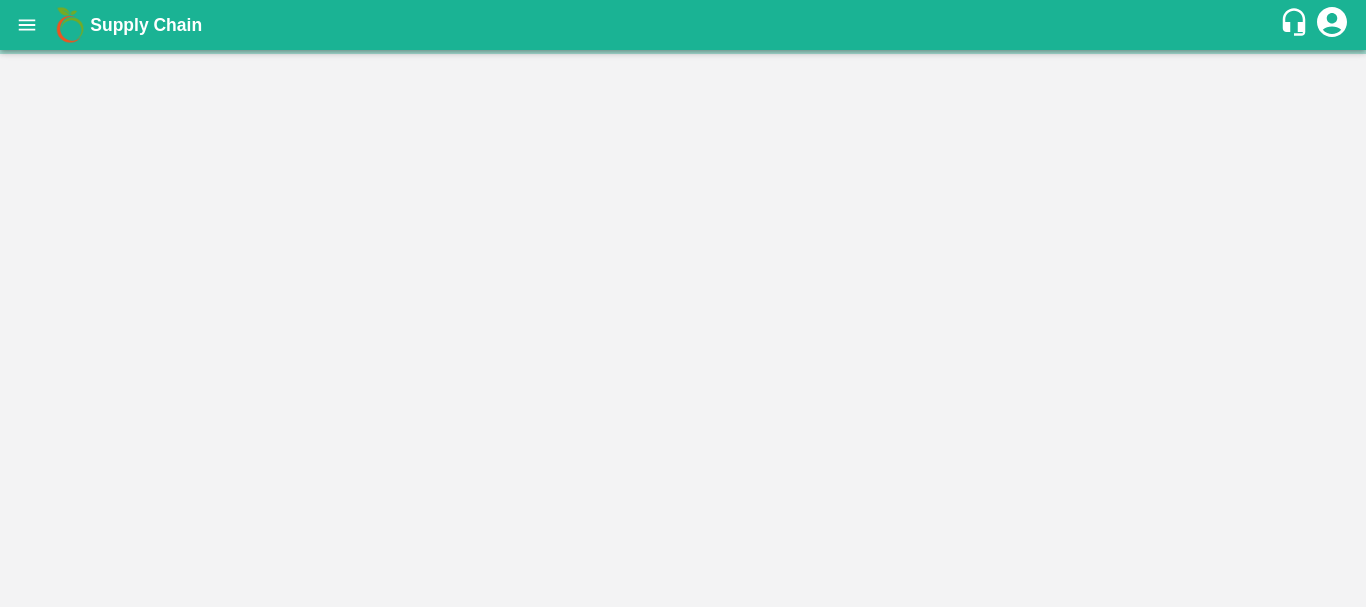 scroll, scrollTop: 0, scrollLeft: 0, axis: both 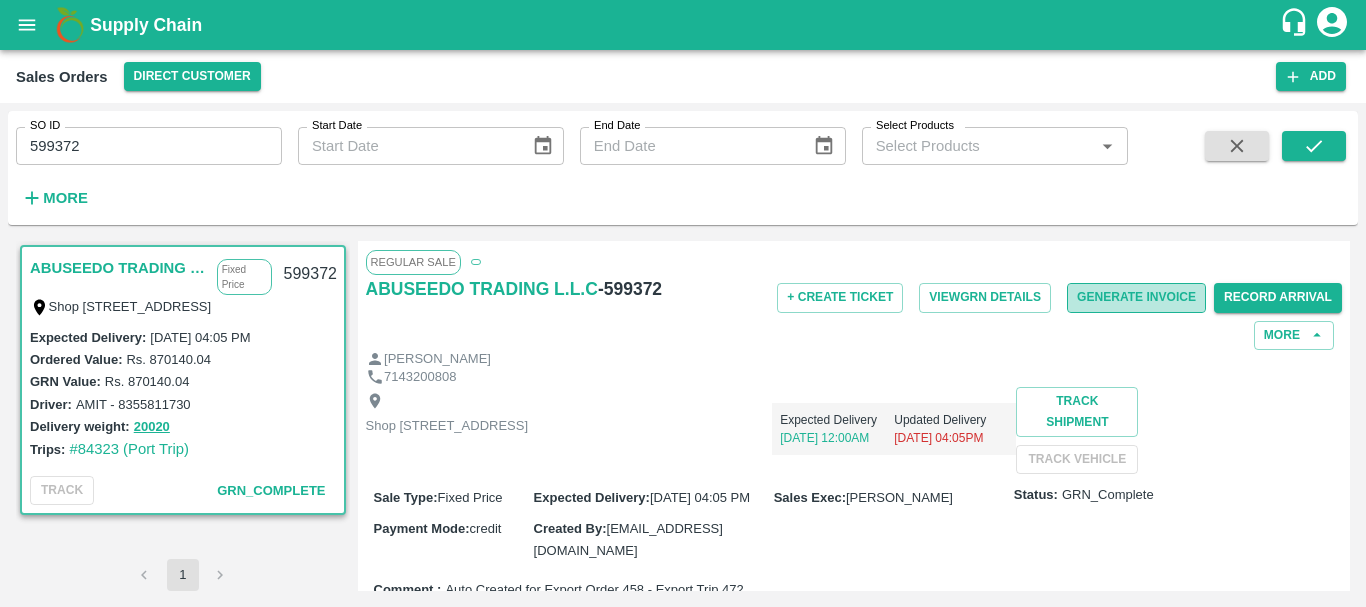 click on "Generate Invoice" at bounding box center (1136, 297) 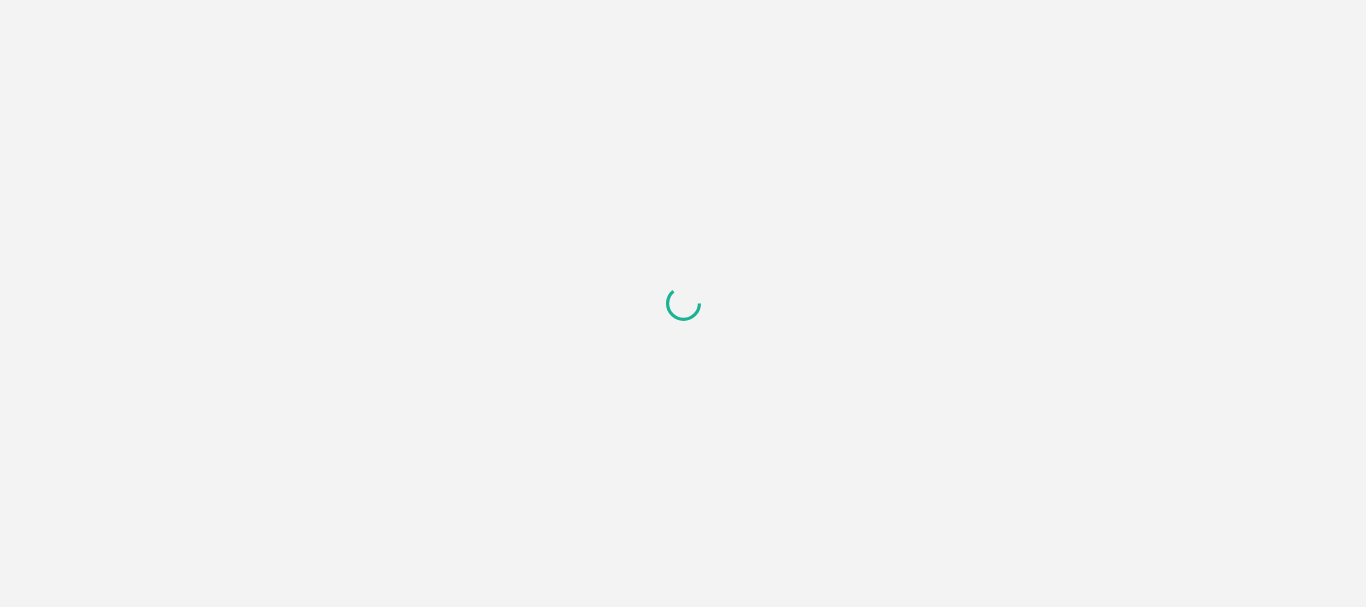 scroll, scrollTop: 0, scrollLeft: 0, axis: both 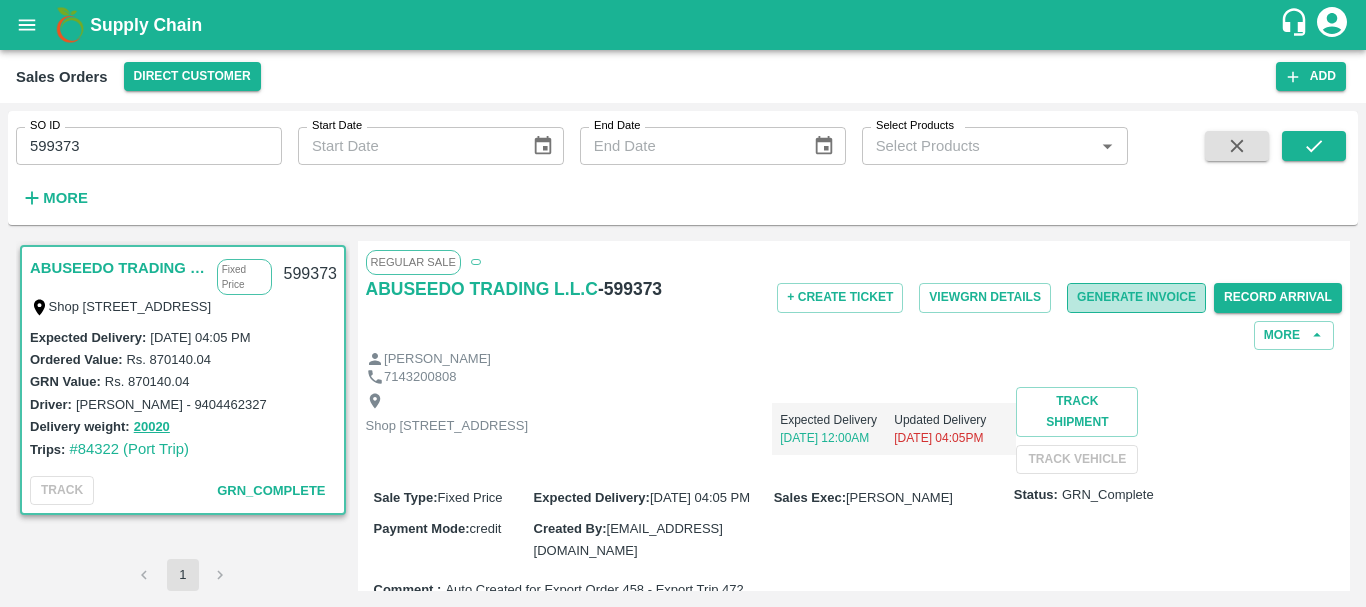 click on "Generate Invoice" at bounding box center [1136, 297] 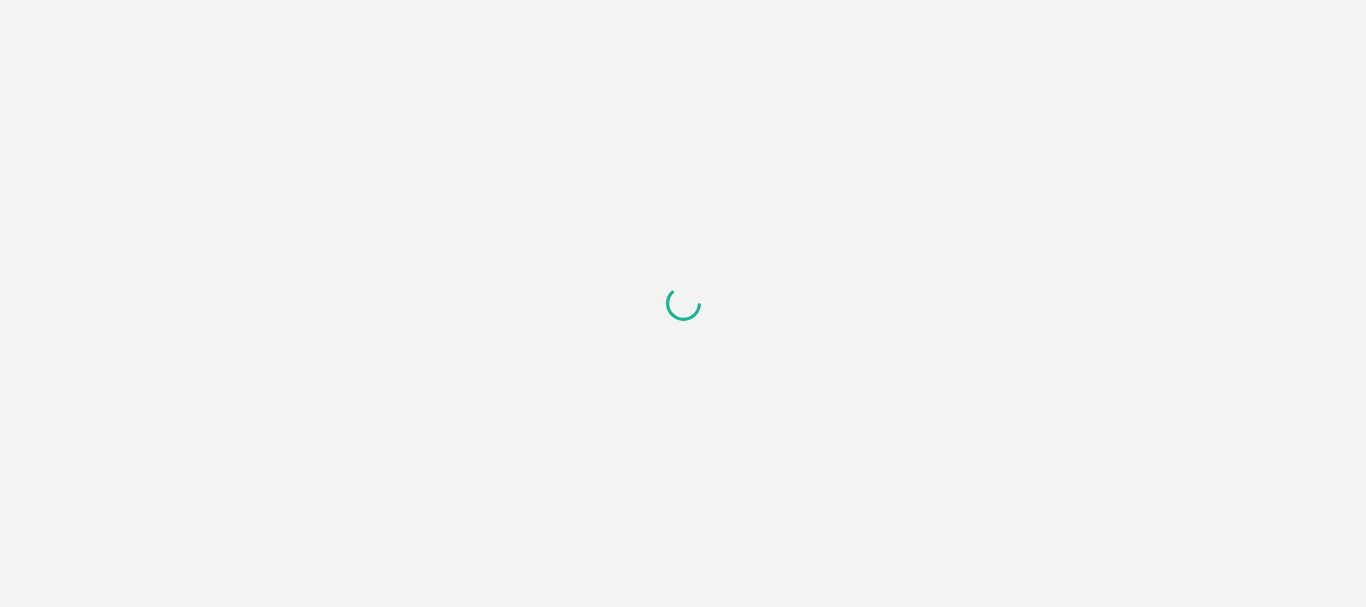 scroll, scrollTop: 0, scrollLeft: 0, axis: both 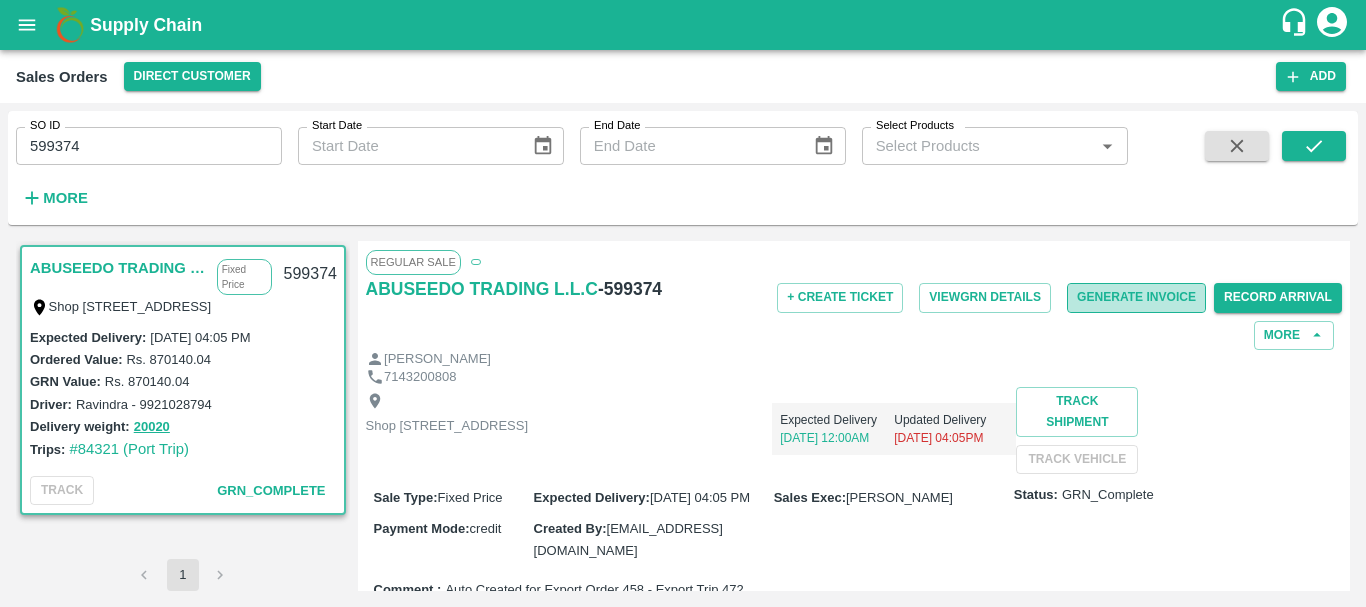 click on "Generate Invoice" at bounding box center (1136, 297) 